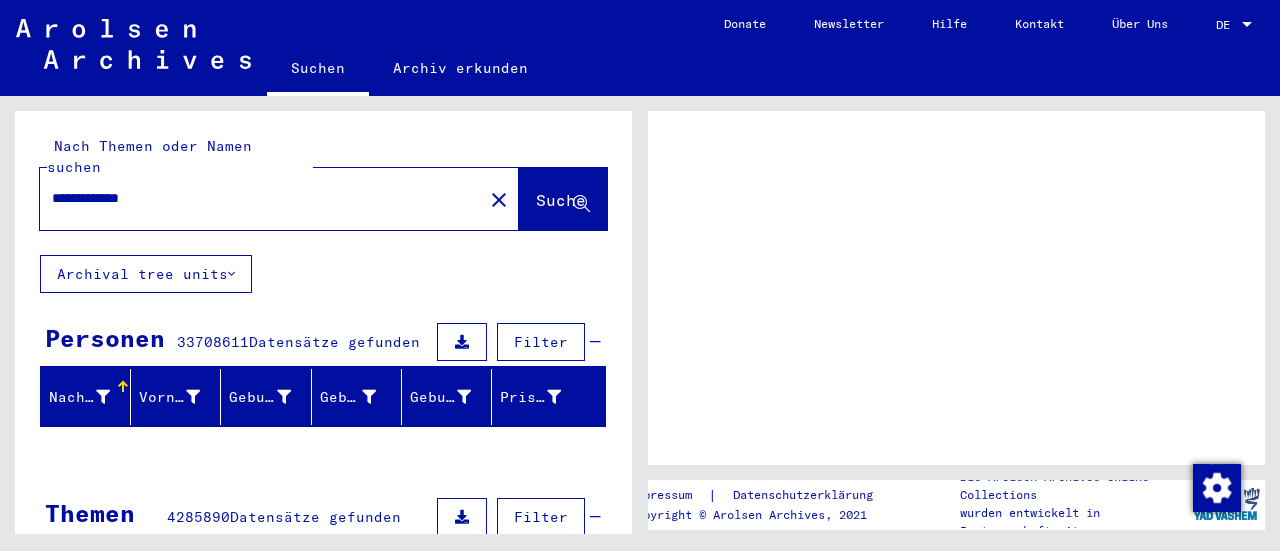 scroll, scrollTop: 0, scrollLeft: 0, axis: both 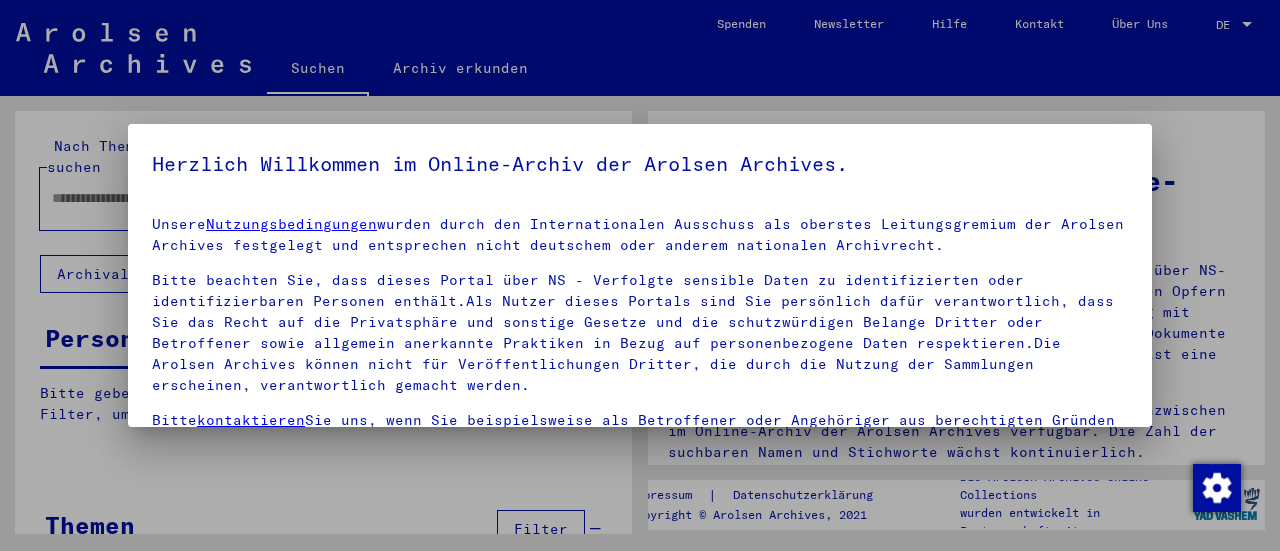 type on "**********" 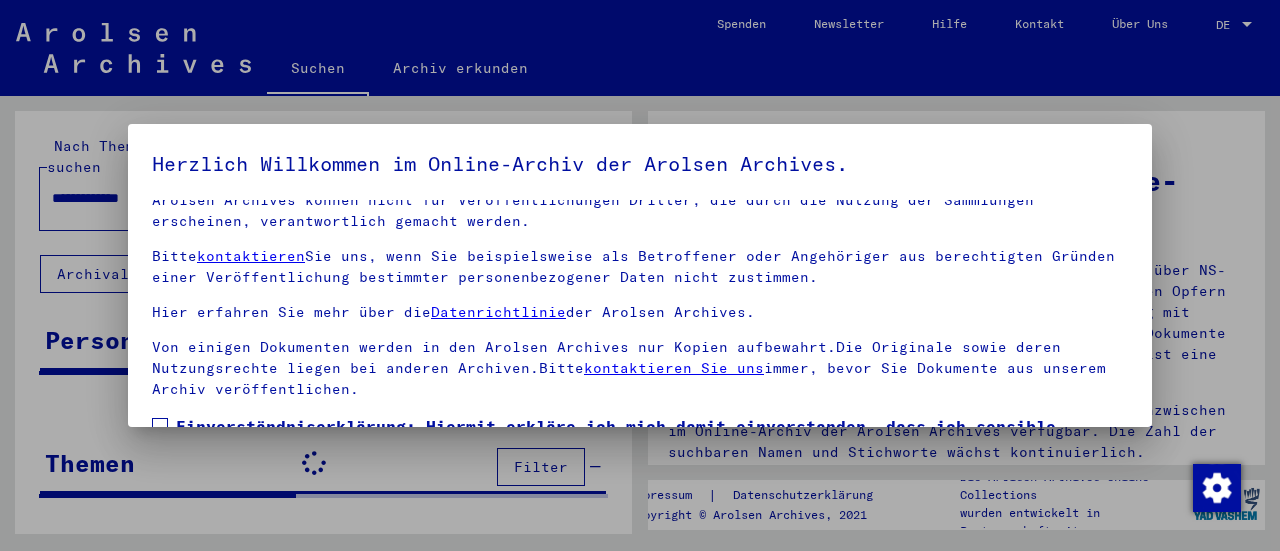 scroll, scrollTop: 186, scrollLeft: 0, axis: vertical 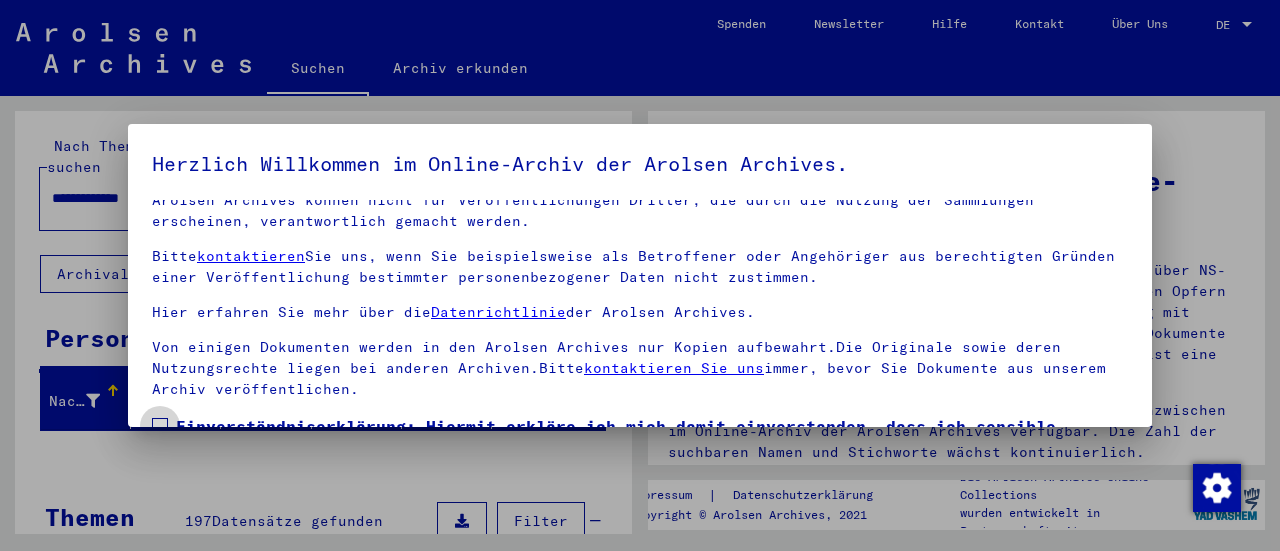 click at bounding box center [160, 426] 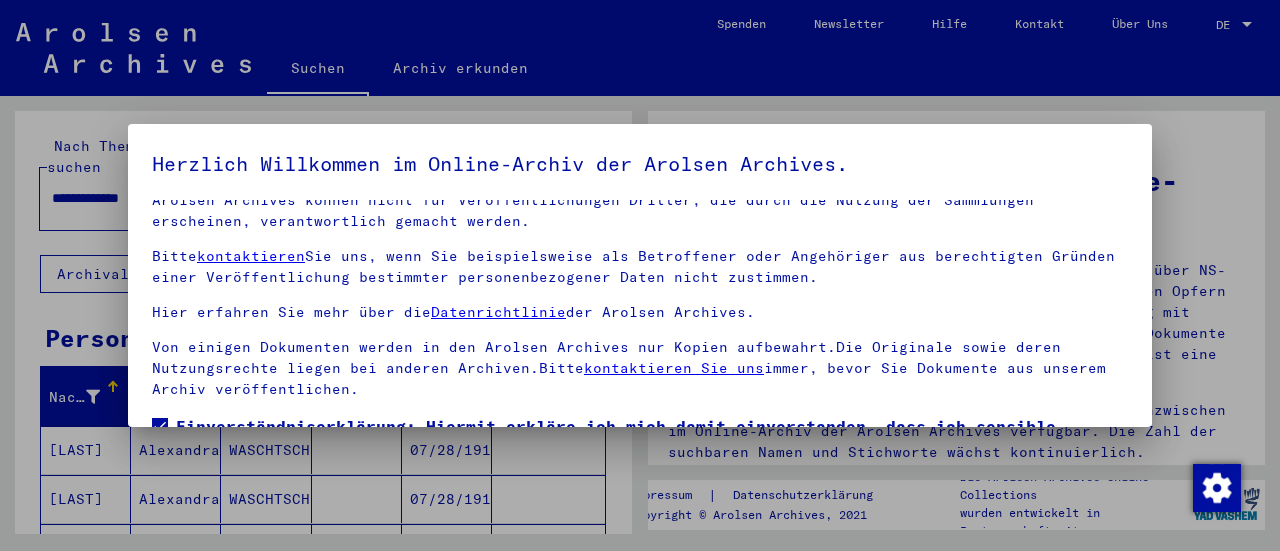 scroll, scrollTop: 155, scrollLeft: 0, axis: vertical 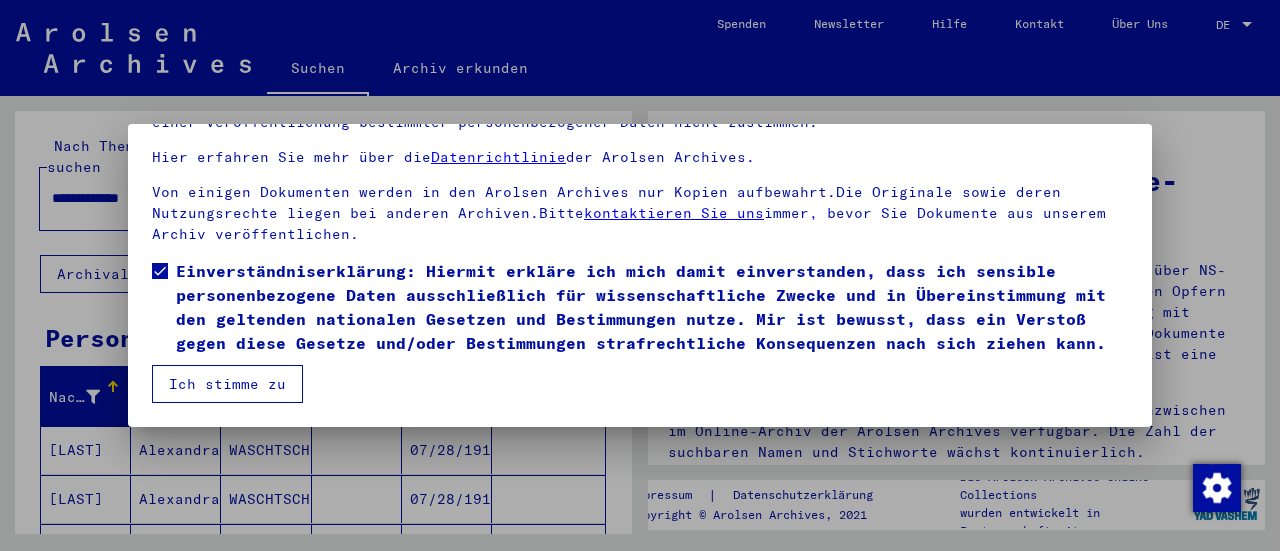 click on "Ich stimme zu" at bounding box center (227, 384) 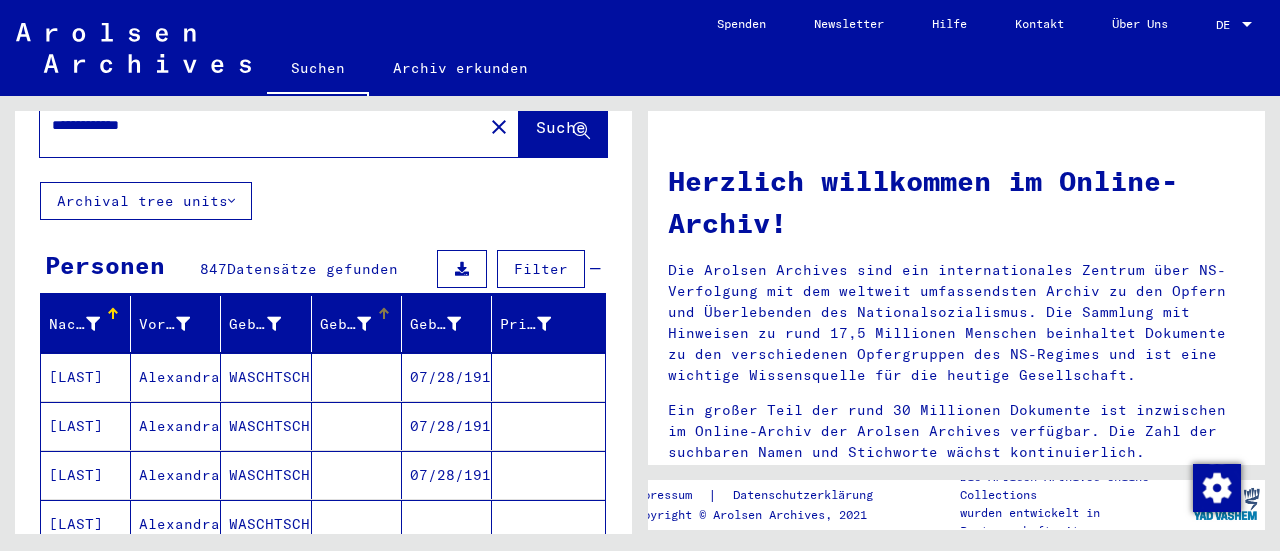scroll, scrollTop: 200, scrollLeft: 0, axis: vertical 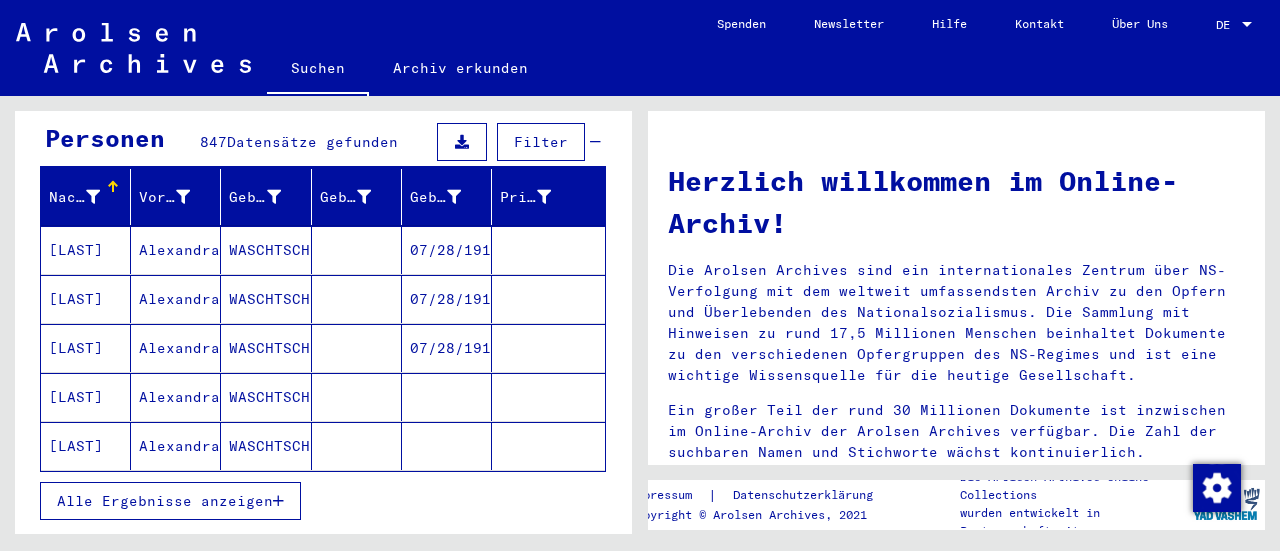 drag, startPoint x: 195, startPoint y: 489, endPoint x: 455, endPoint y: 253, distance: 351.1353 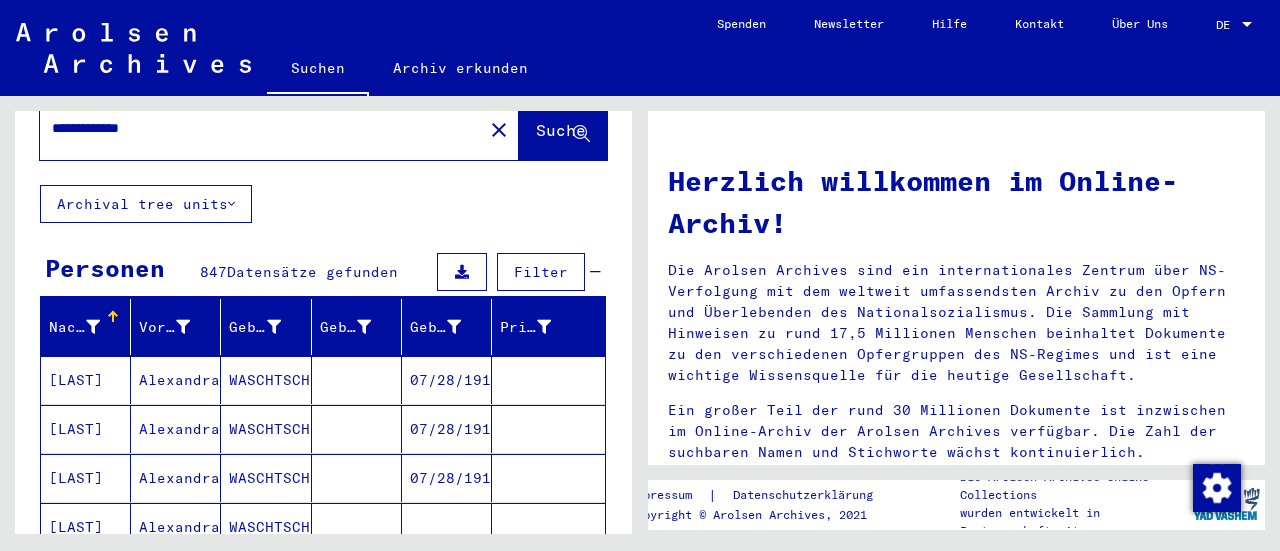 scroll, scrollTop: 0, scrollLeft: 0, axis: both 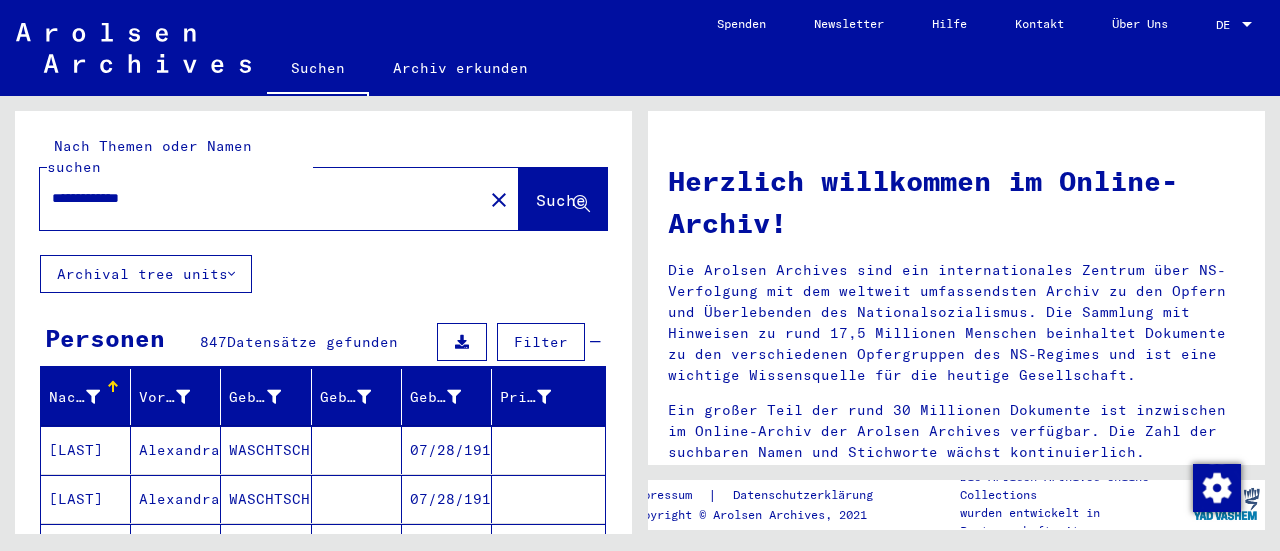 click on "**********" 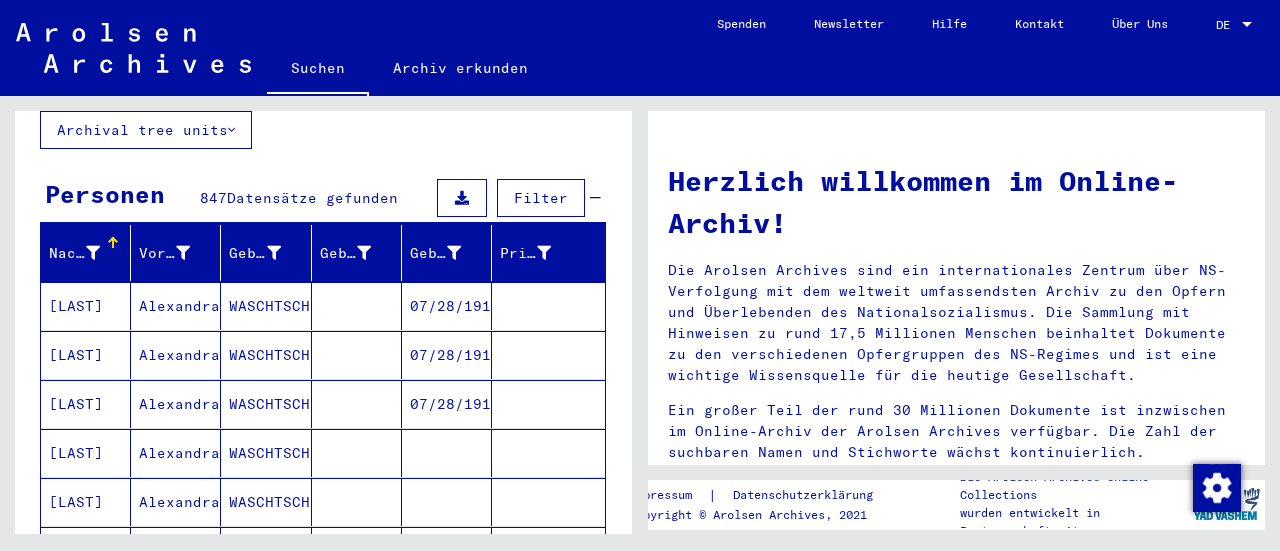 scroll, scrollTop: 1200, scrollLeft: 0, axis: vertical 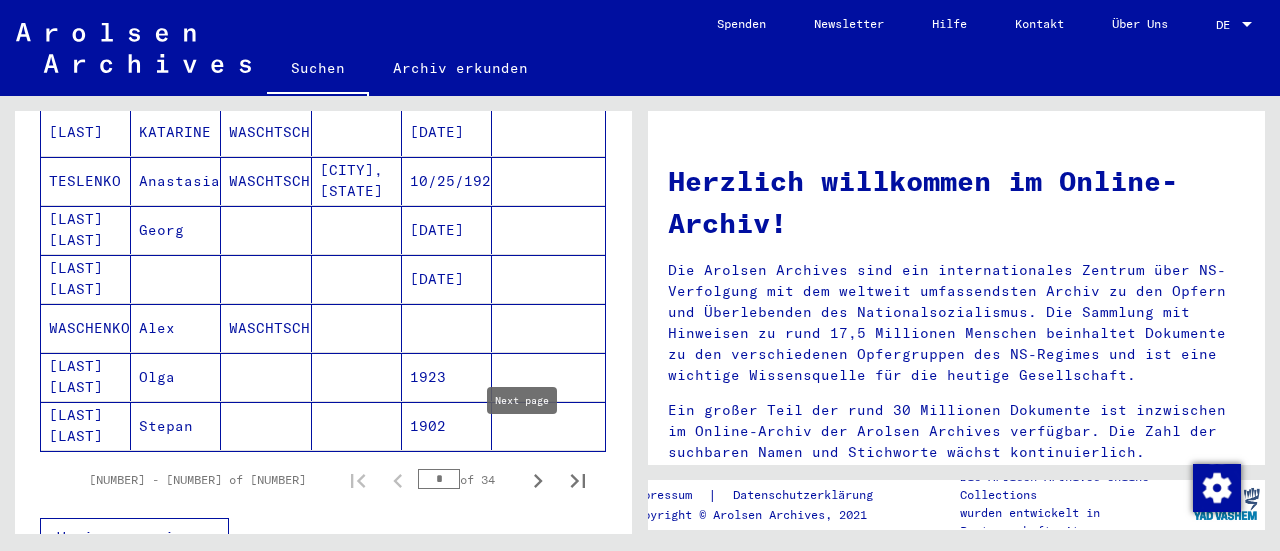 click 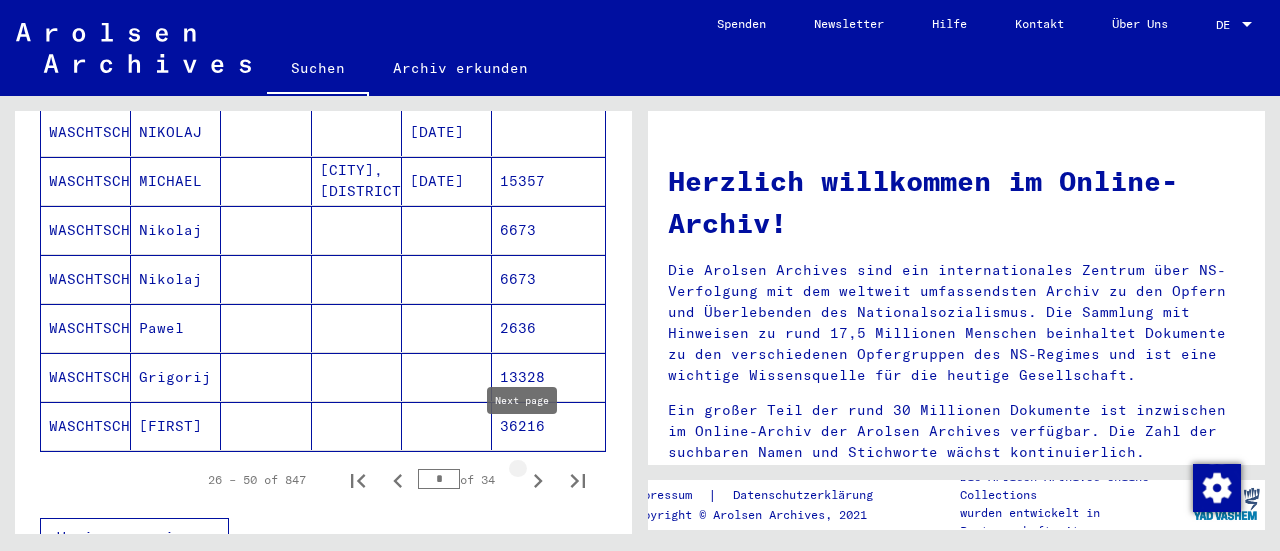type on "*" 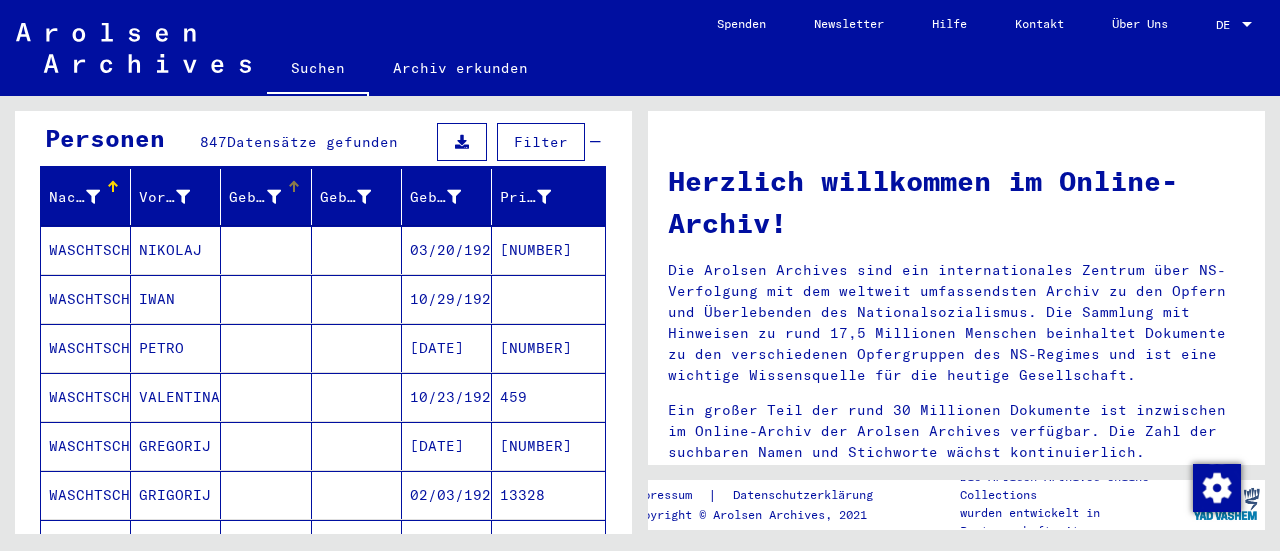 scroll, scrollTop: 0, scrollLeft: 0, axis: both 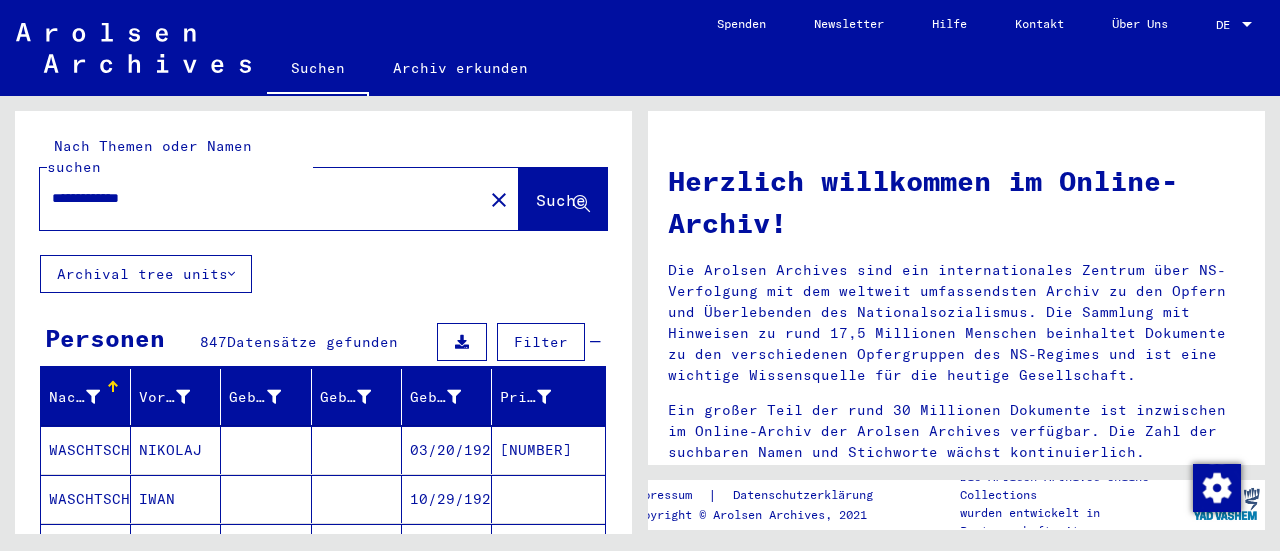 drag, startPoint x: 220, startPoint y: 186, endPoint x: 198, endPoint y: 172, distance: 26.076809 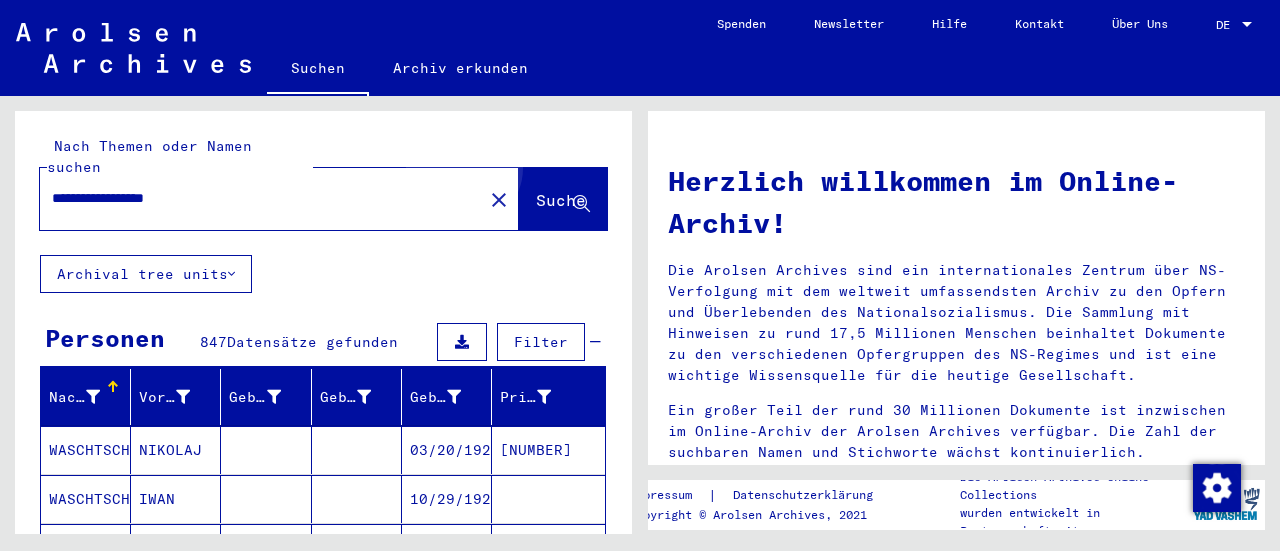 click on "Suche" 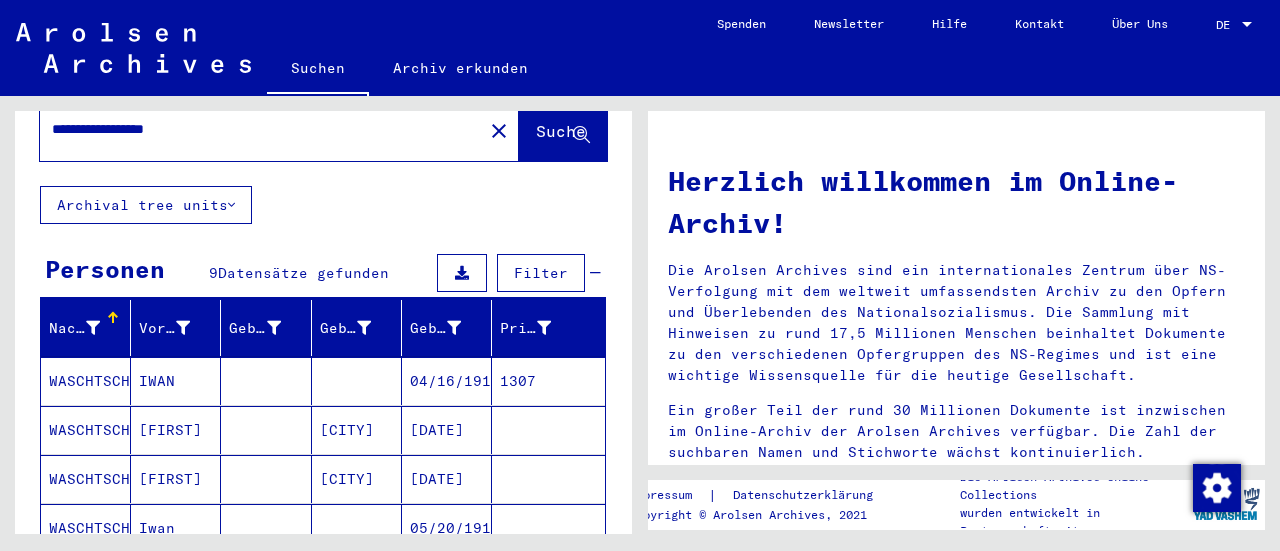 scroll, scrollTop: 100, scrollLeft: 0, axis: vertical 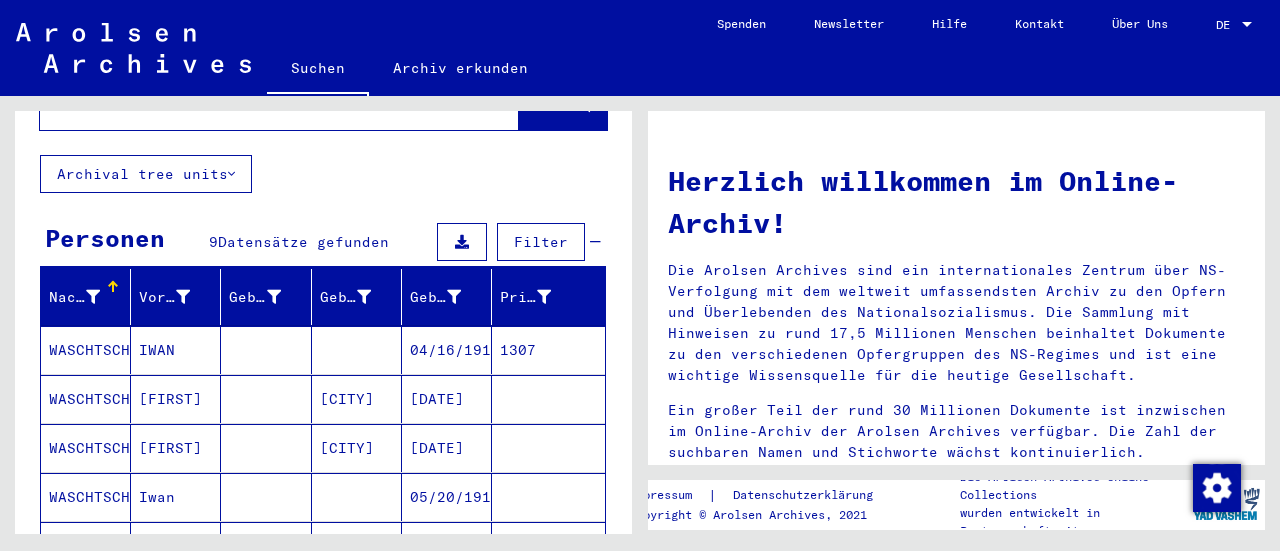 click on "04/16/1916" at bounding box center [447, 399] 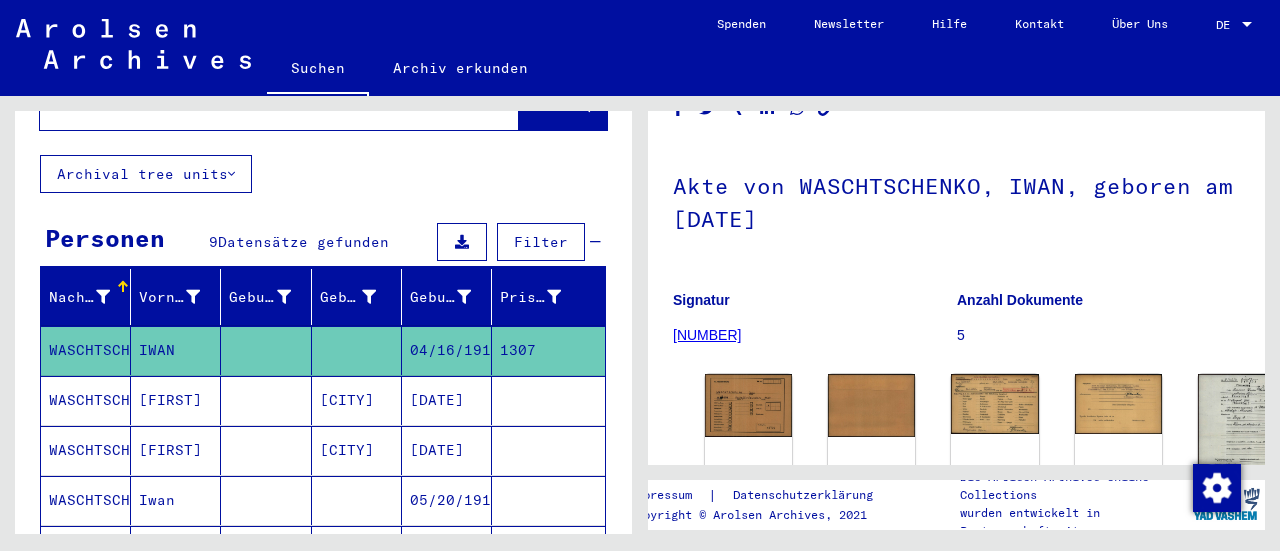scroll, scrollTop: 200, scrollLeft: 0, axis: vertical 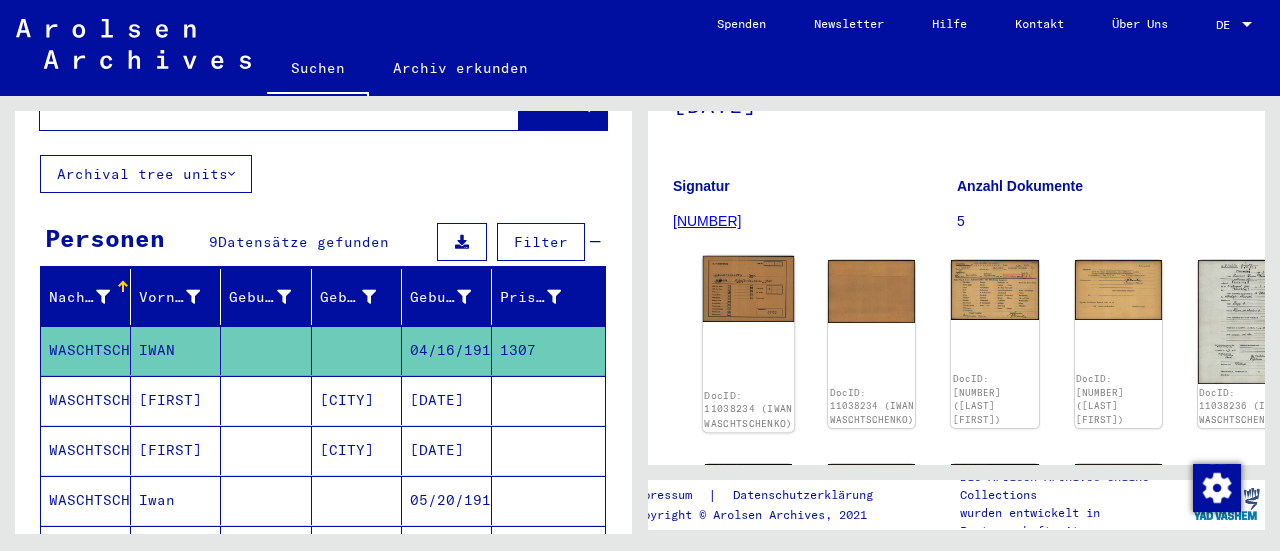 click 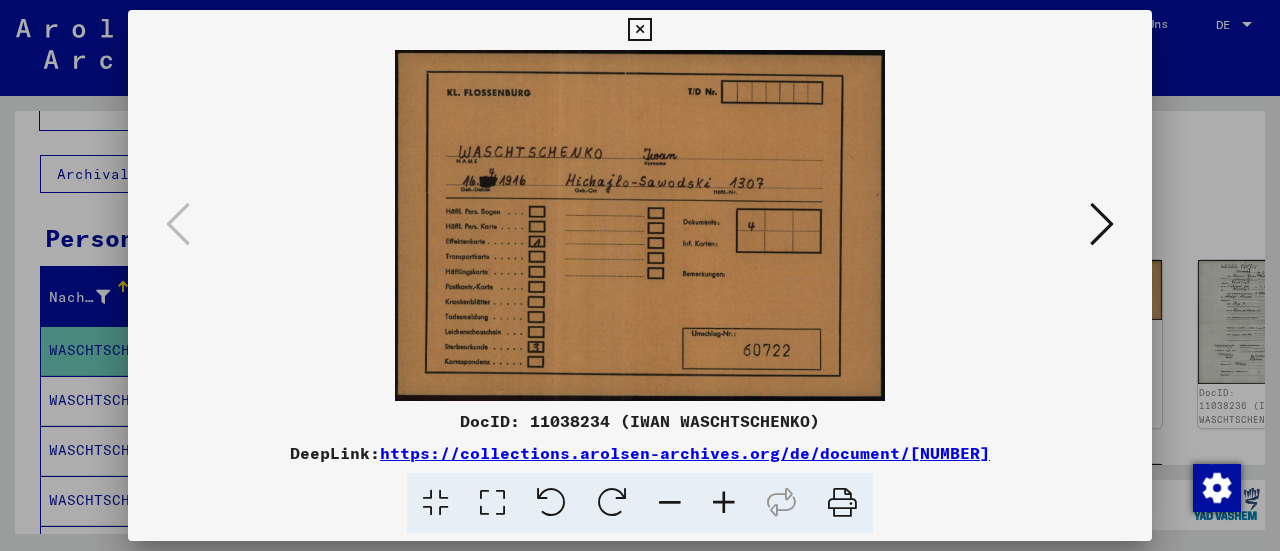 click at bounding box center [1102, 224] 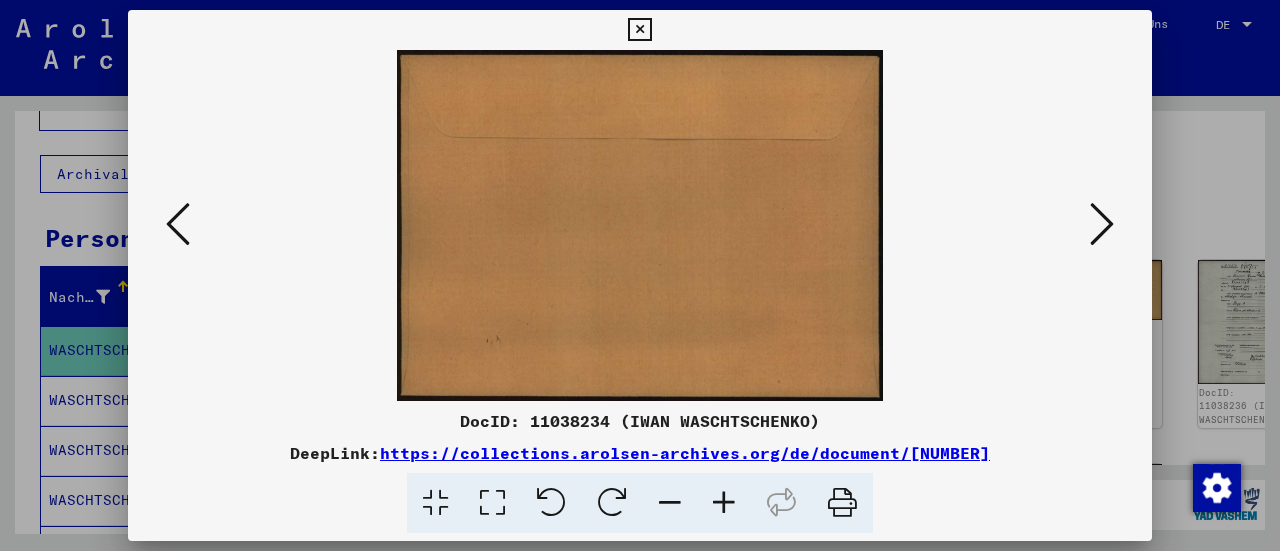 click at bounding box center (1102, 224) 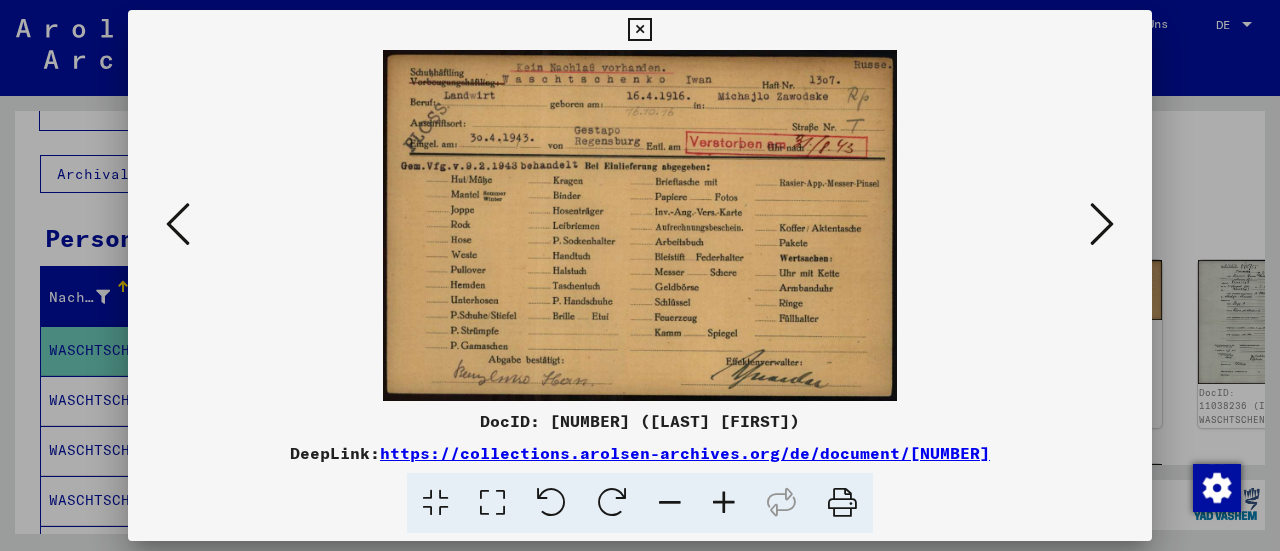 click at bounding box center [1102, 224] 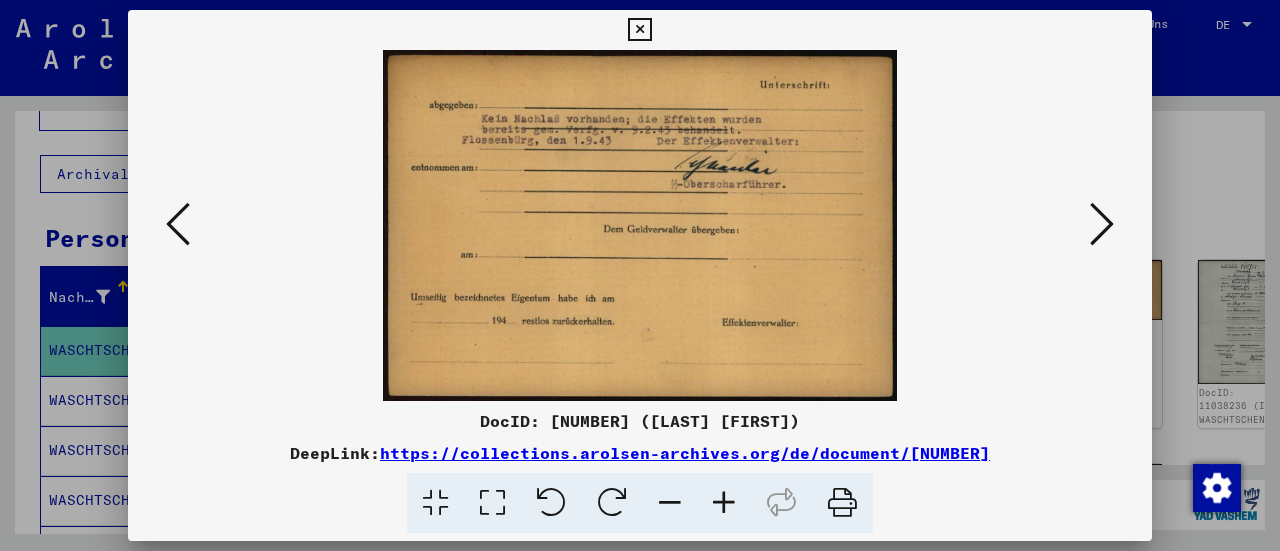 click at bounding box center [1102, 224] 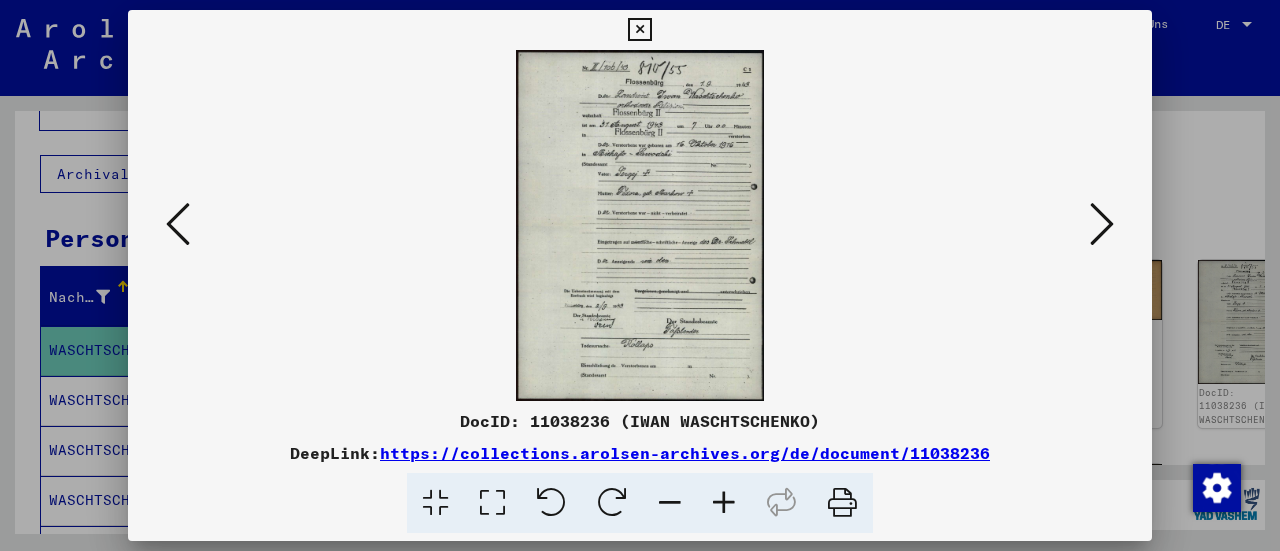 click at bounding box center (1102, 224) 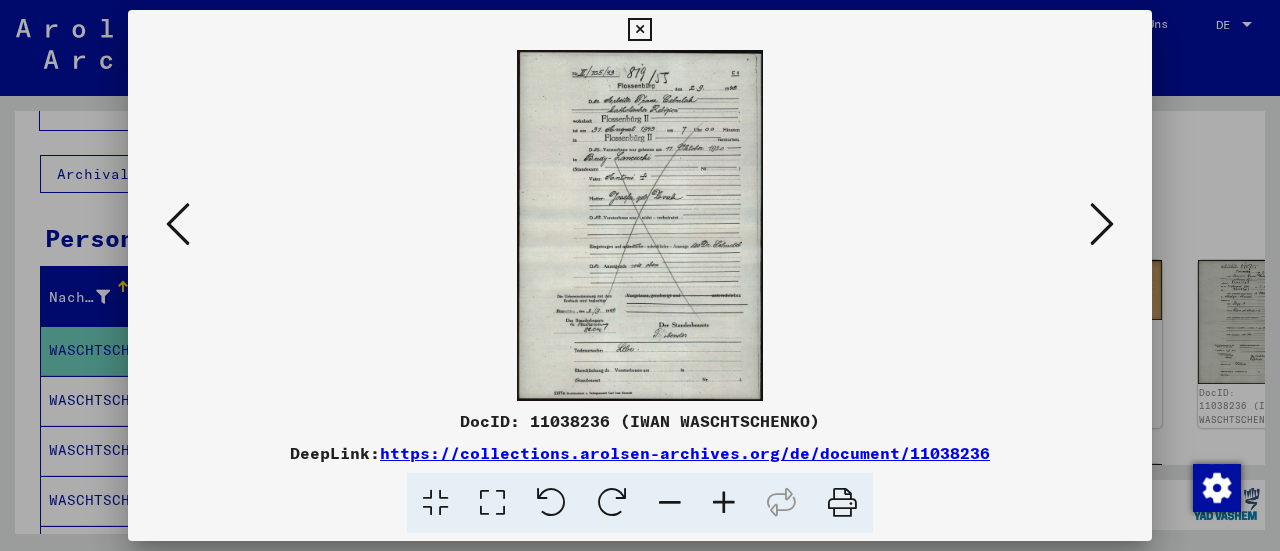 click at bounding box center [1102, 224] 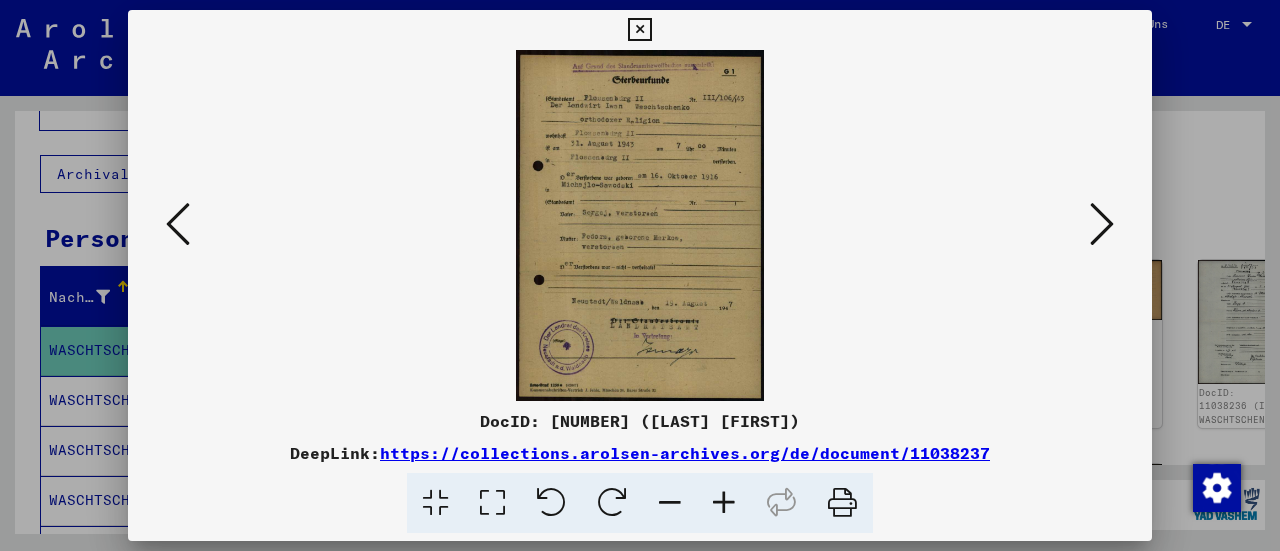 click at bounding box center [639, 30] 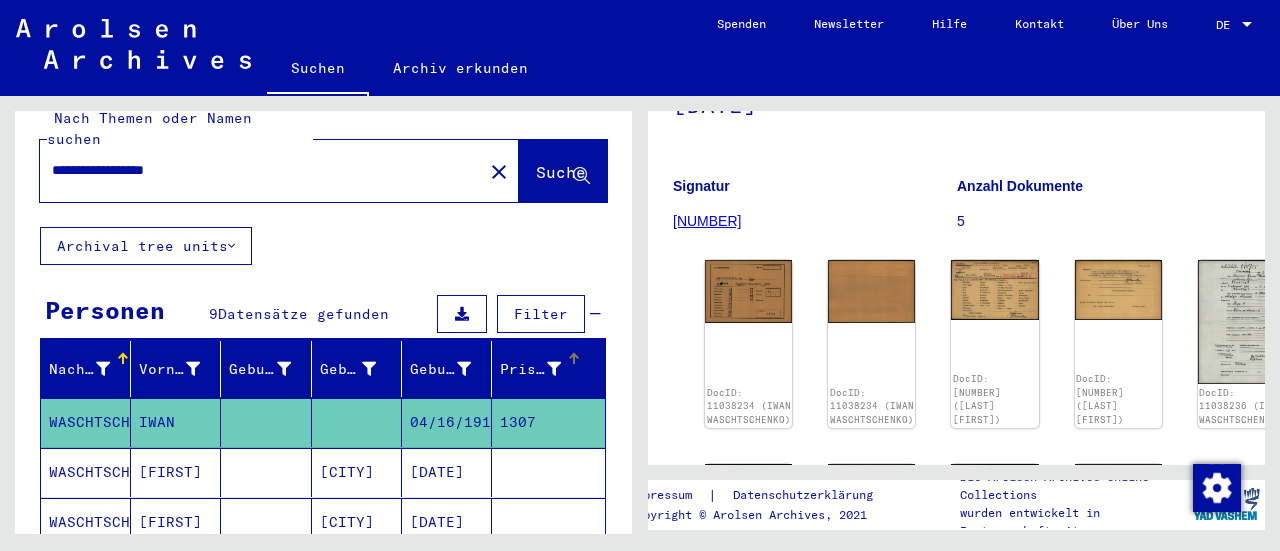 scroll, scrollTop: 0, scrollLeft: 0, axis: both 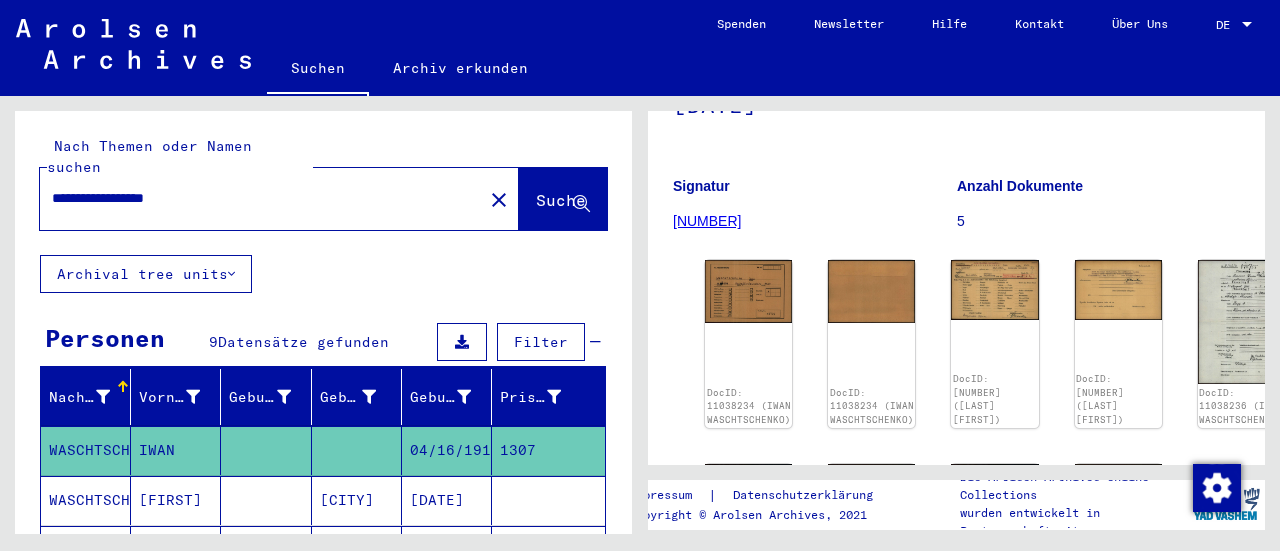 click on "**********" at bounding box center (261, 198) 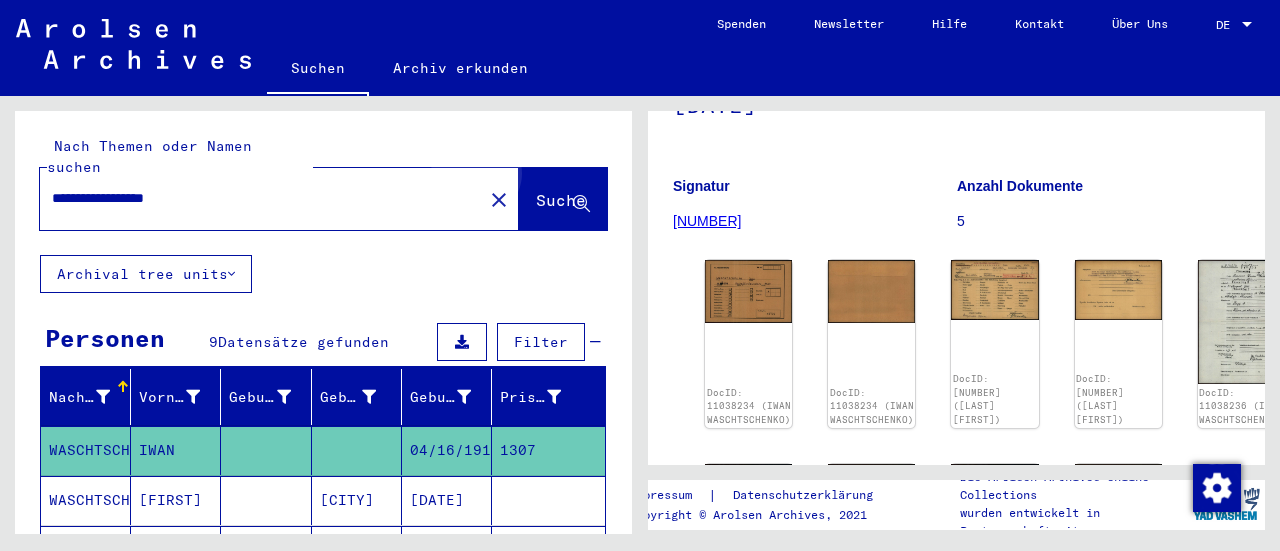 click on "Suche" 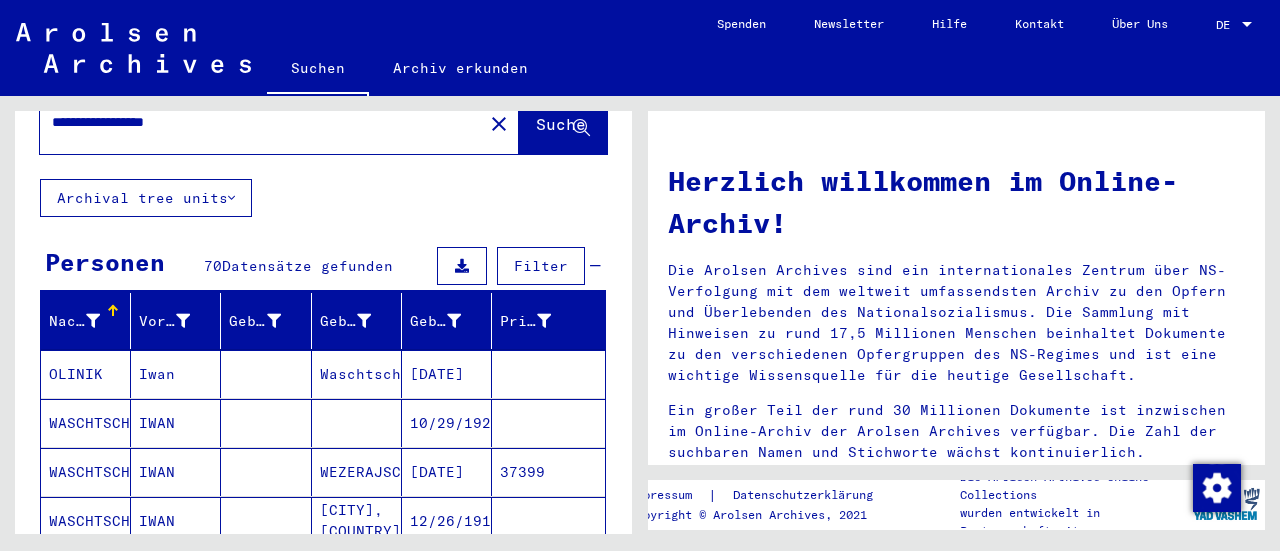 scroll, scrollTop: 200, scrollLeft: 0, axis: vertical 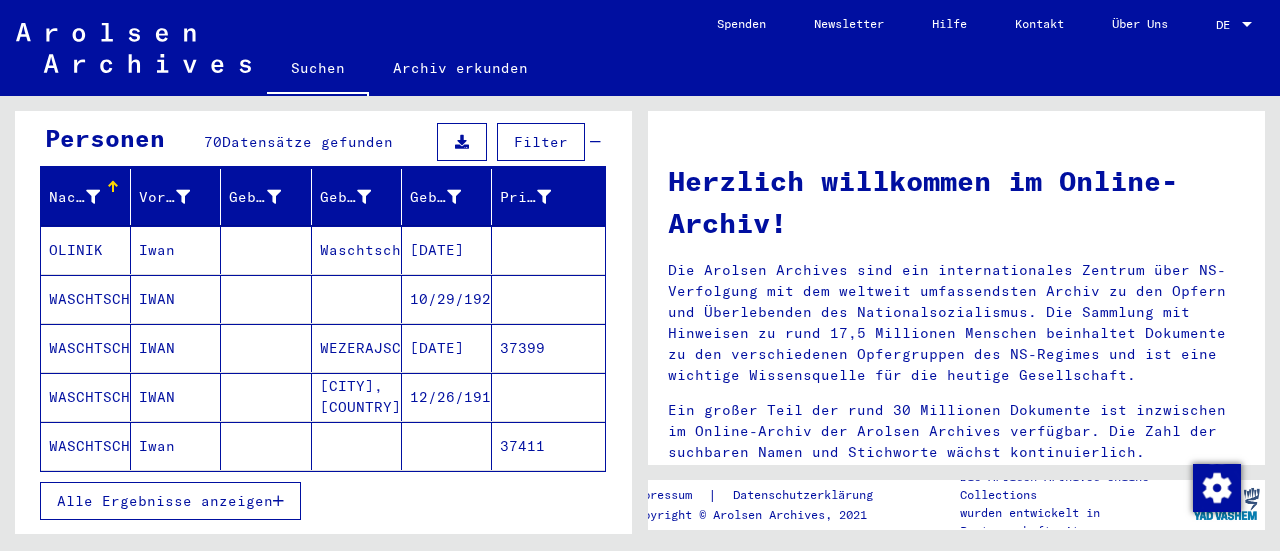 click on "Alle Ergebnisse anzeigen" at bounding box center (165, 501) 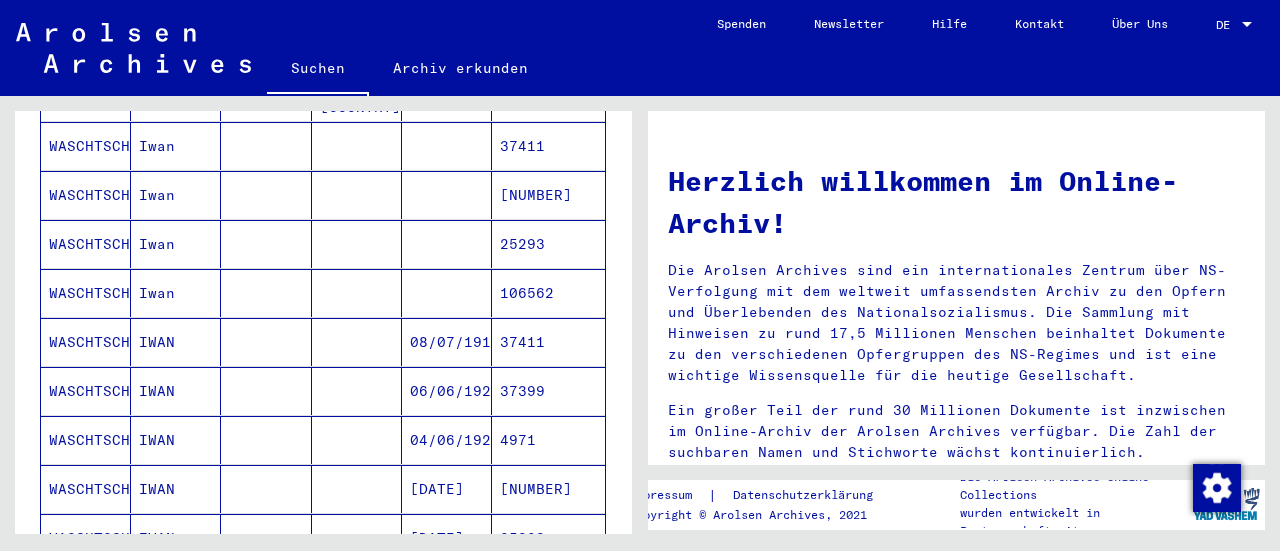 scroll, scrollTop: 600, scrollLeft: 0, axis: vertical 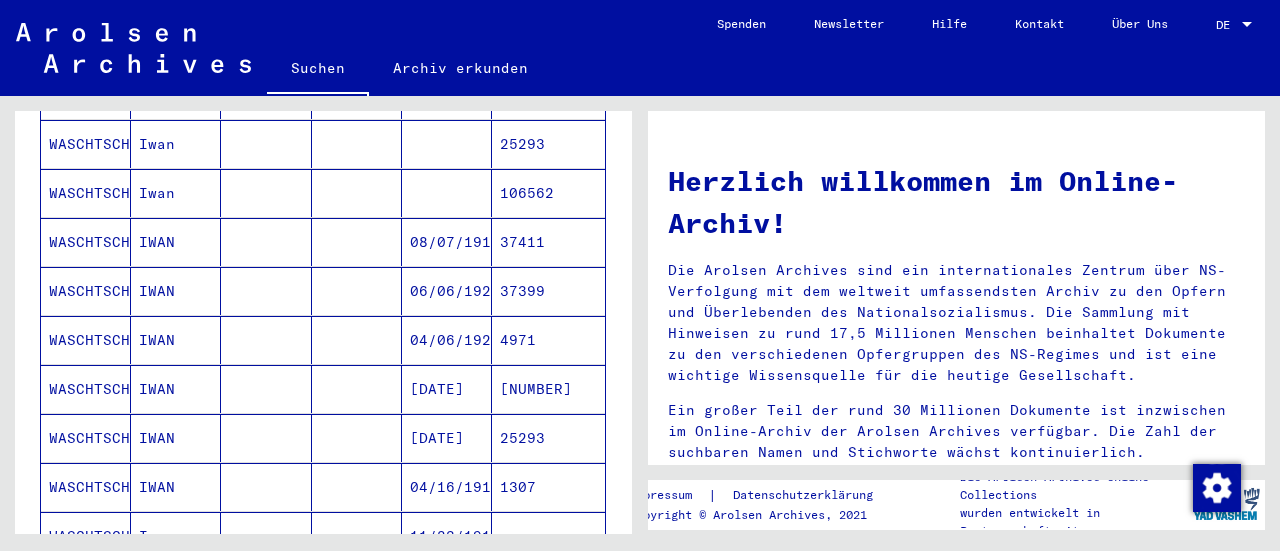 click on "[DATE]" at bounding box center [447, 438] 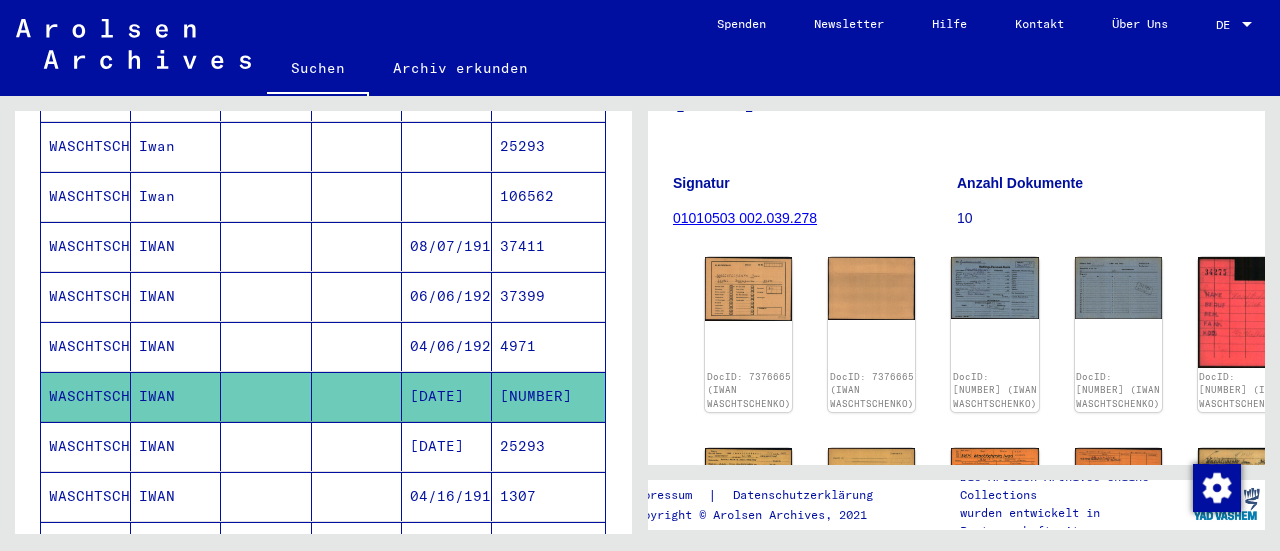 scroll, scrollTop: 300, scrollLeft: 0, axis: vertical 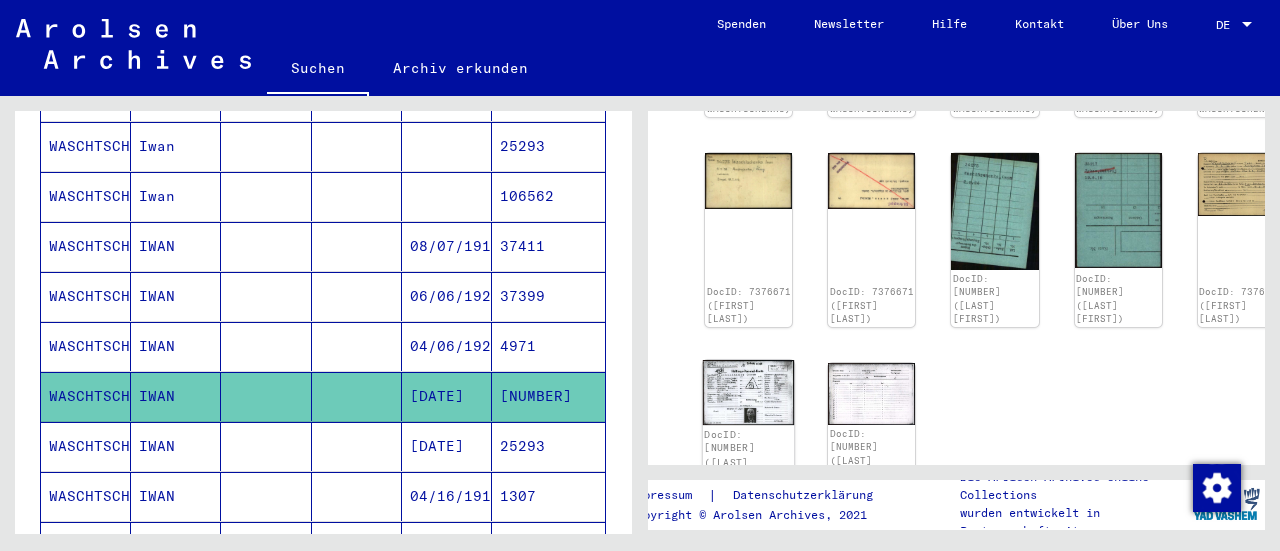 click 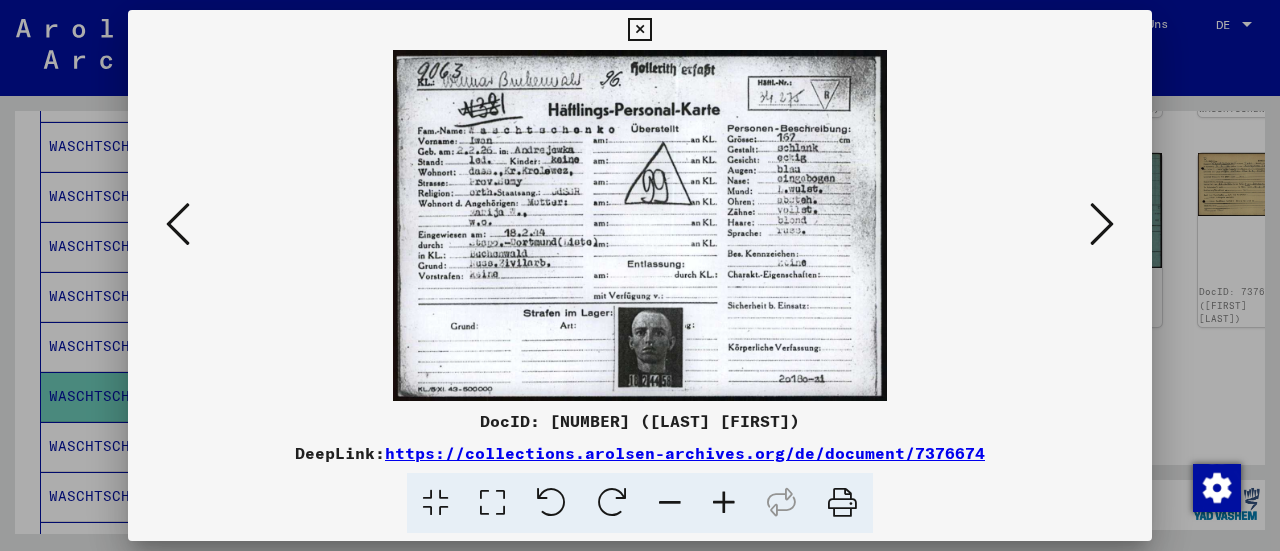 click at bounding box center [639, 30] 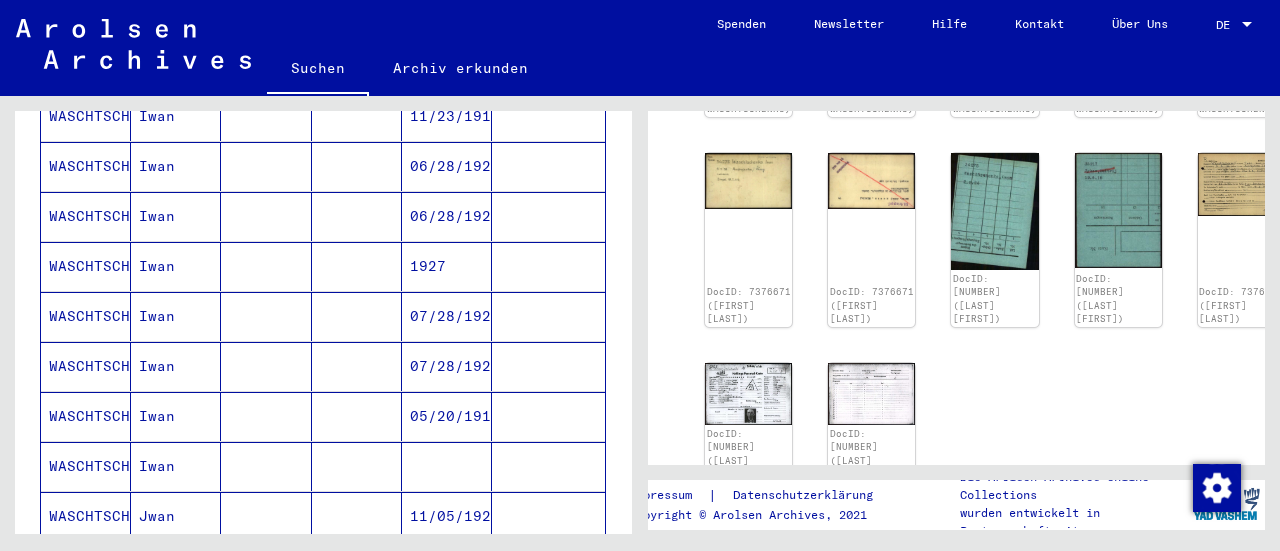 scroll, scrollTop: 1204, scrollLeft: 0, axis: vertical 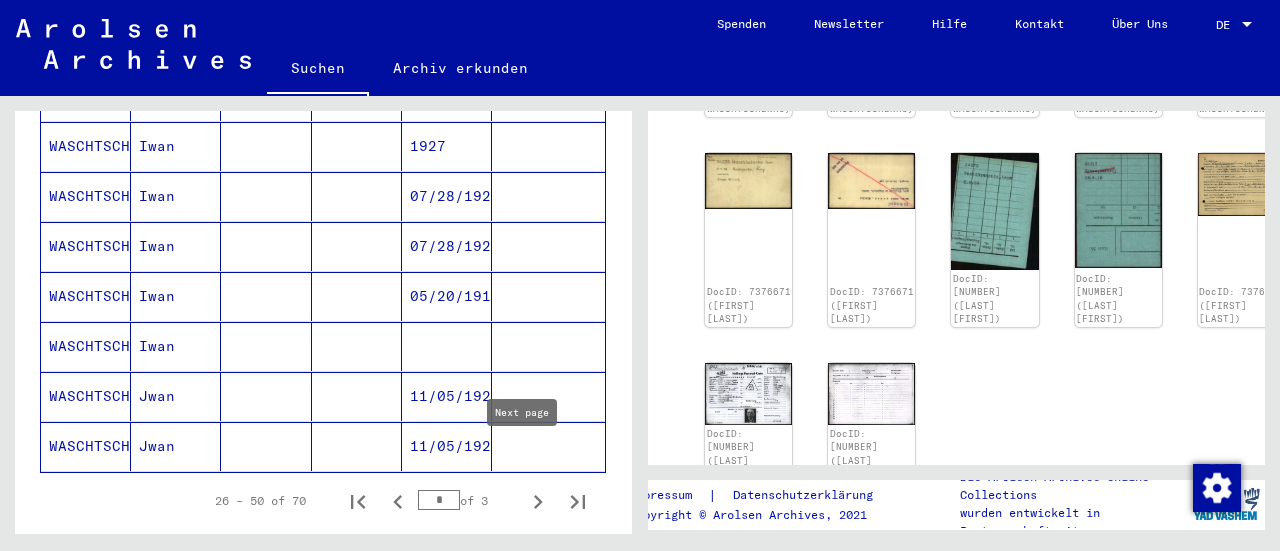 click 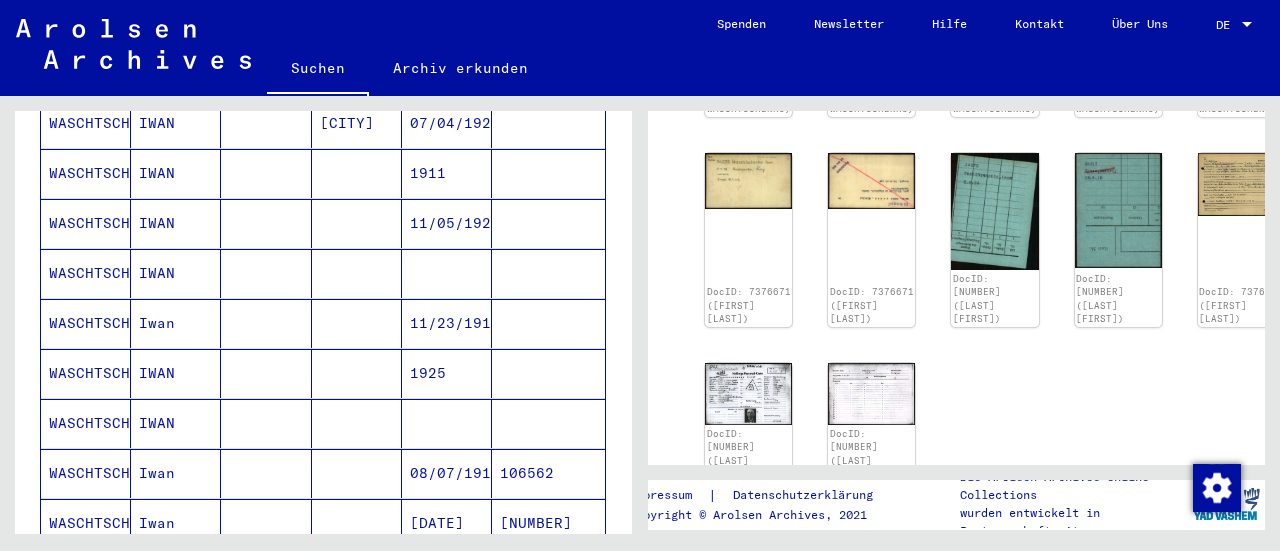 scroll, scrollTop: 604, scrollLeft: 0, axis: vertical 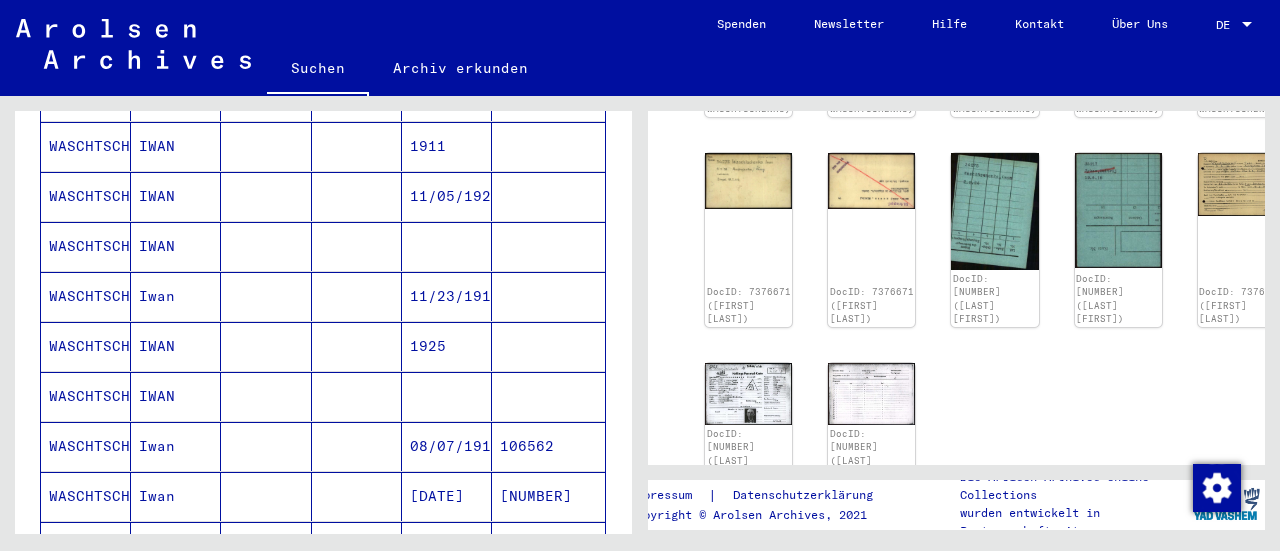 click at bounding box center (447, 296) 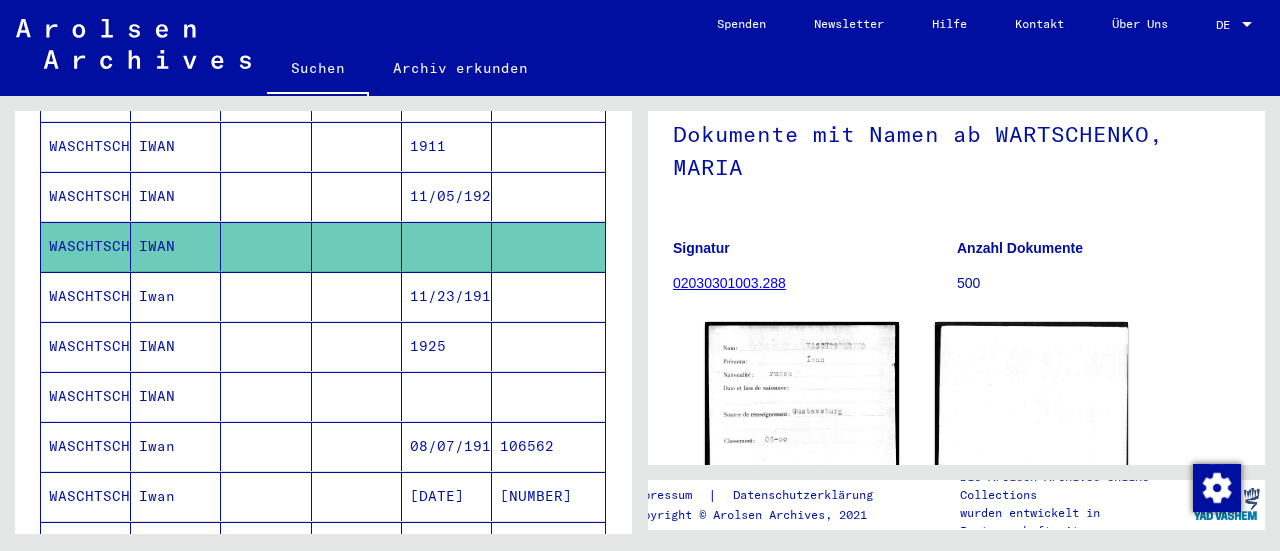 scroll, scrollTop: 200, scrollLeft: 0, axis: vertical 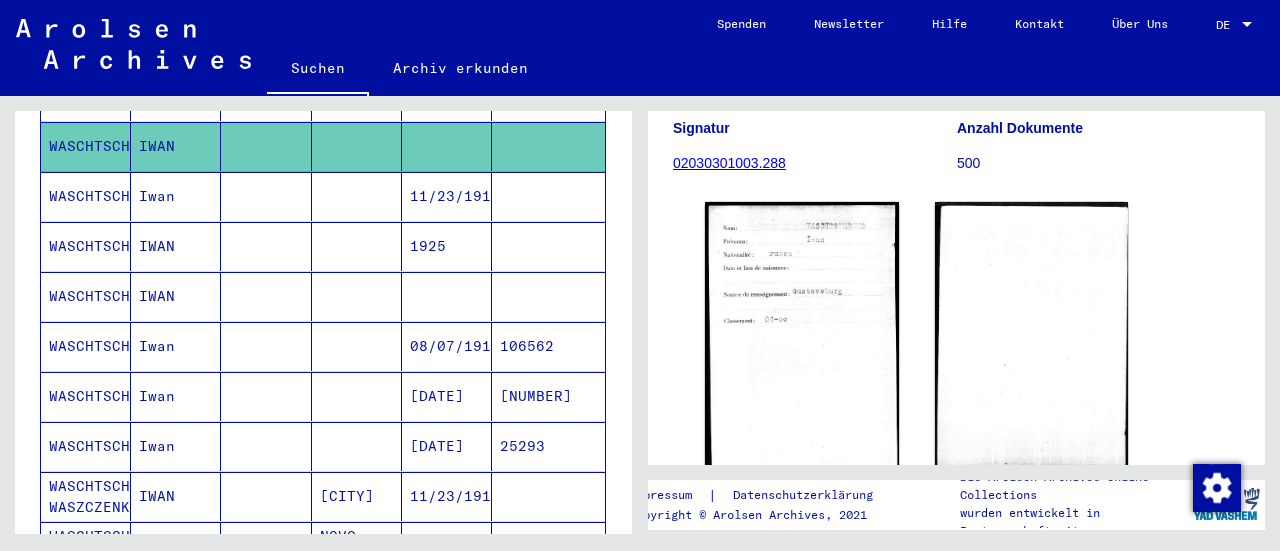 click on "IWAN" at bounding box center [176, 346] 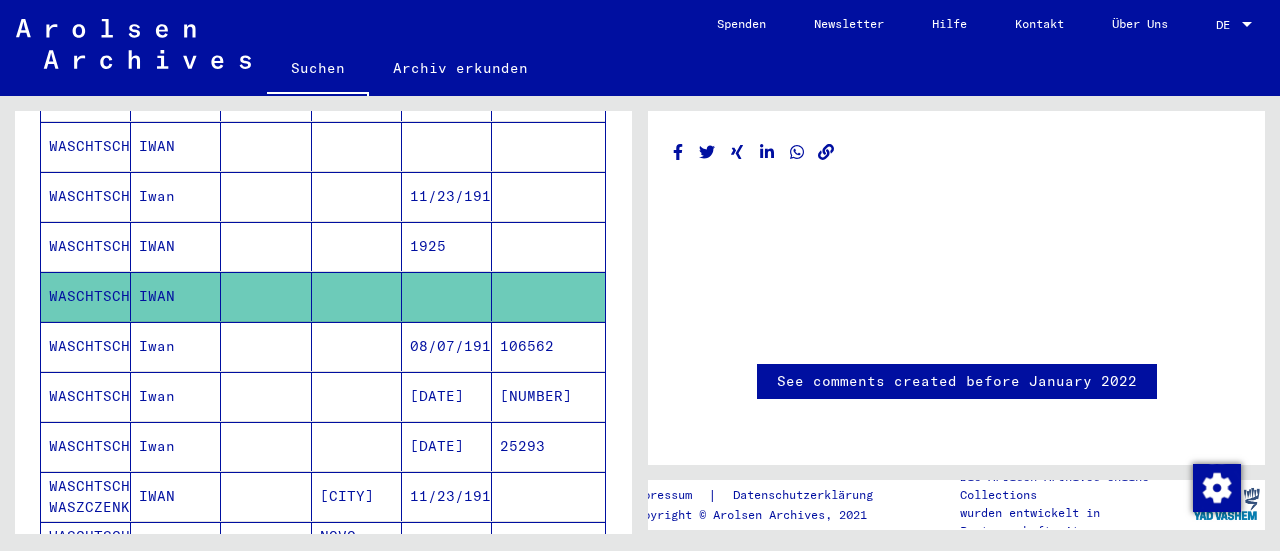 scroll, scrollTop: 0, scrollLeft: 0, axis: both 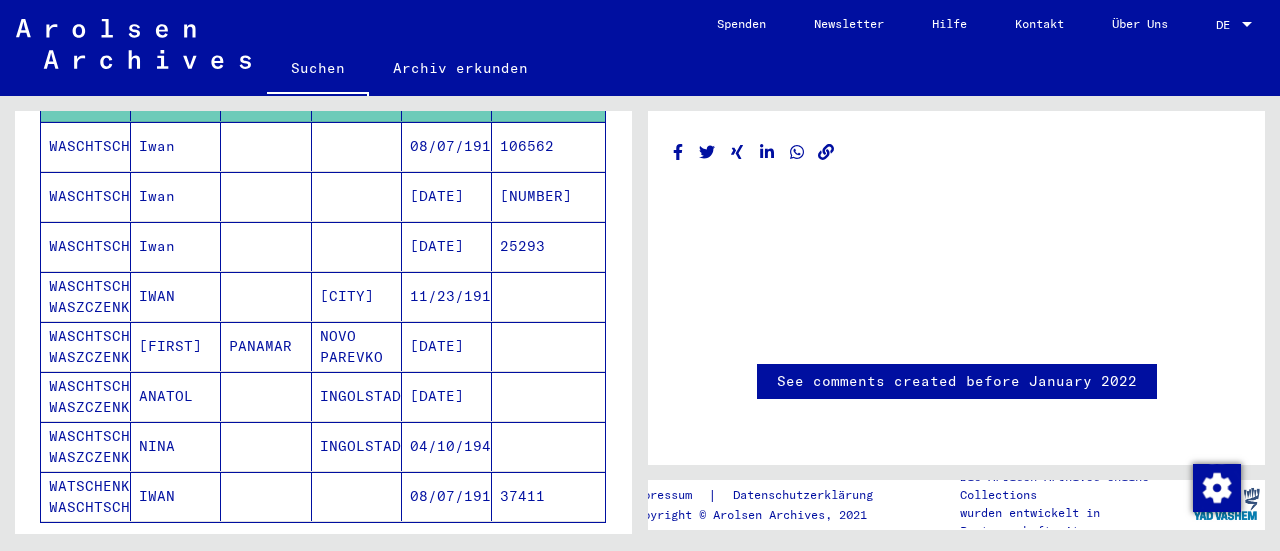 click 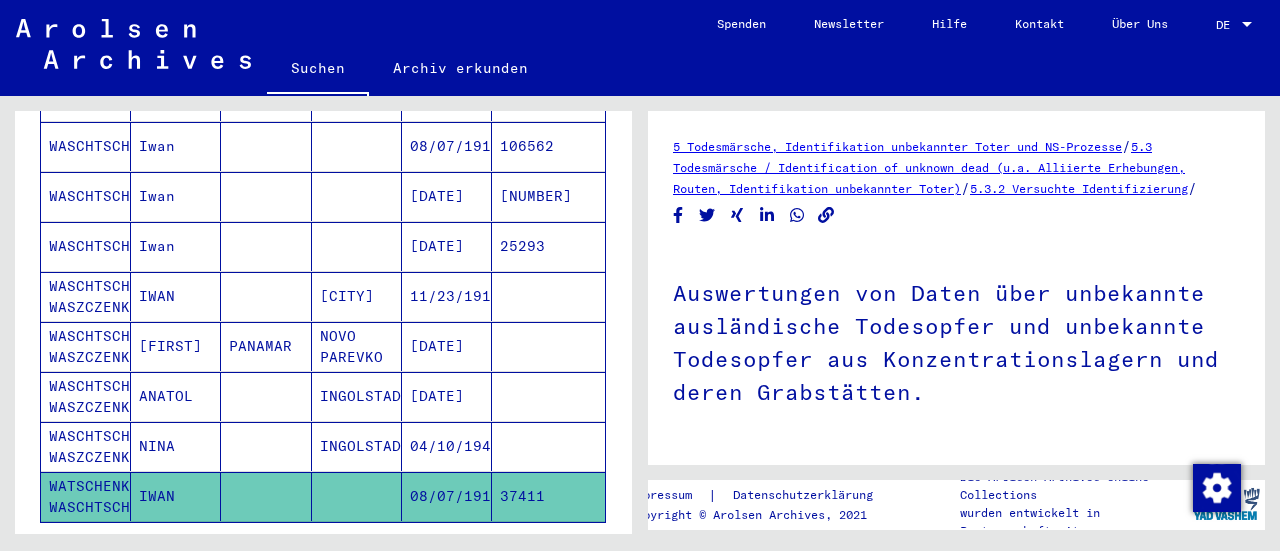 scroll, scrollTop: 0, scrollLeft: 0, axis: both 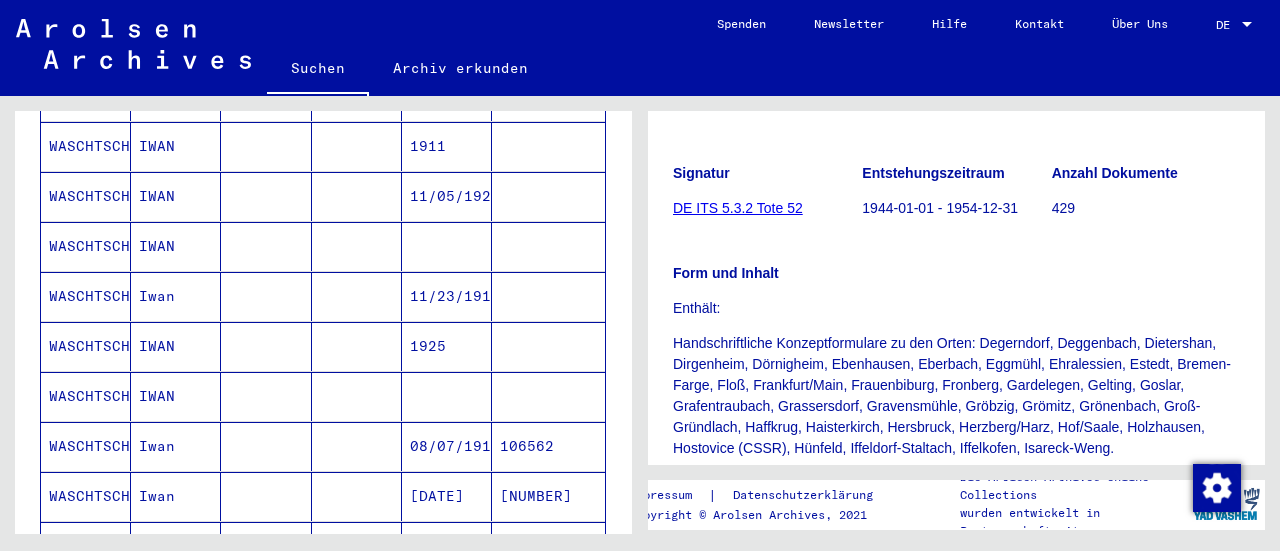 click at bounding box center (447, 446) 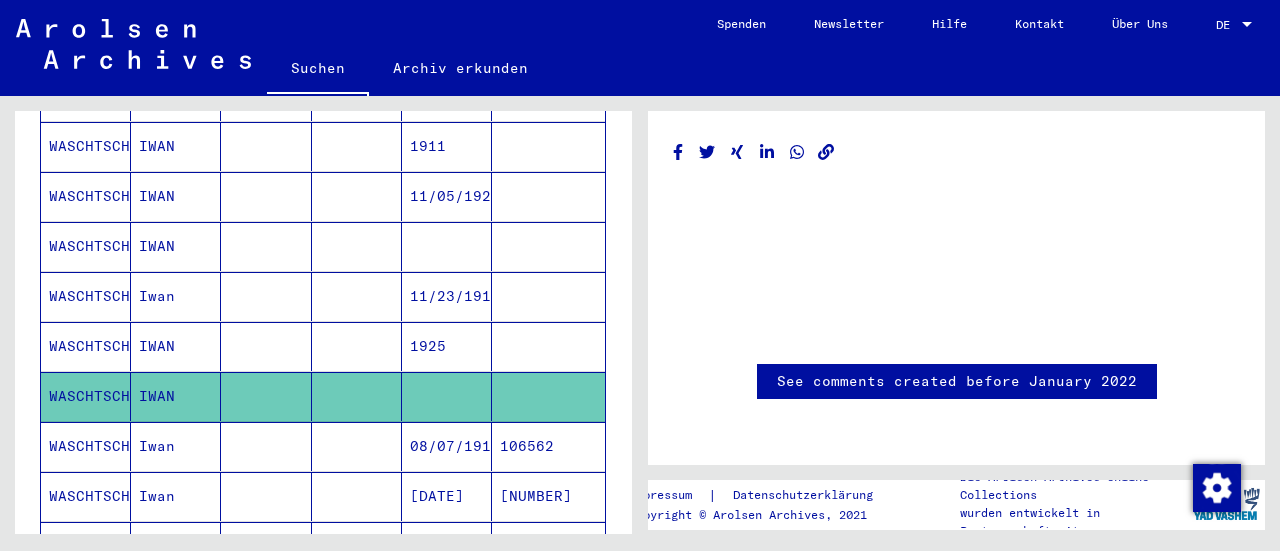 scroll, scrollTop: 0, scrollLeft: 0, axis: both 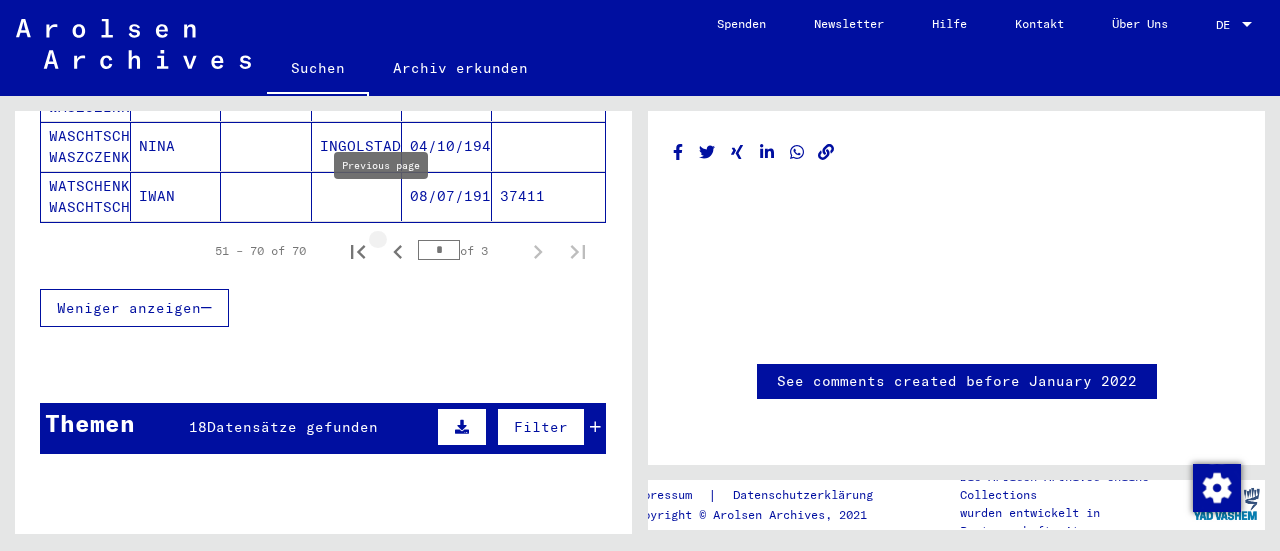 click 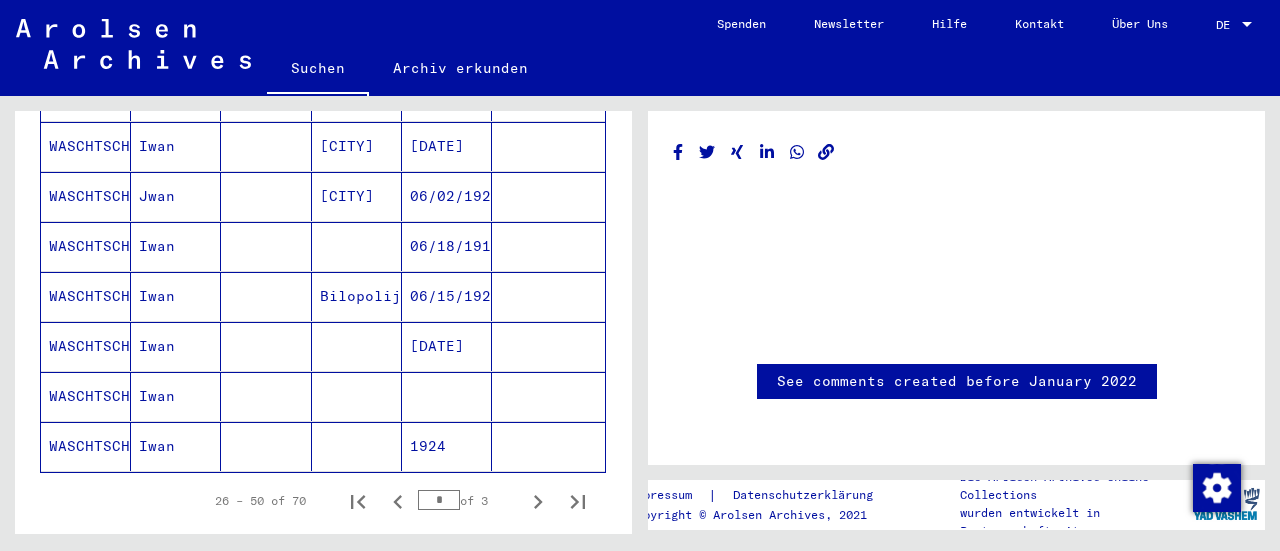 click at bounding box center [447, 446] 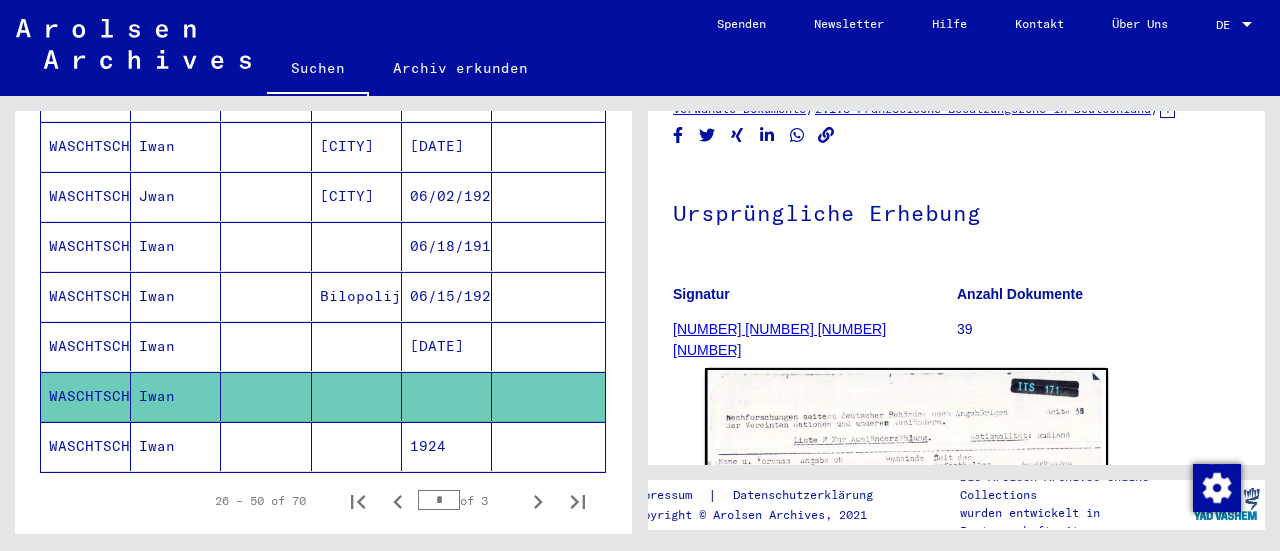 scroll, scrollTop: 300, scrollLeft: 0, axis: vertical 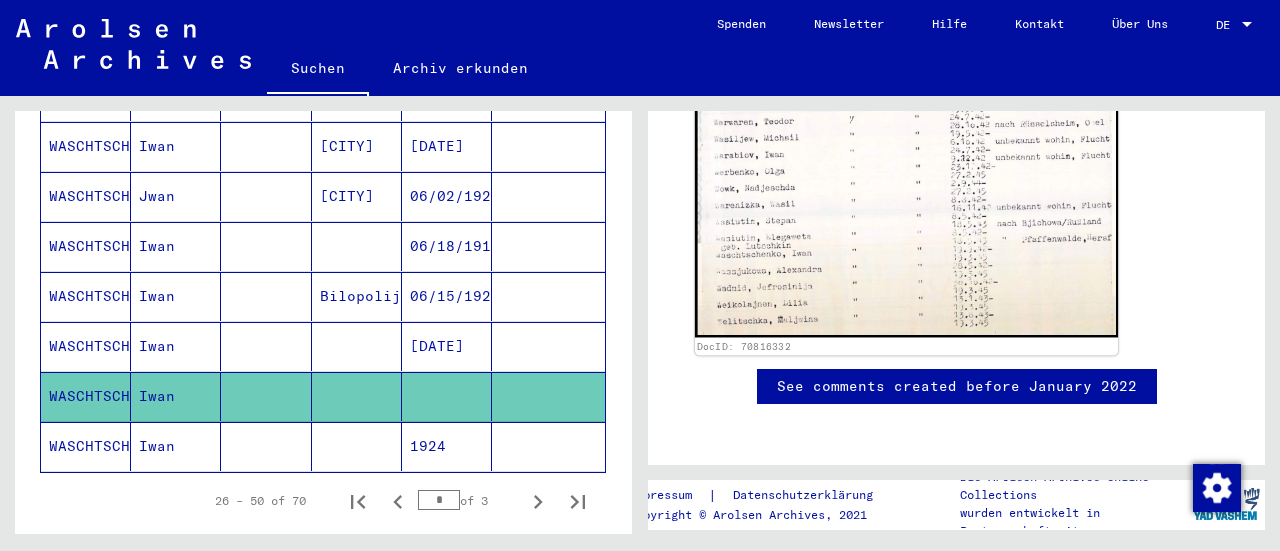 click 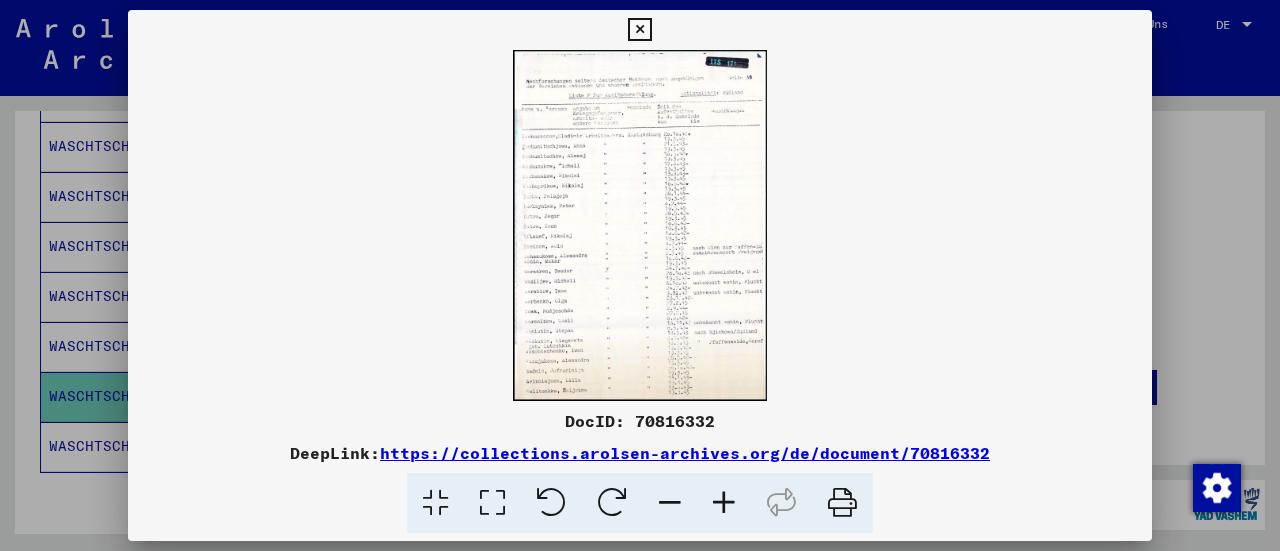 click at bounding box center [724, 503] 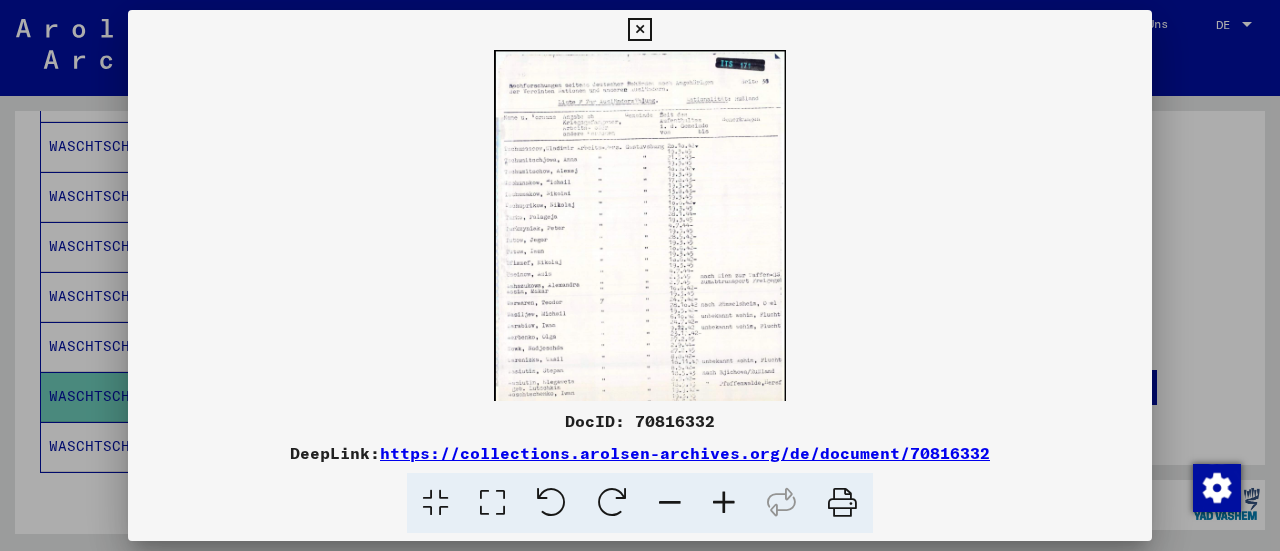click at bounding box center (724, 503) 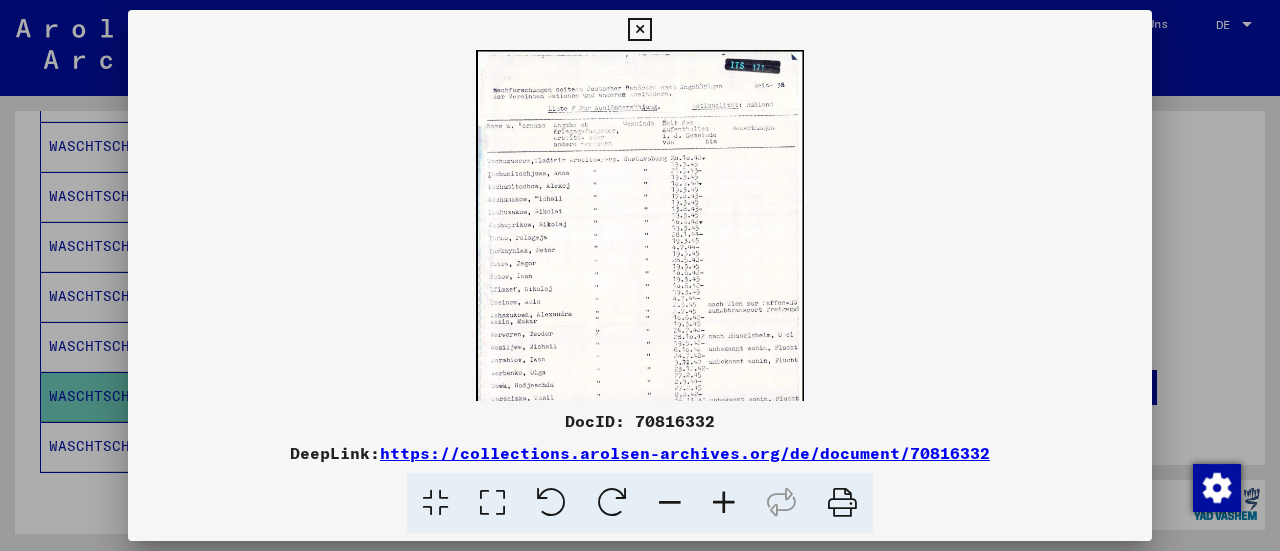 click at bounding box center (724, 503) 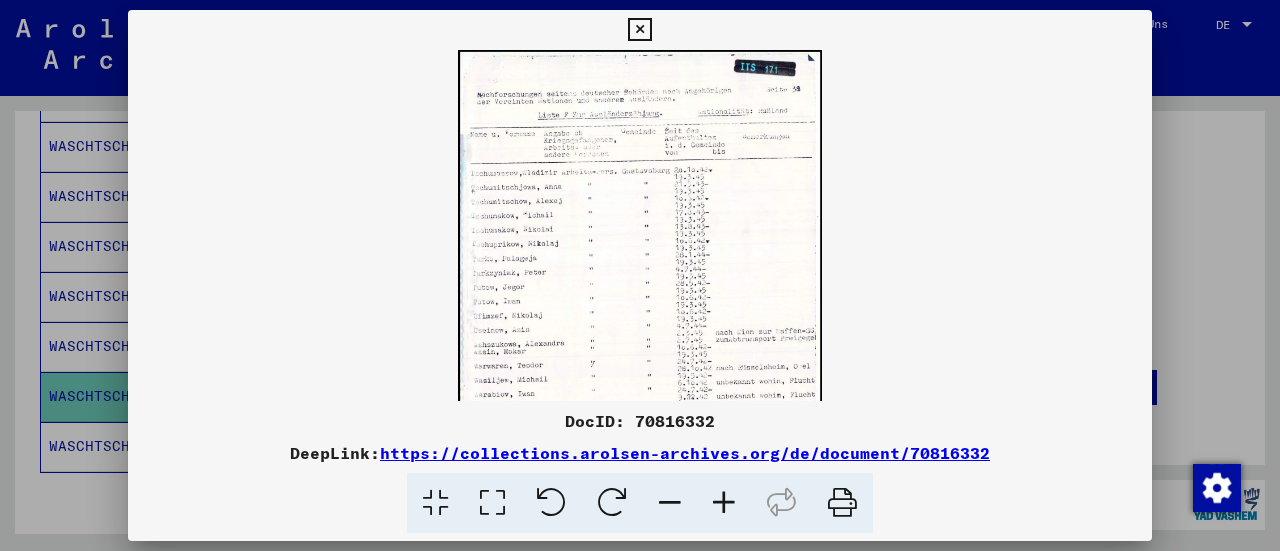 click at bounding box center (724, 503) 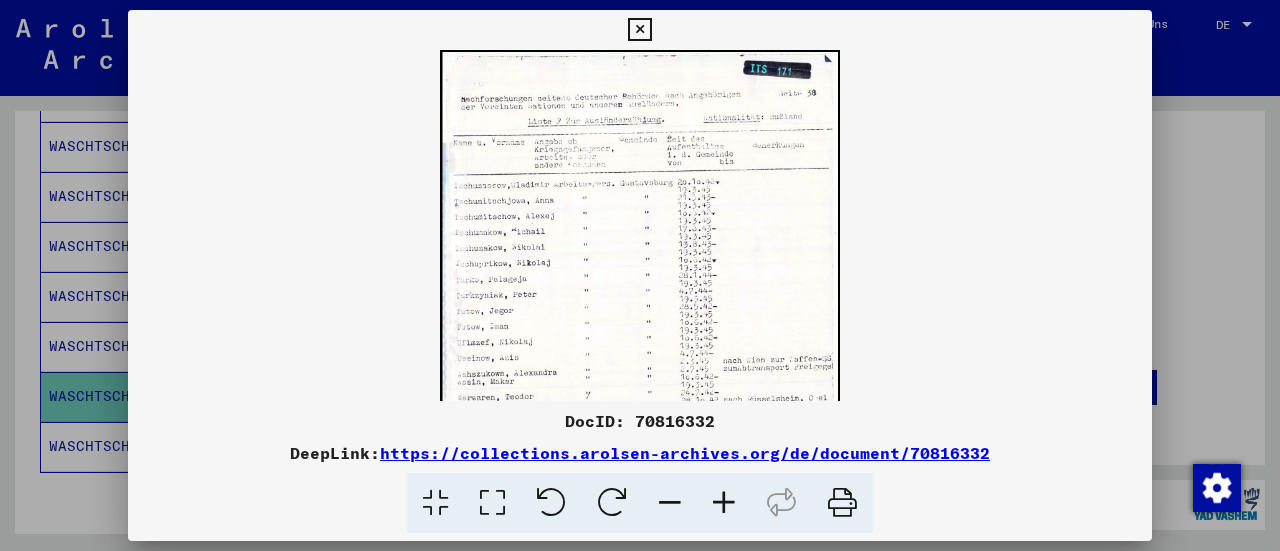 click at bounding box center (724, 503) 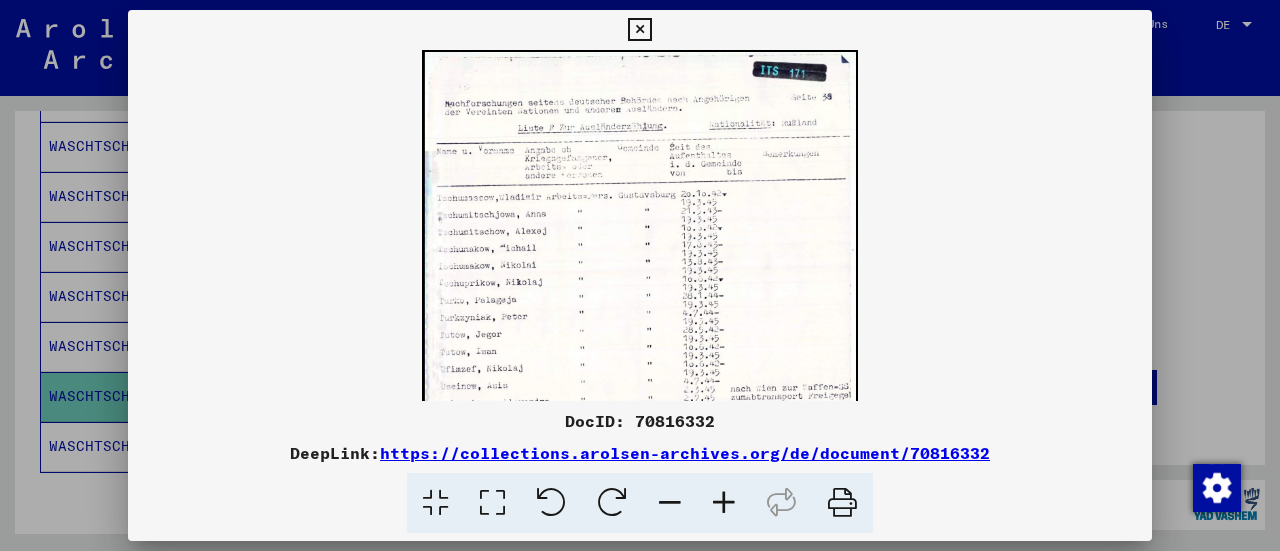 click at bounding box center [724, 503] 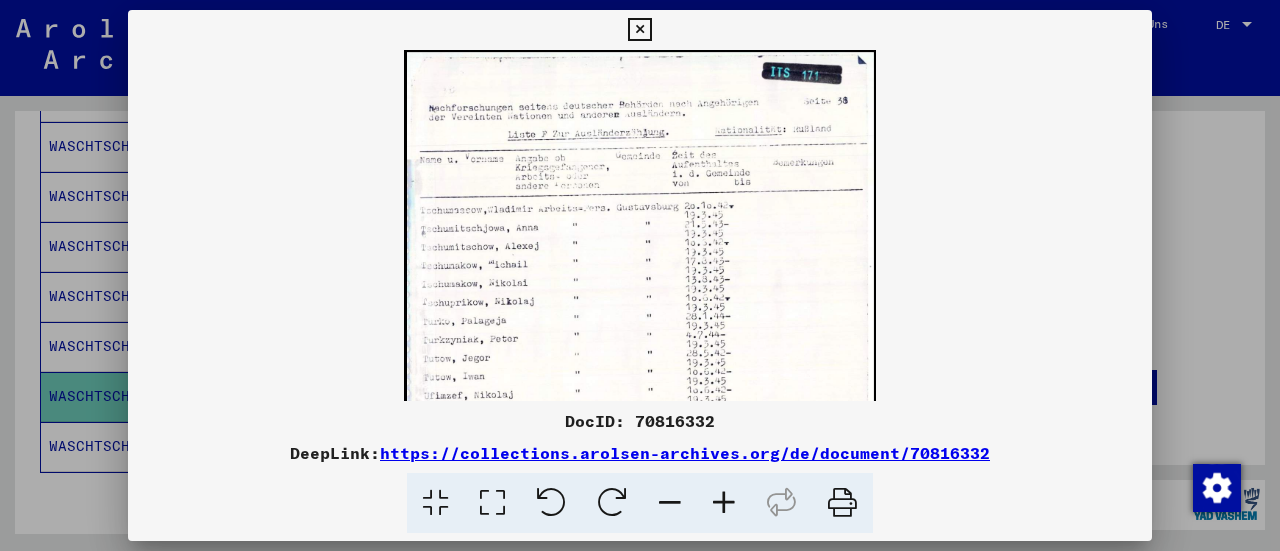 click at bounding box center [639, 30] 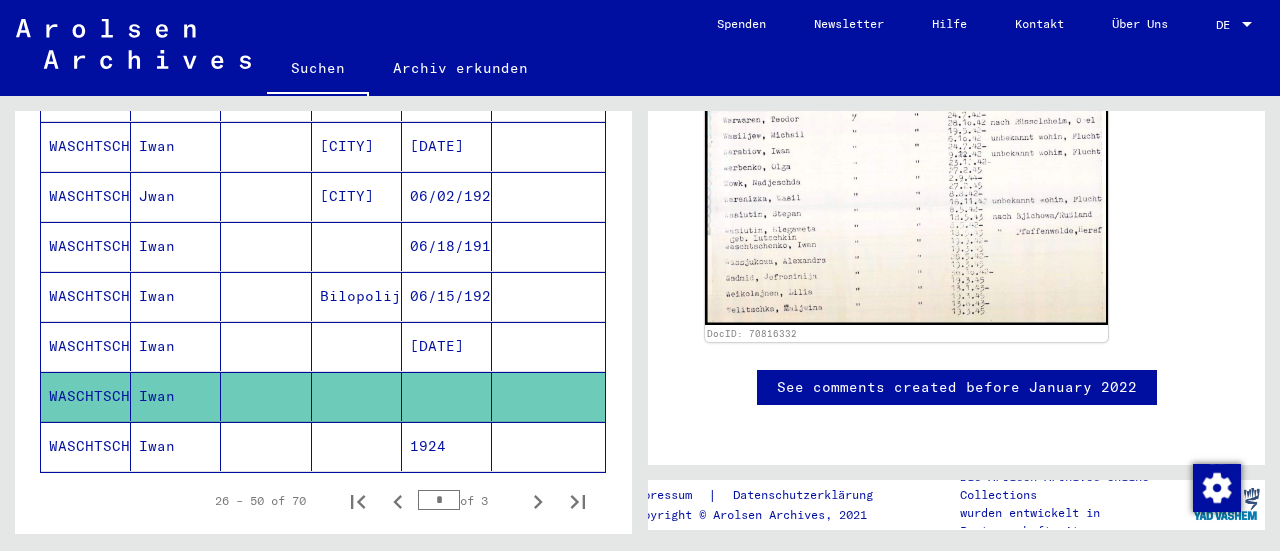 click on "[DATE]" at bounding box center (447, 396) 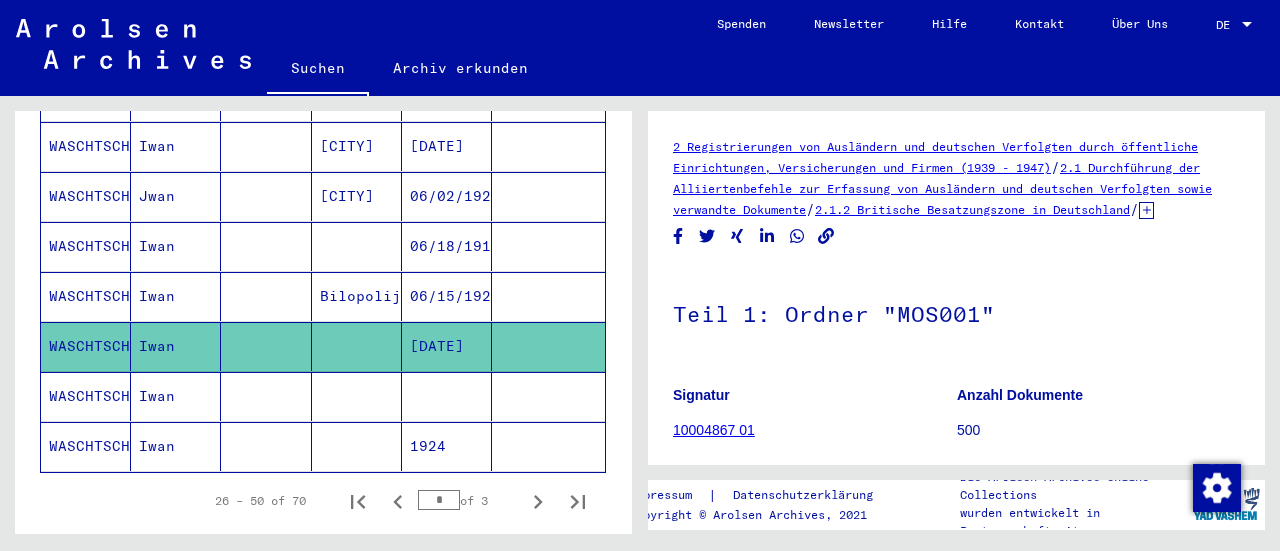 scroll, scrollTop: 0, scrollLeft: 0, axis: both 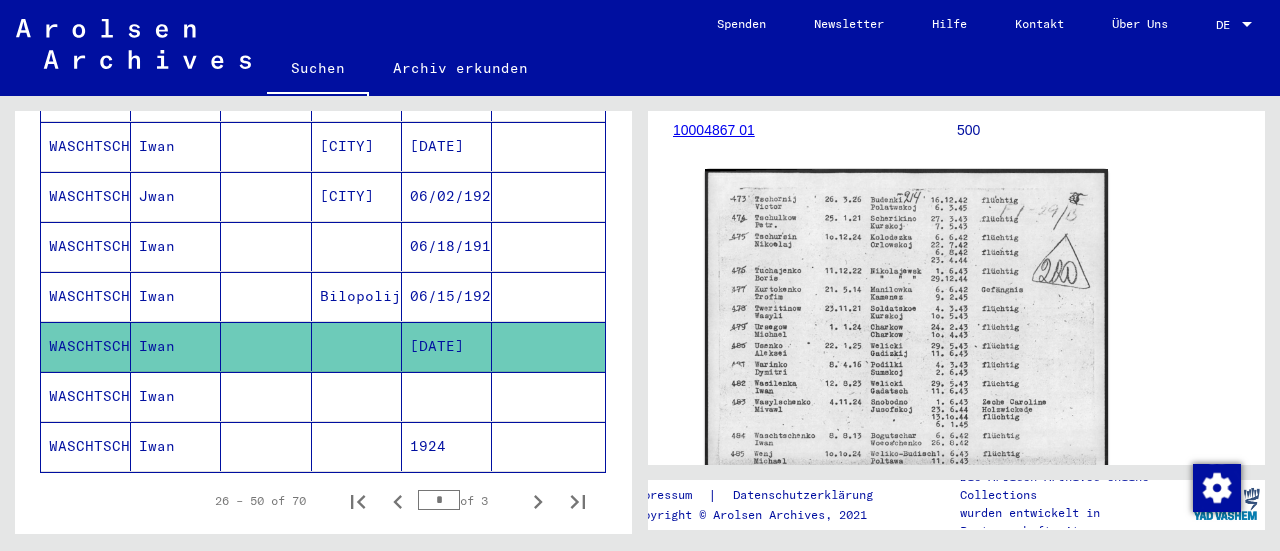 click on "06/15/1921" at bounding box center (447, 346) 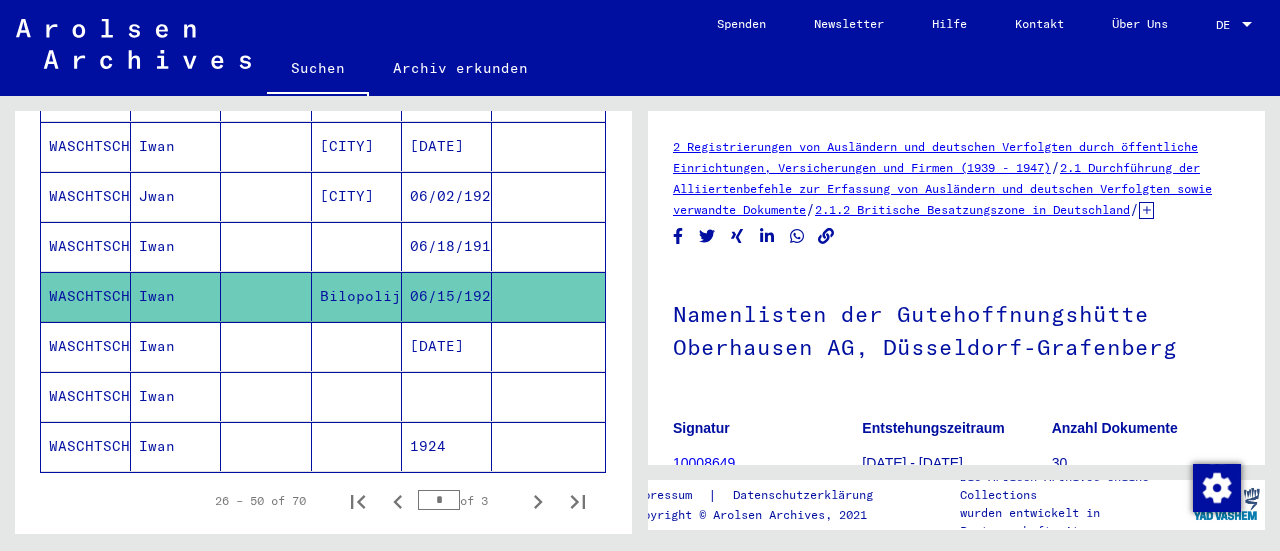 scroll, scrollTop: 0, scrollLeft: 0, axis: both 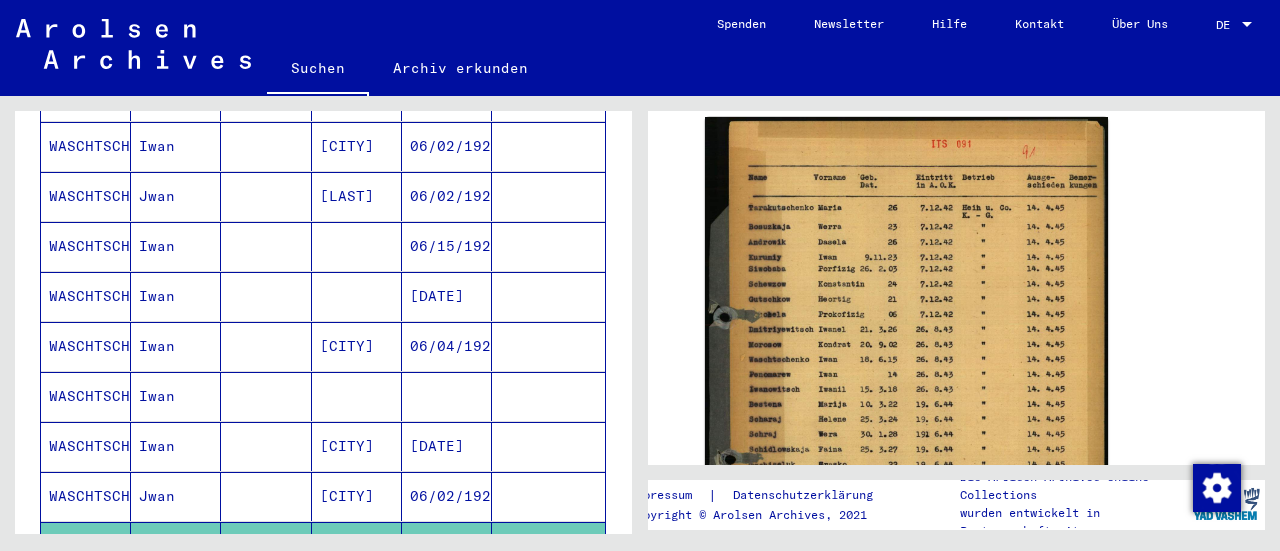 click at bounding box center (447, 446) 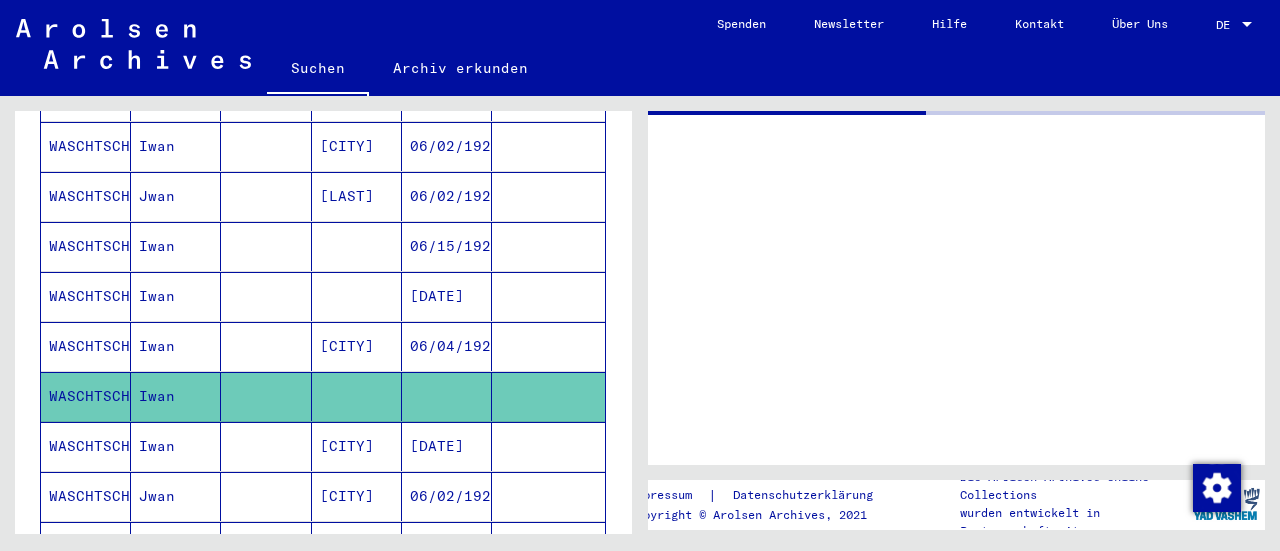 scroll, scrollTop: 0, scrollLeft: 0, axis: both 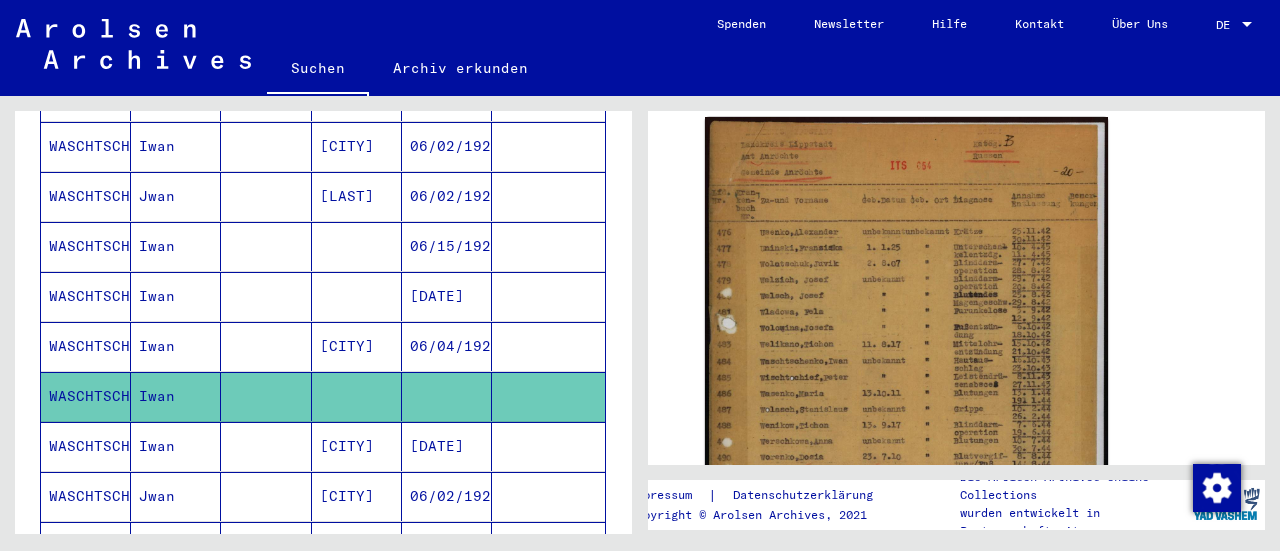 click on "[DATE]" at bounding box center (447, 346) 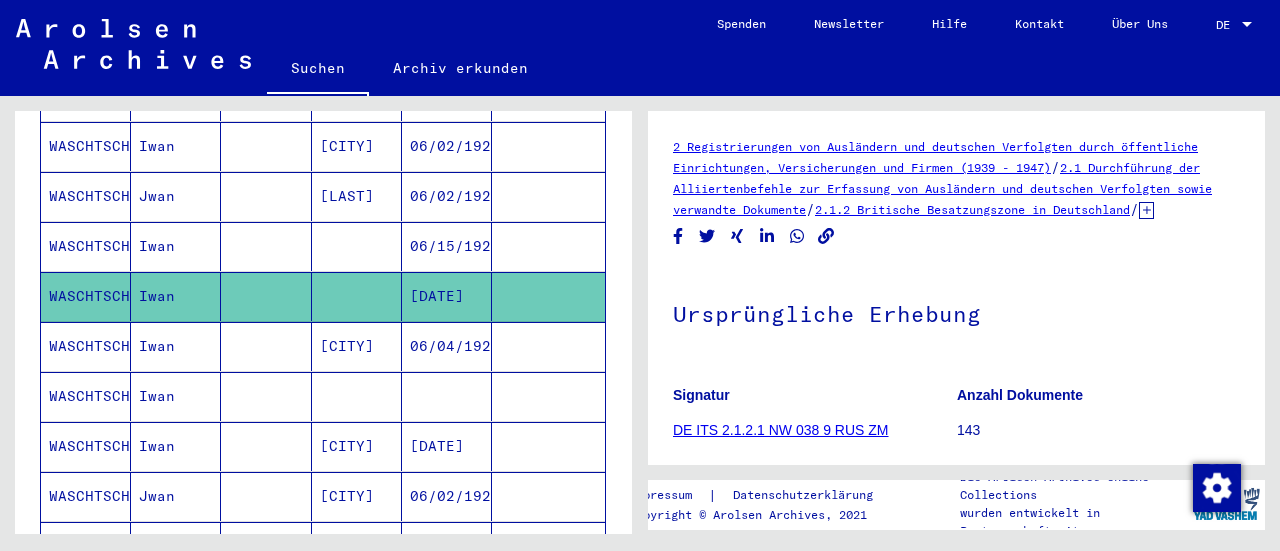 scroll, scrollTop: 722, scrollLeft: 0, axis: vertical 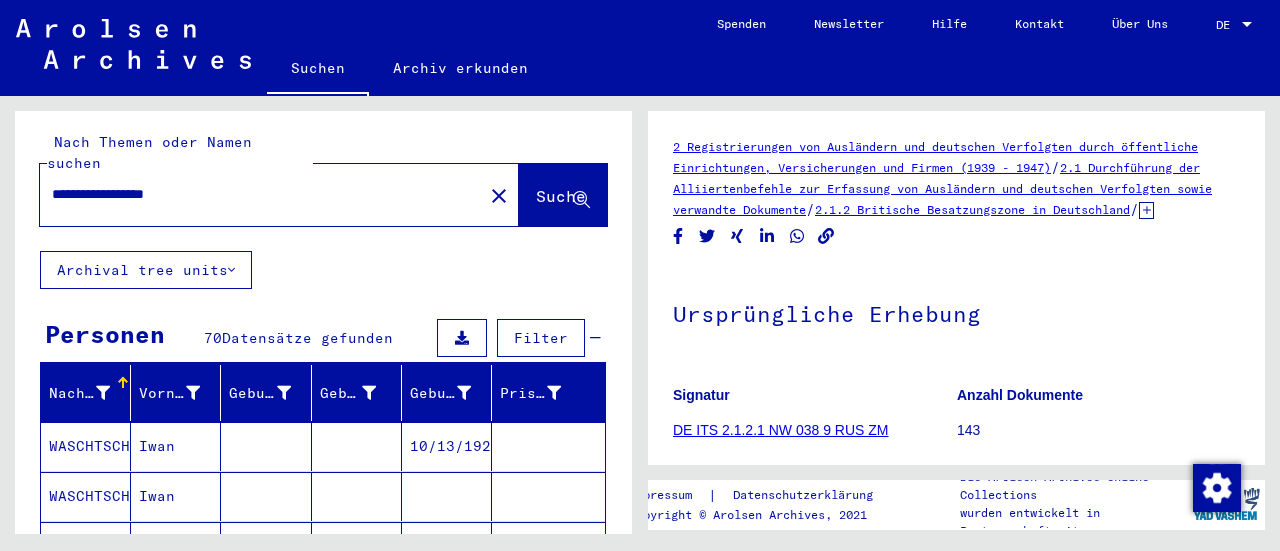 click on "**********" at bounding box center (261, 194) 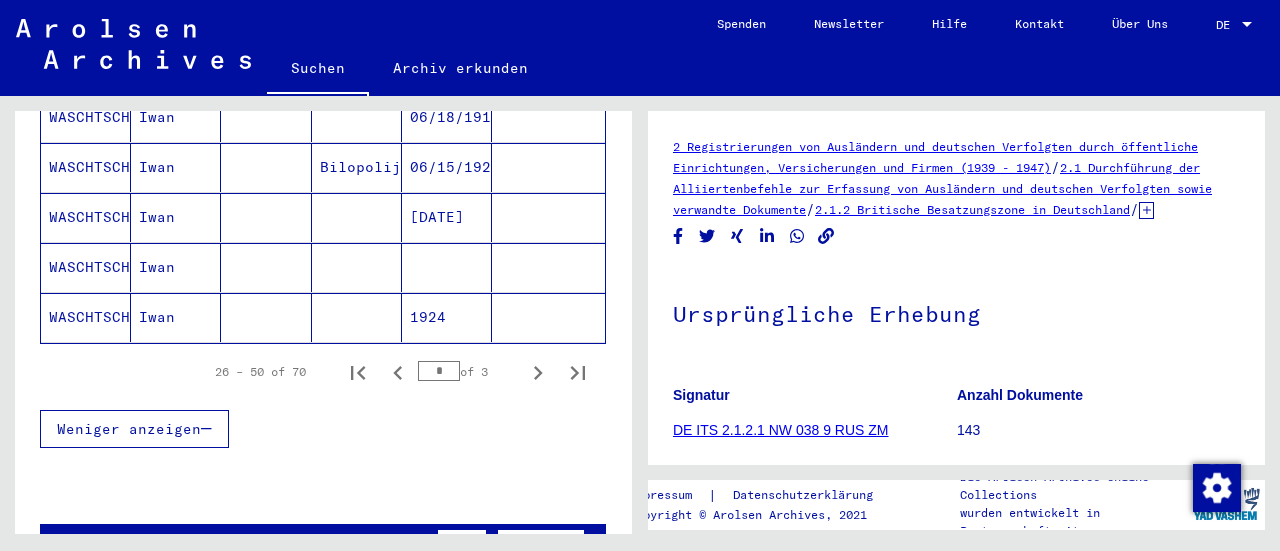 scroll, scrollTop: 1304, scrollLeft: 0, axis: vertical 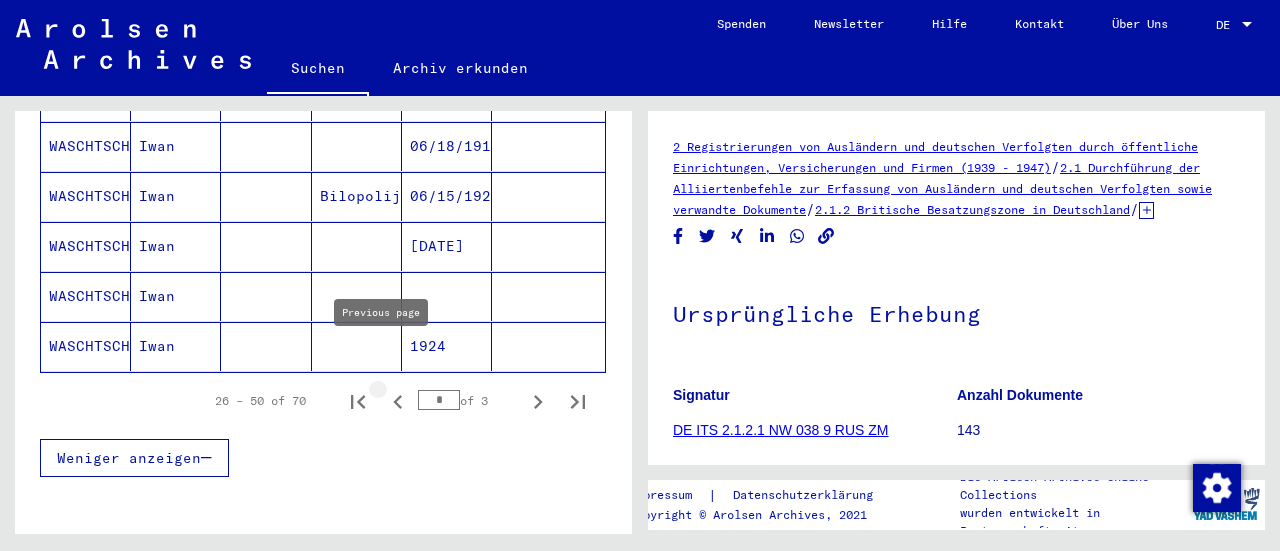 click 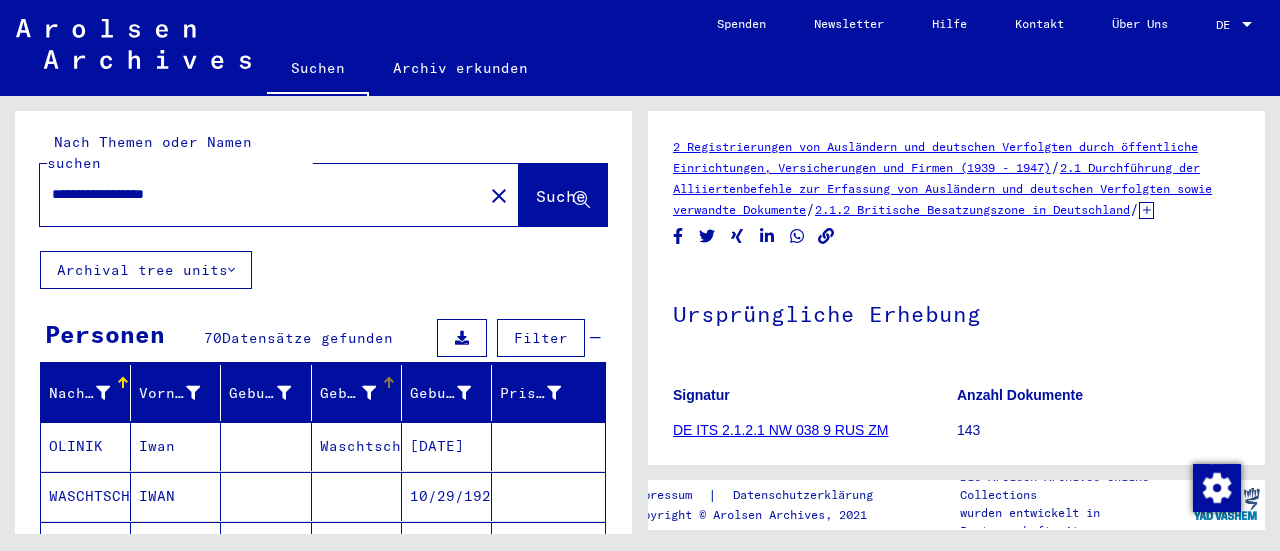 scroll, scrollTop: 204, scrollLeft: 0, axis: vertical 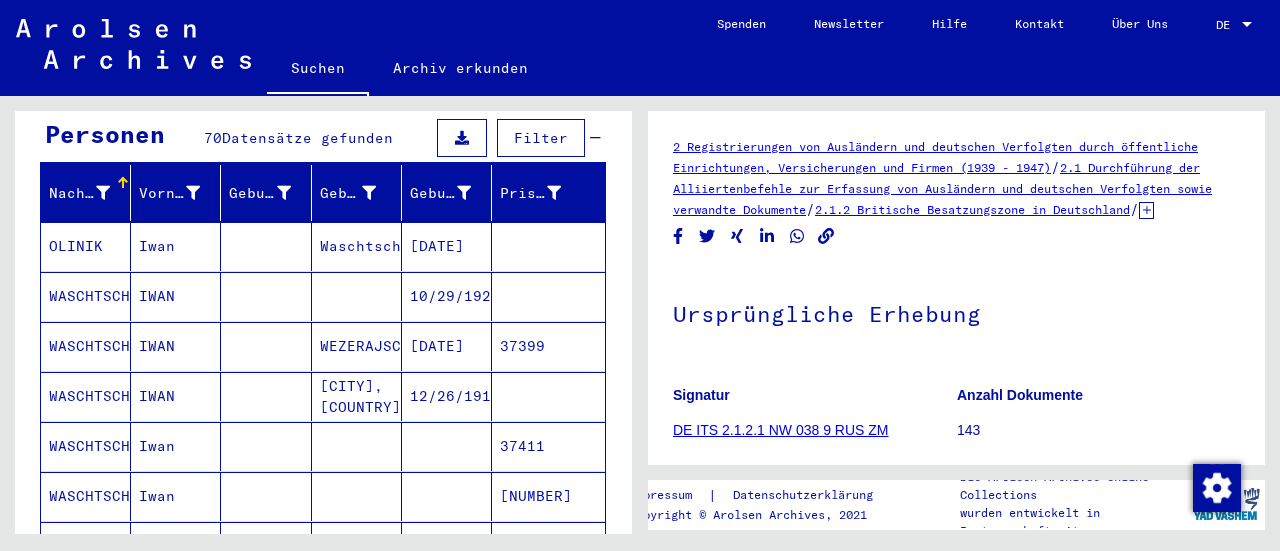 click at bounding box center (357, 346) 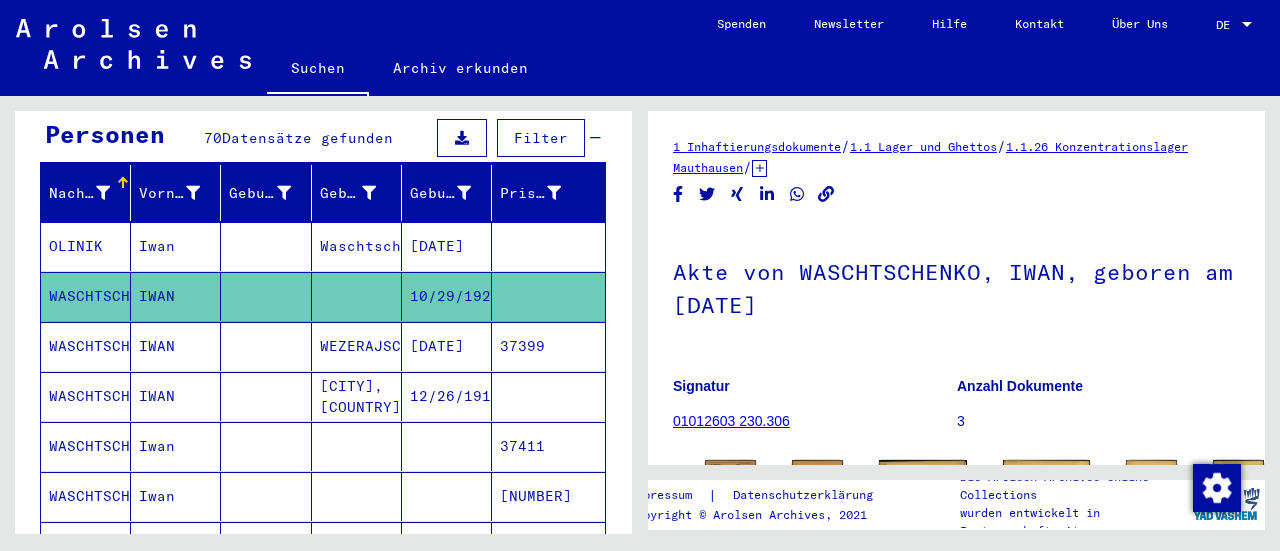 scroll, scrollTop: 0, scrollLeft: 0, axis: both 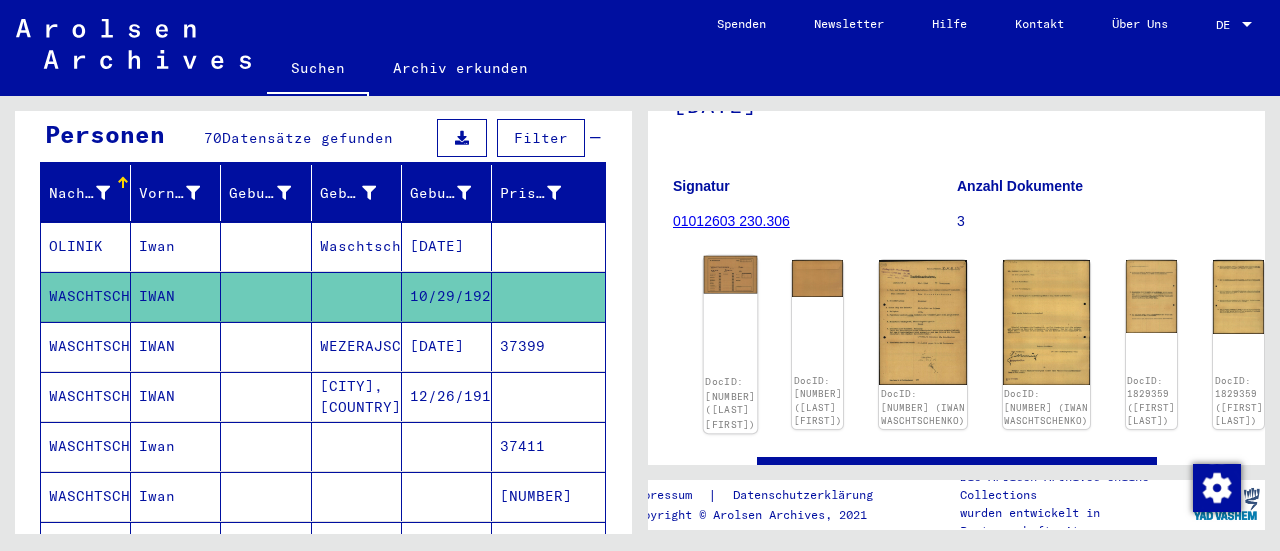 click 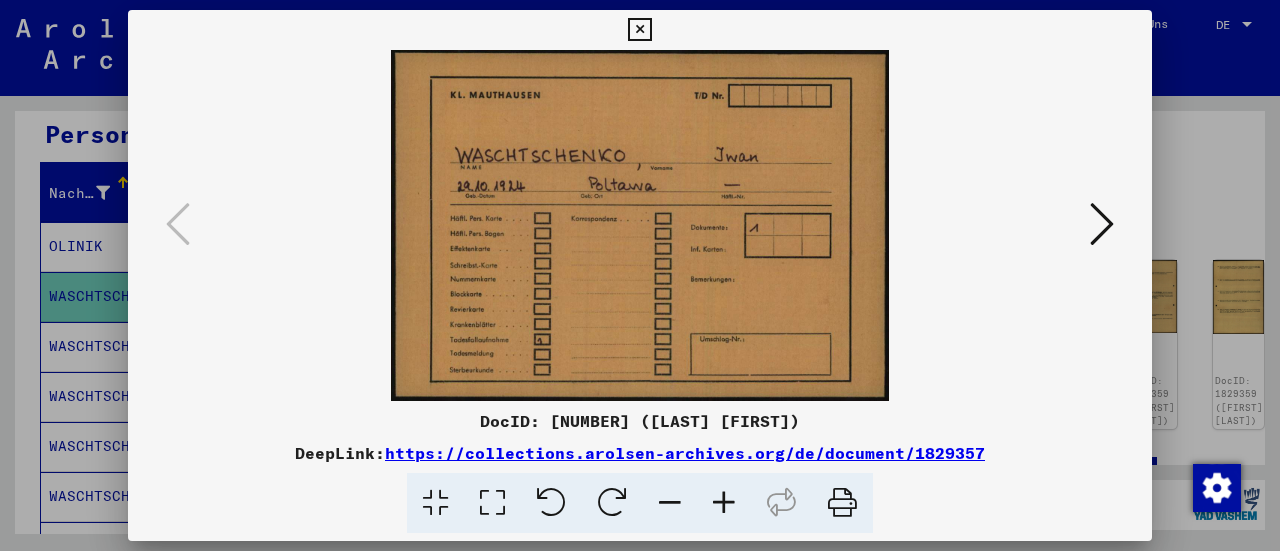 drag, startPoint x: 638, startPoint y: 31, endPoint x: 601, endPoint y: 63, distance: 48.9183 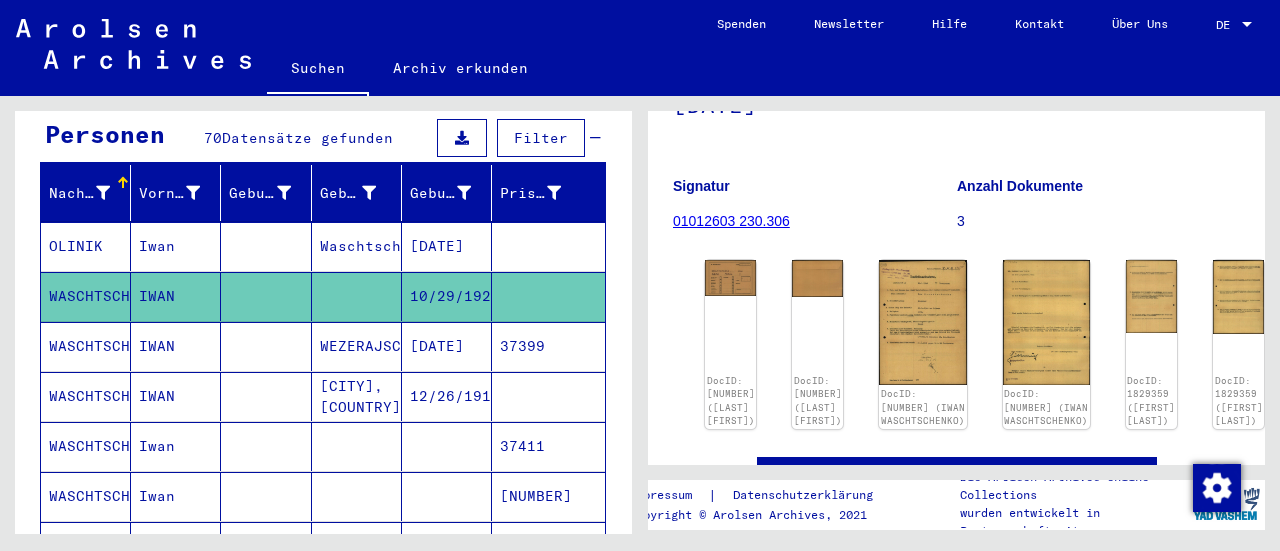 click on "IWAN" at bounding box center [176, 396] 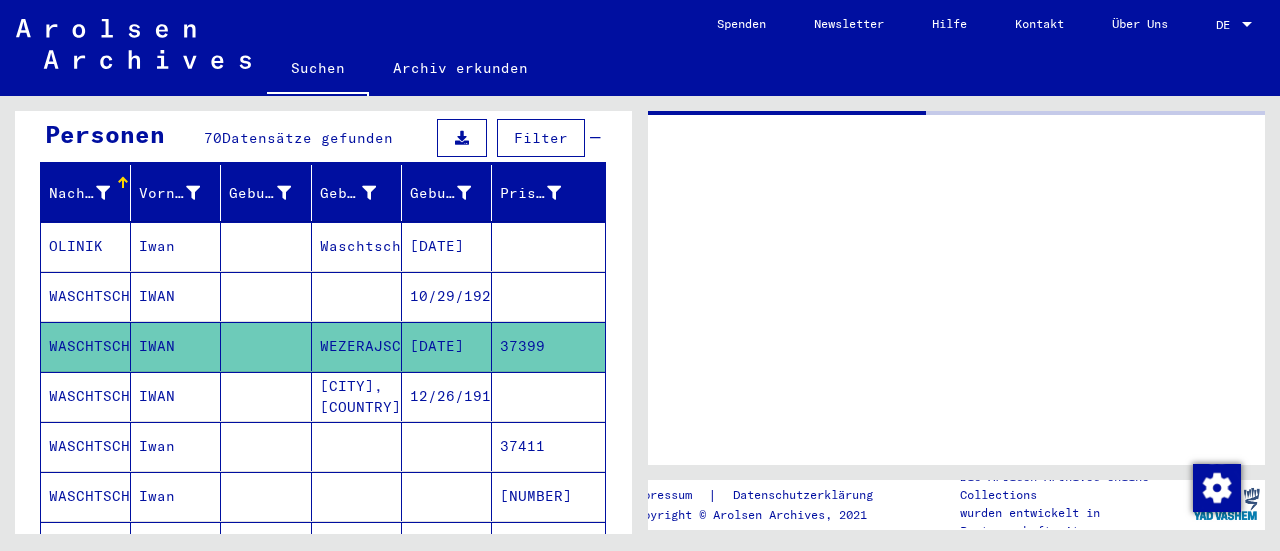 scroll, scrollTop: 0, scrollLeft: 0, axis: both 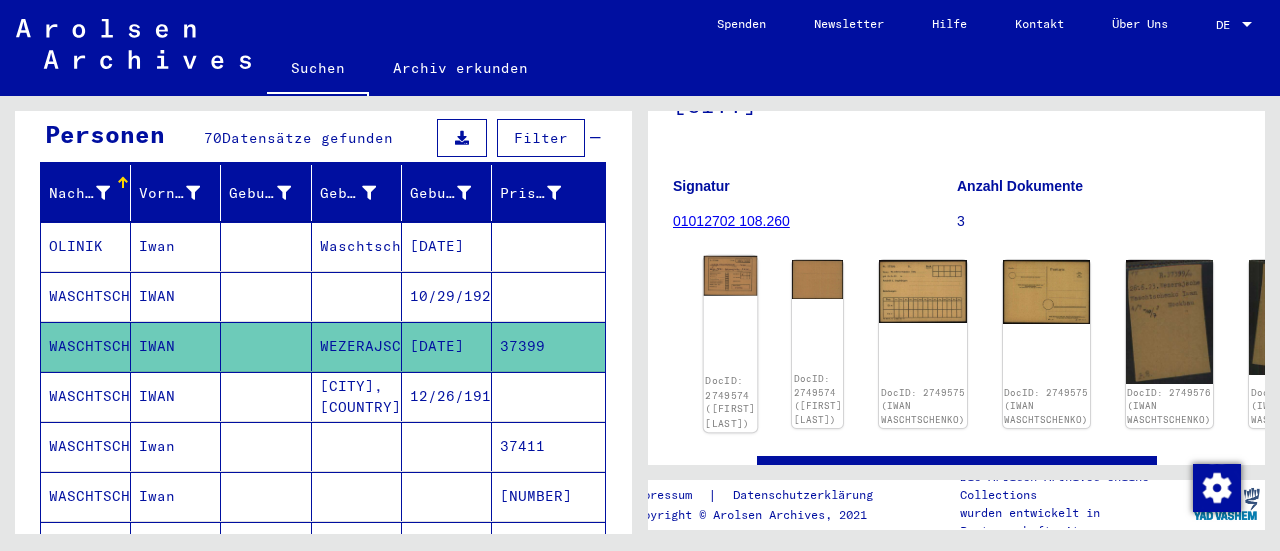 click 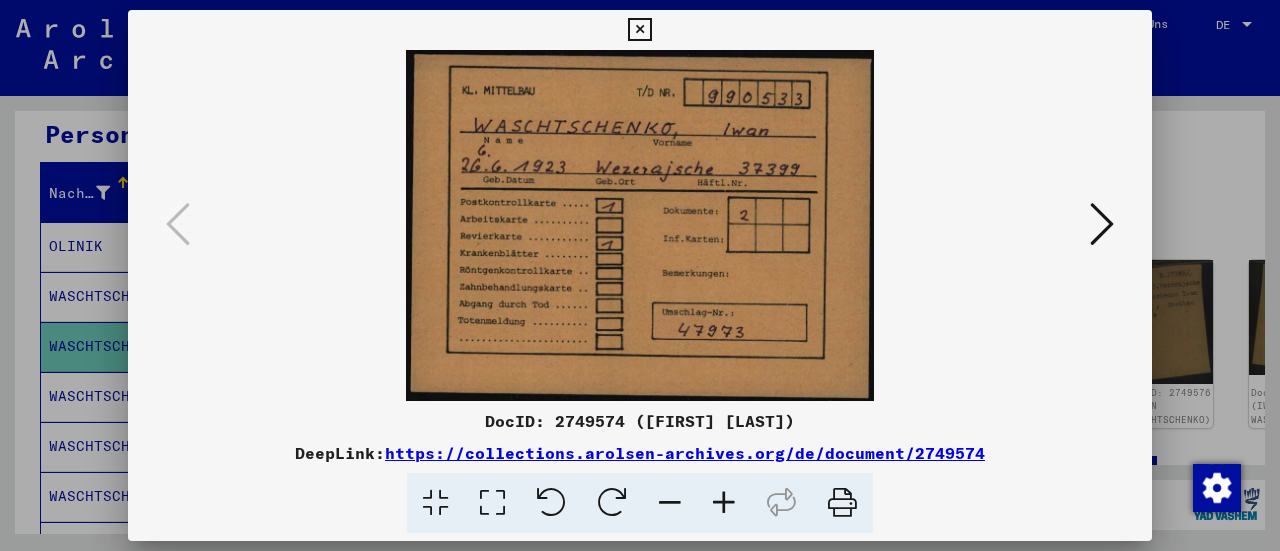 click at bounding box center (1102, 224) 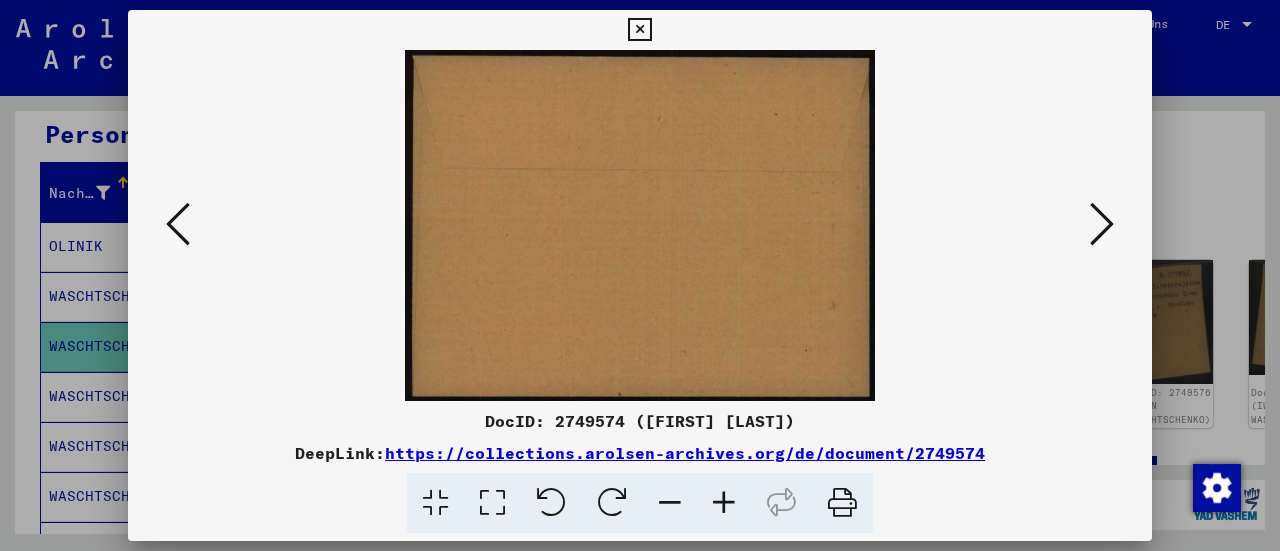 click at bounding box center [1102, 224] 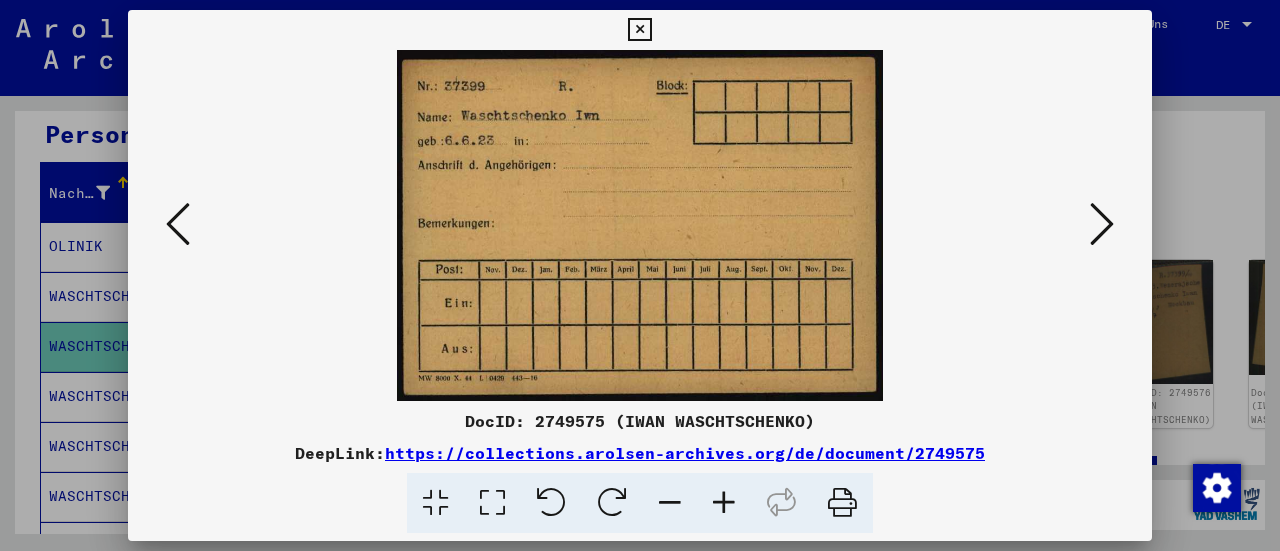 click at bounding box center (1102, 224) 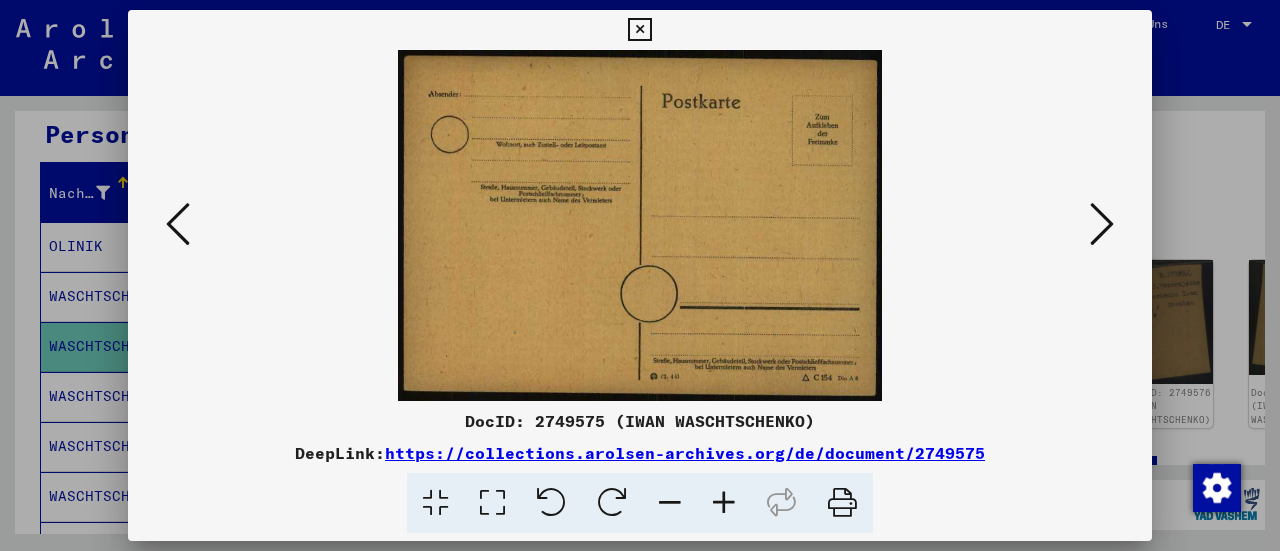 click at bounding box center [1102, 224] 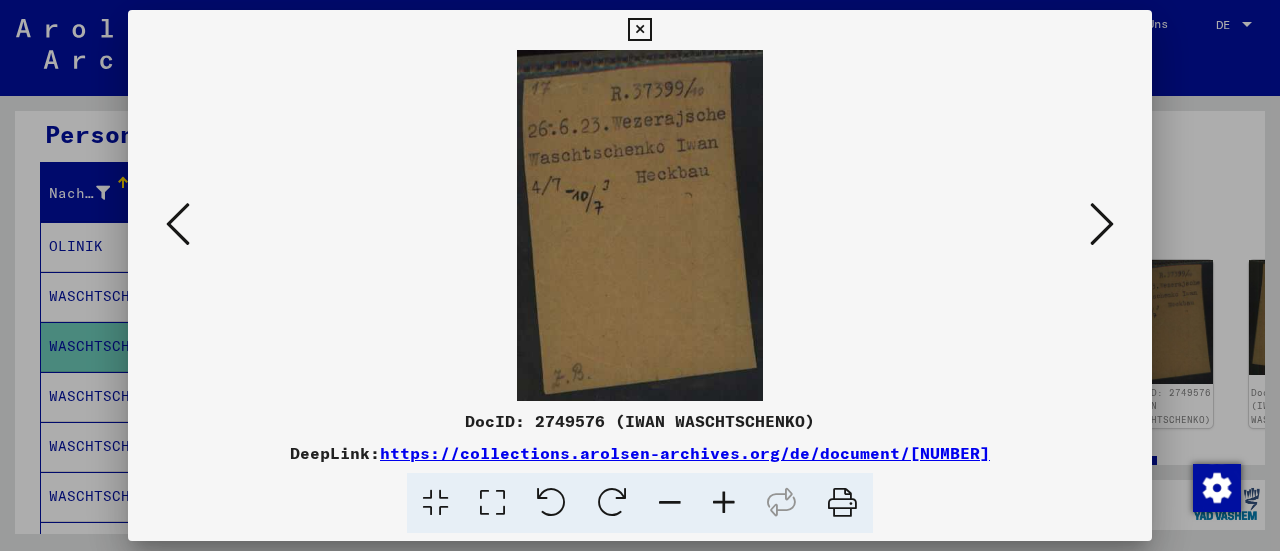 click at bounding box center [1102, 224] 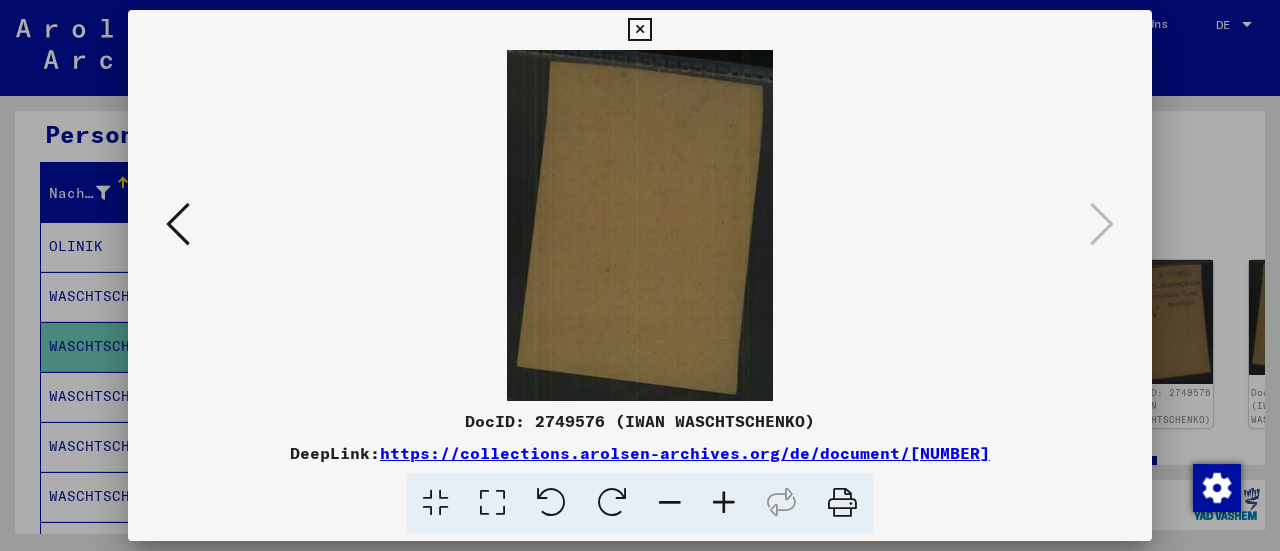 drag, startPoint x: 634, startPoint y: 29, endPoint x: 602, endPoint y: 73, distance: 54.405884 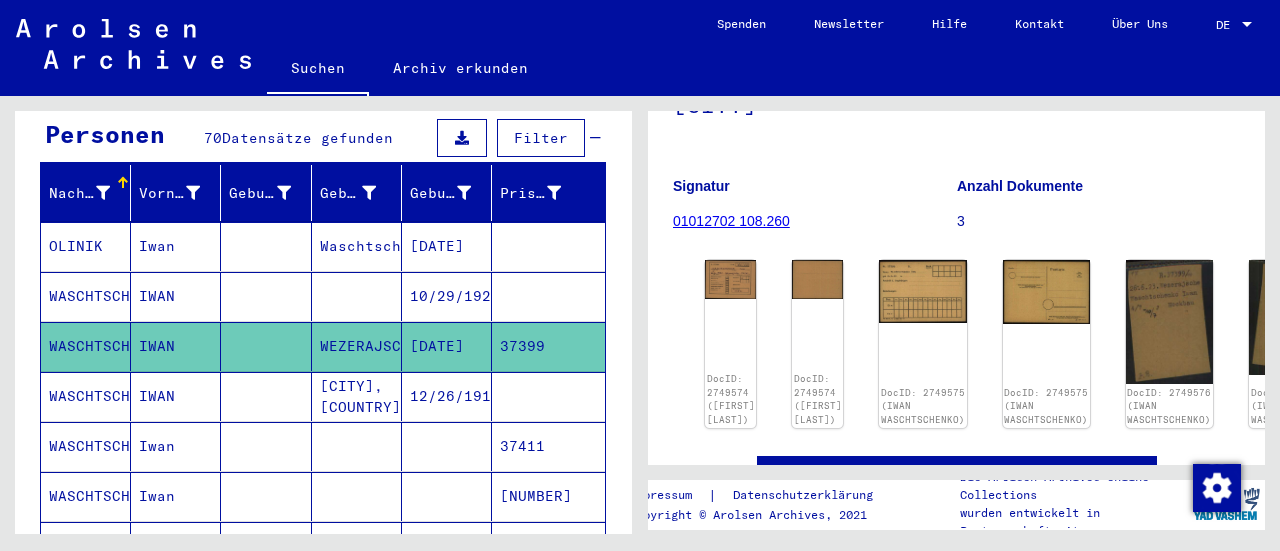 click on "IWAN" at bounding box center [176, 446] 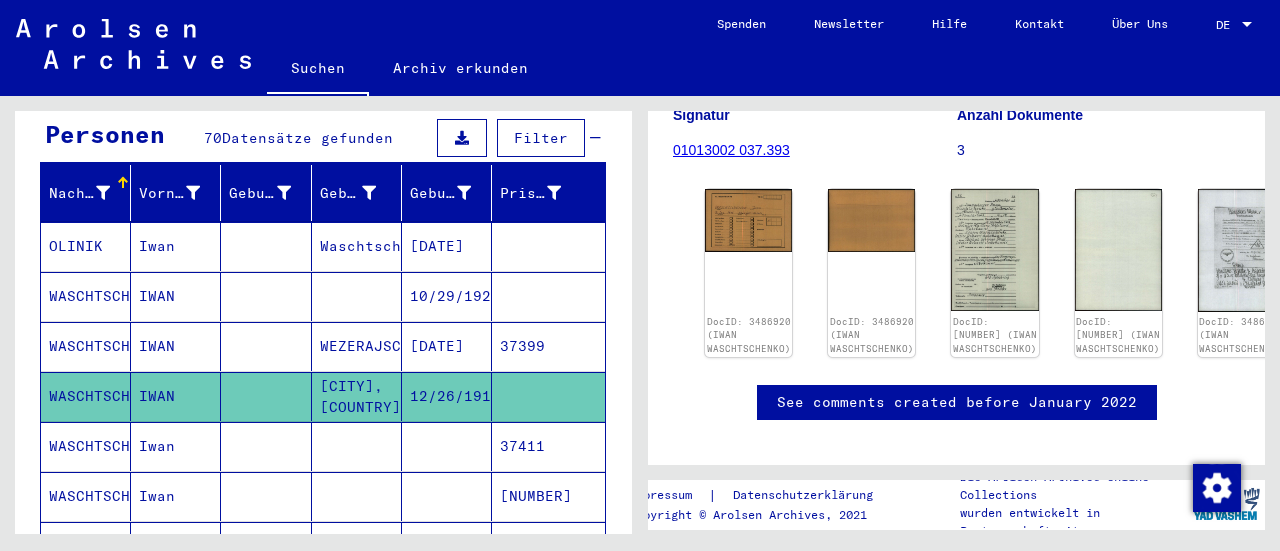 scroll, scrollTop: 0, scrollLeft: 0, axis: both 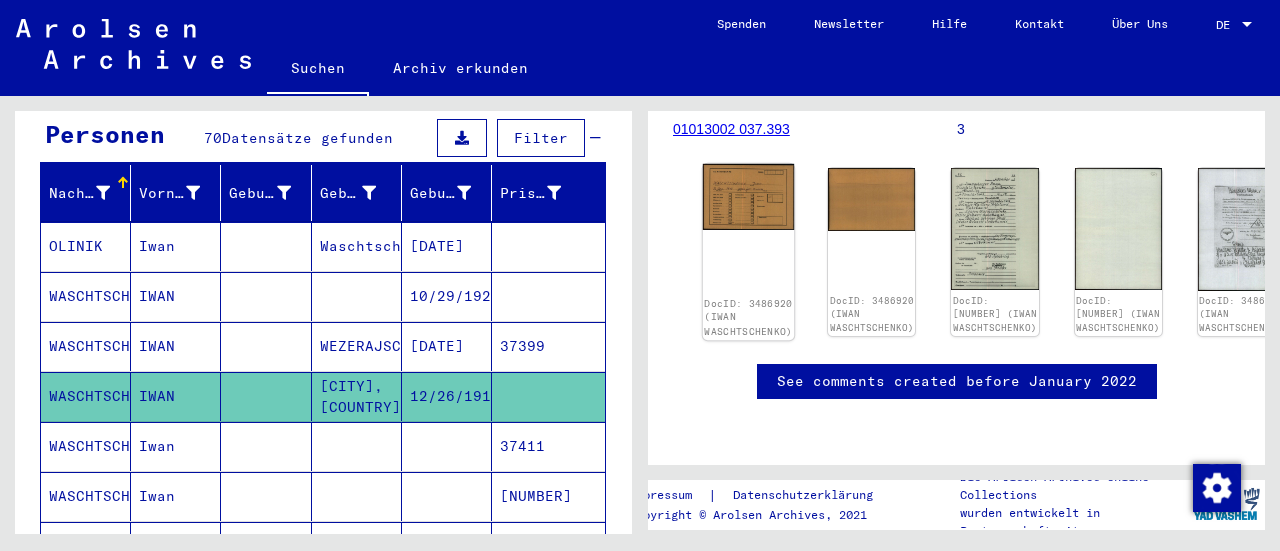click 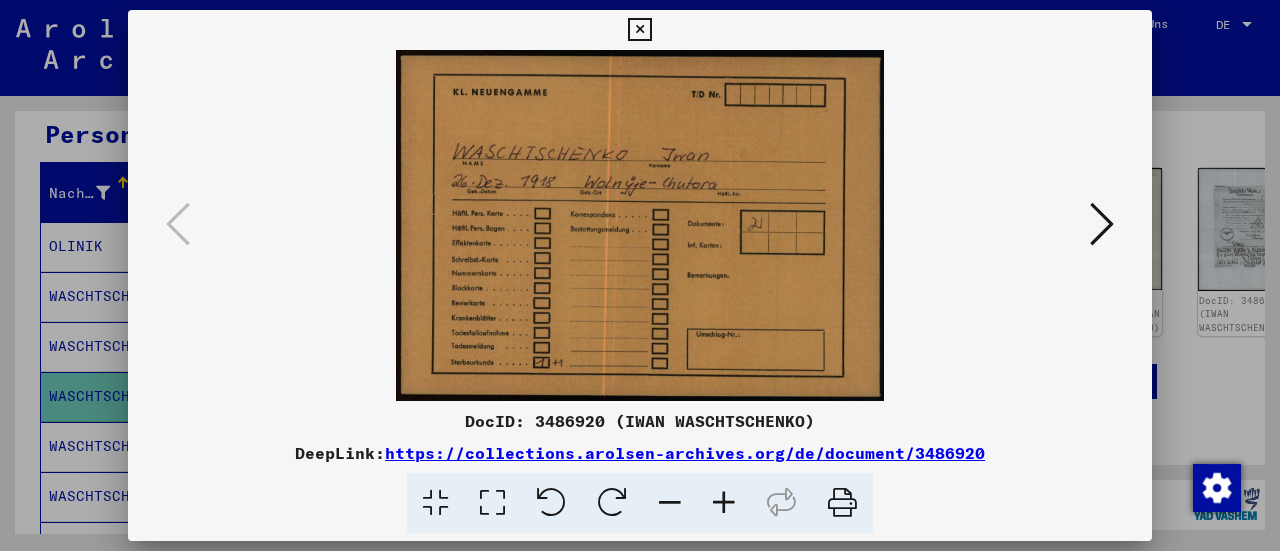 click at bounding box center (1102, 224) 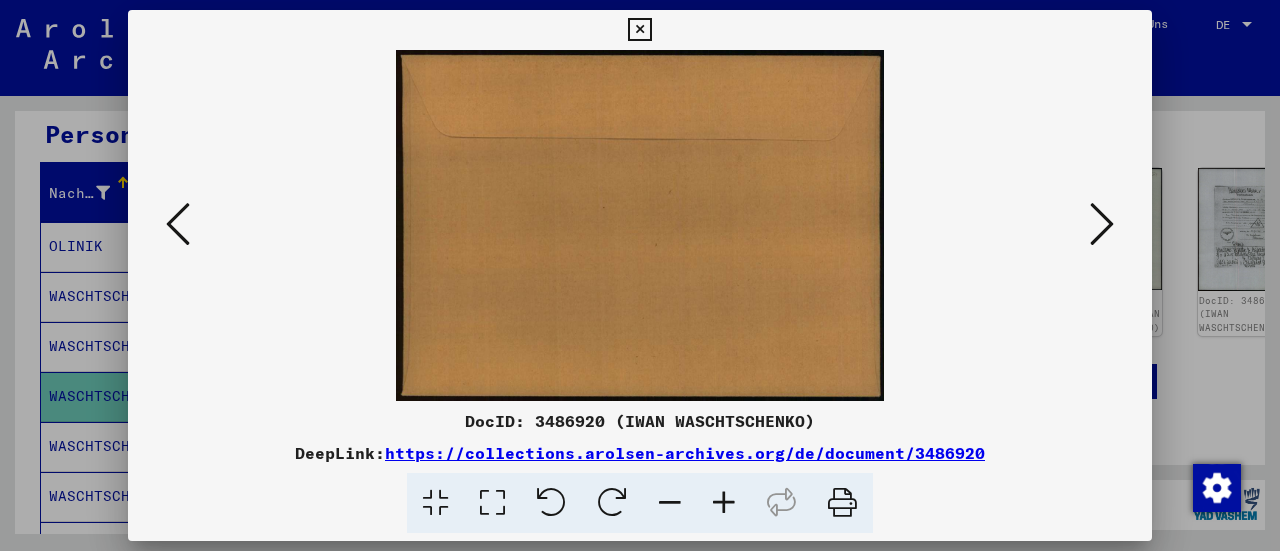 click at bounding box center (1102, 224) 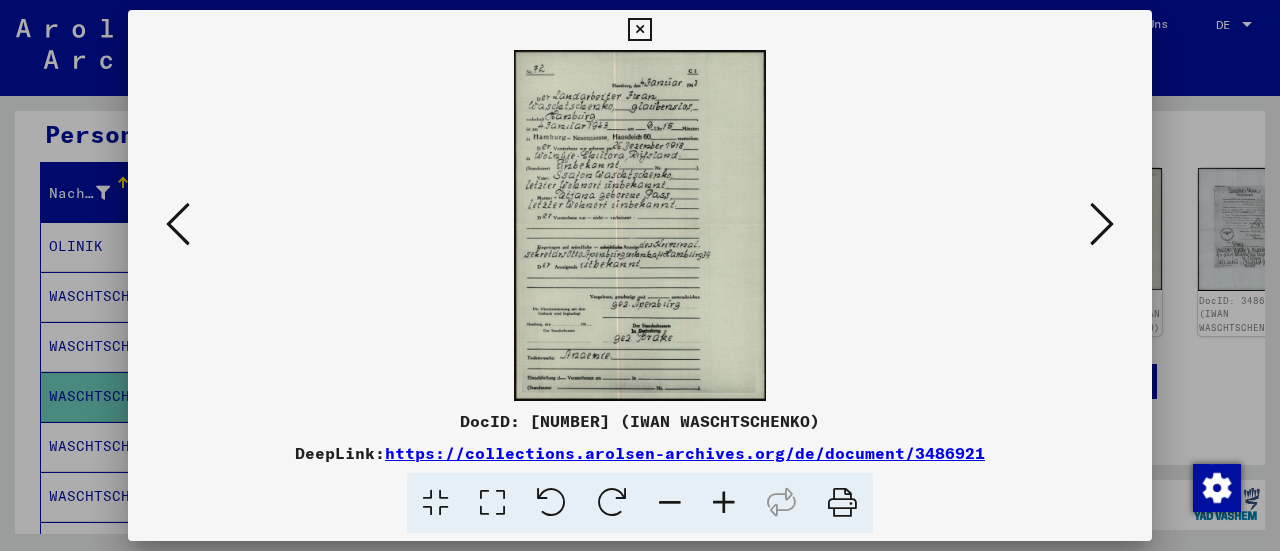 click at bounding box center [1102, 224] 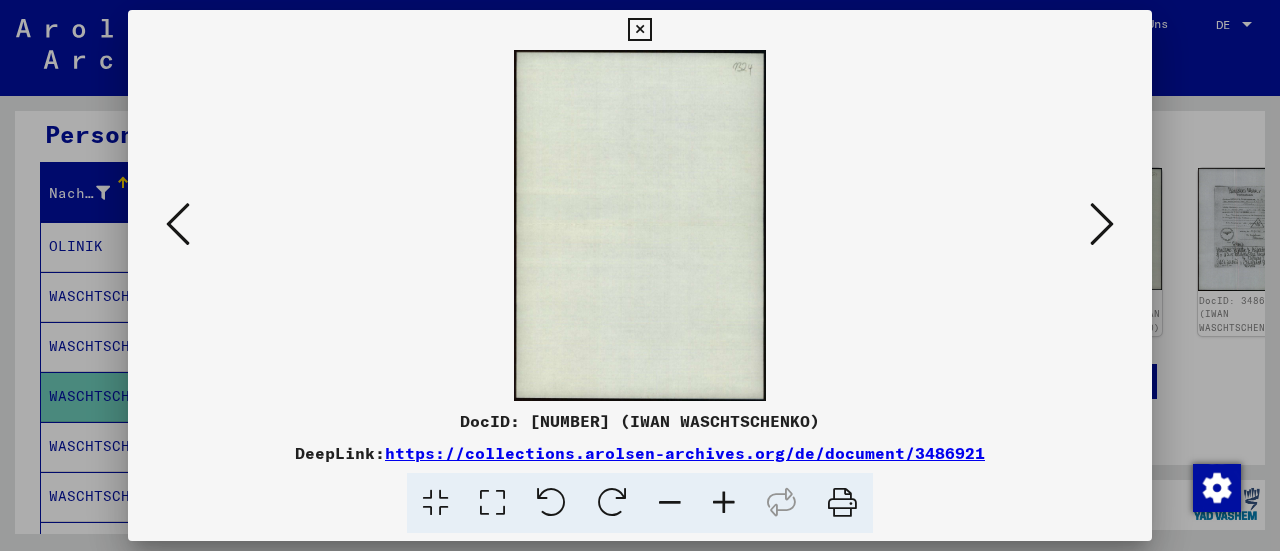 click at bounding box center [1102, 224] 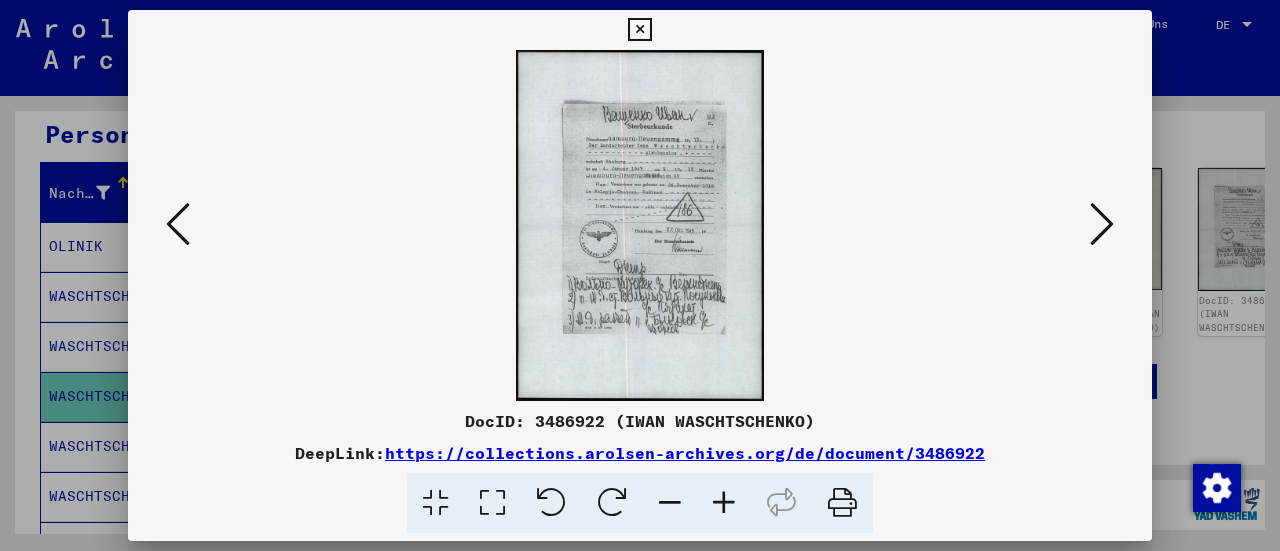 click at bounding box center (639, 30) 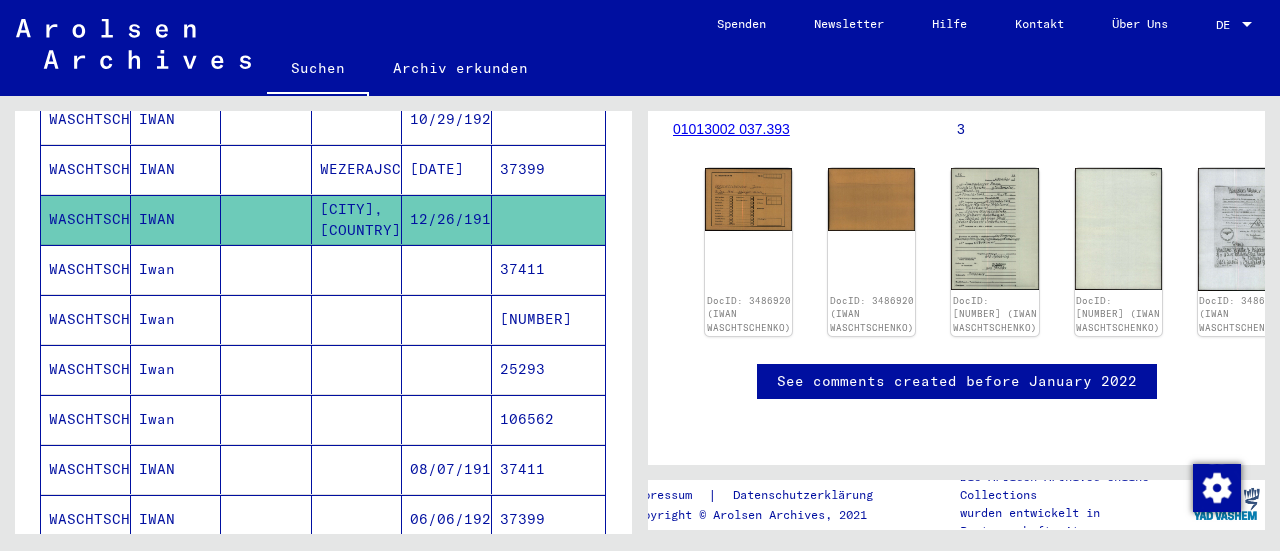 scroll, scrollTop: 404, scrollLeft: 0, axis: vertical 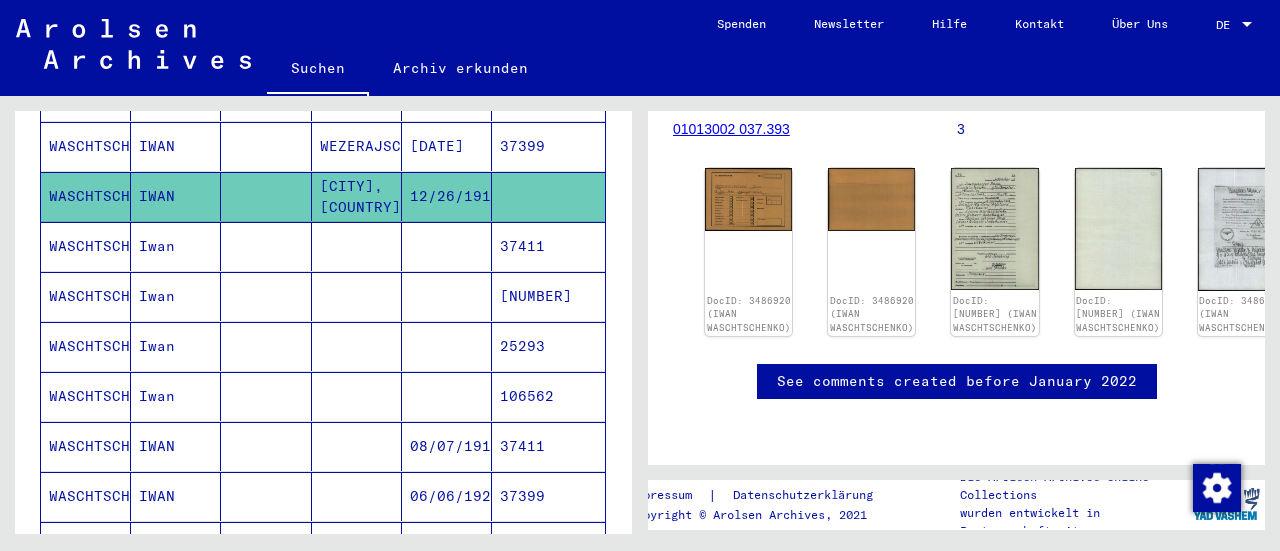 click at bounding box center [266, 296] 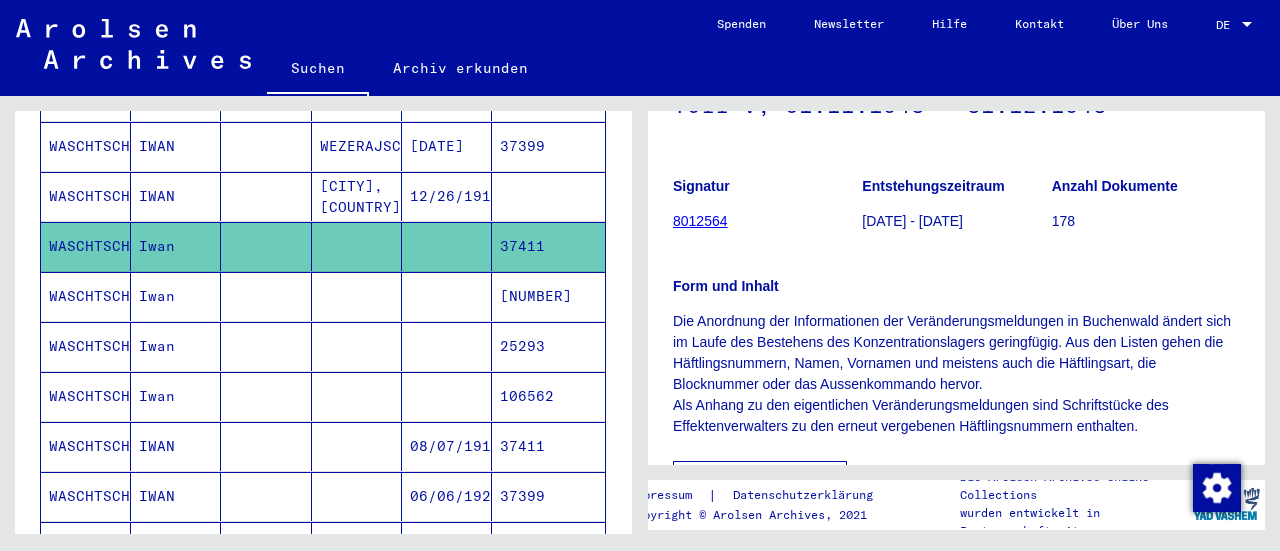 scroll, scrollTop: 300, scrollLeft: 0, axis: vertical 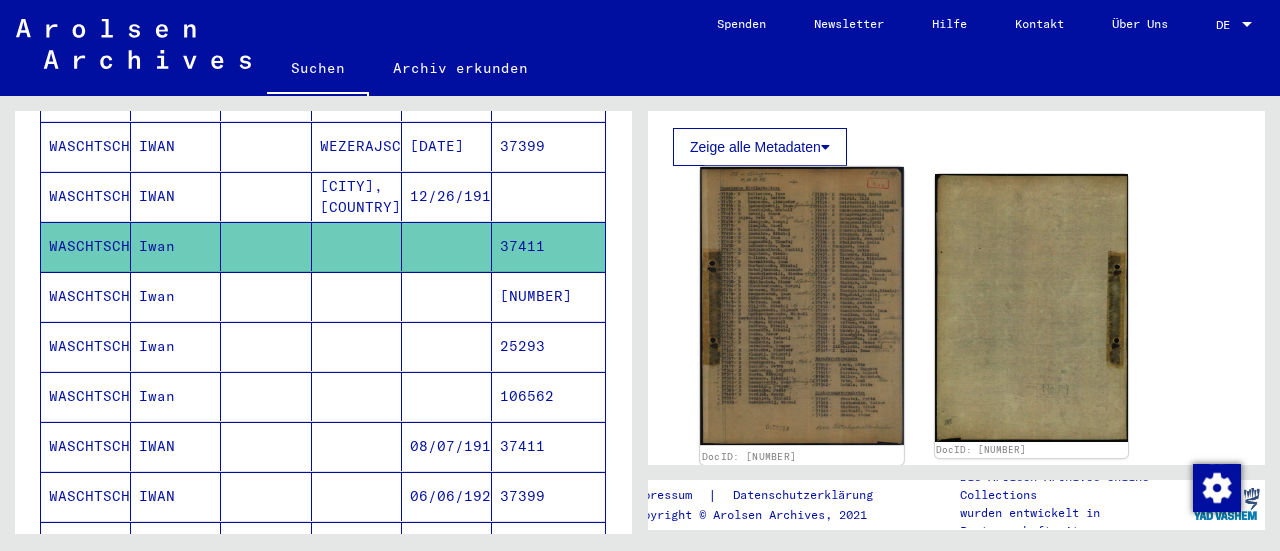 click 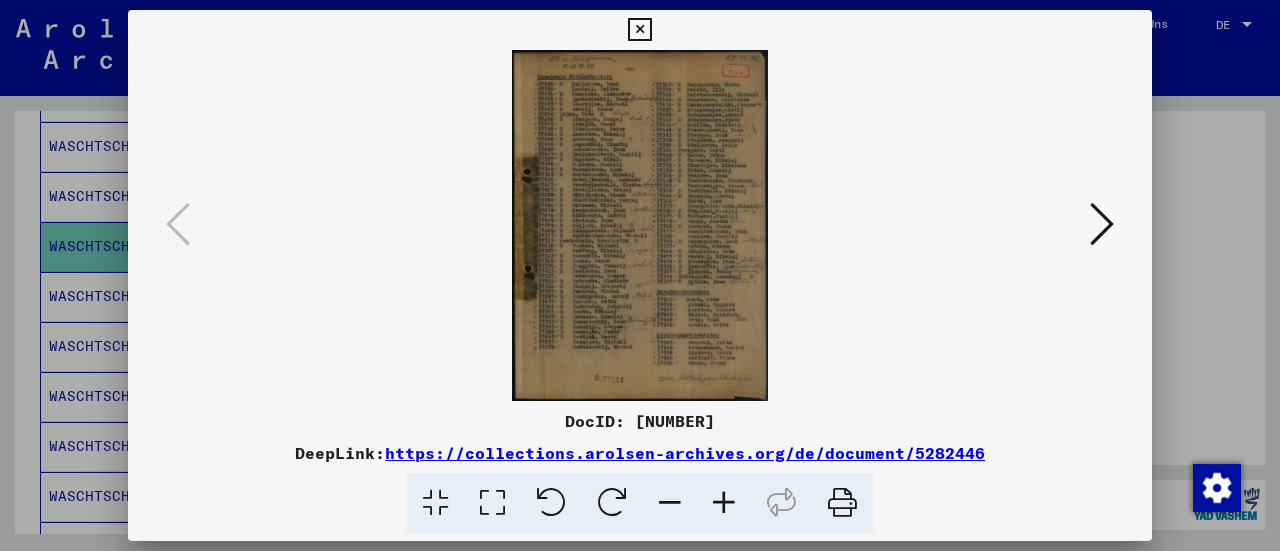 click at bounding box center [724, 503] 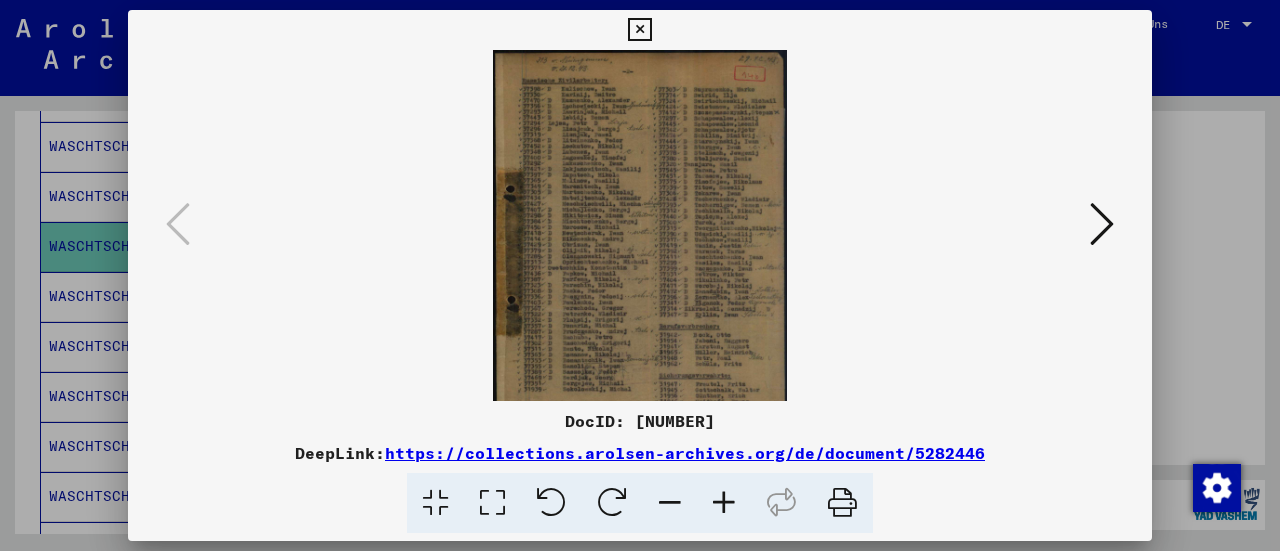 click at bounding box center (724, 503) 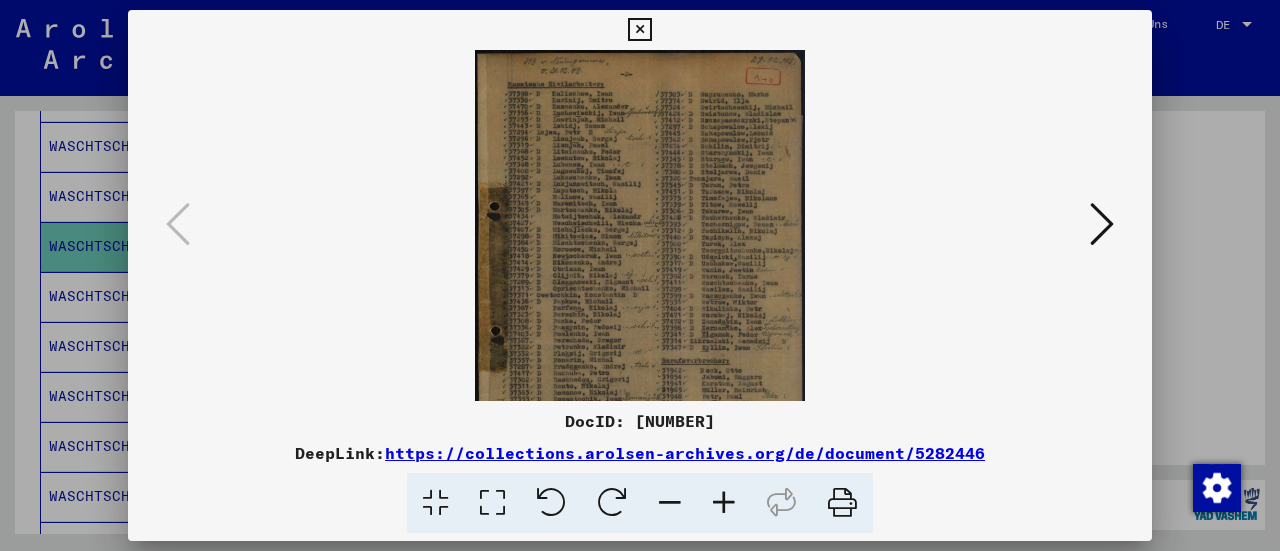 click at bounding box center (724, 503) 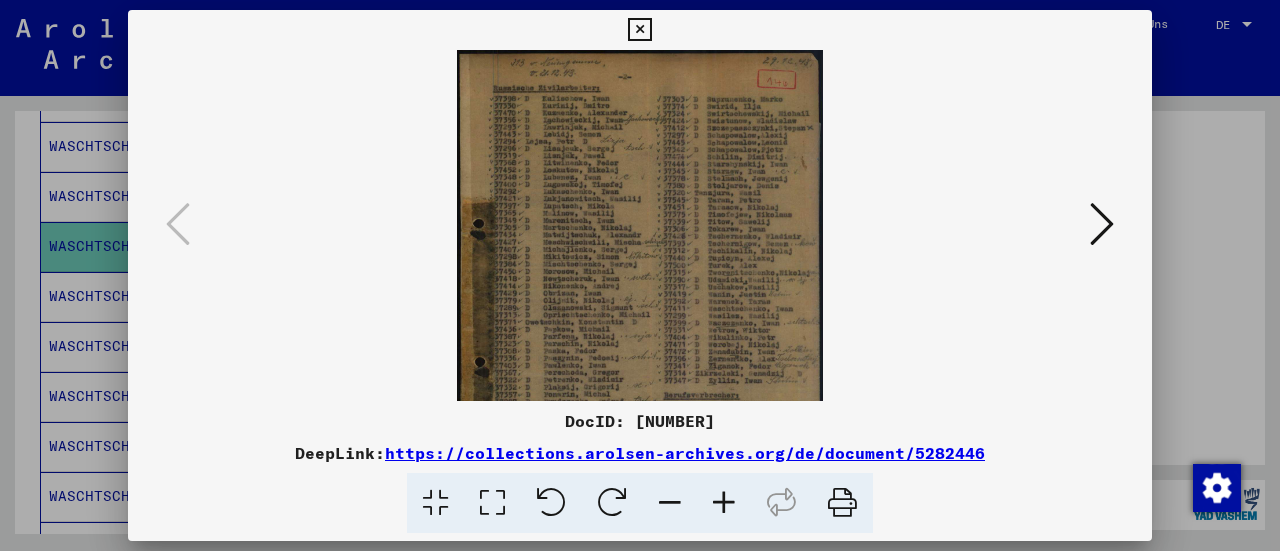 click at bounding box center (724, 503) 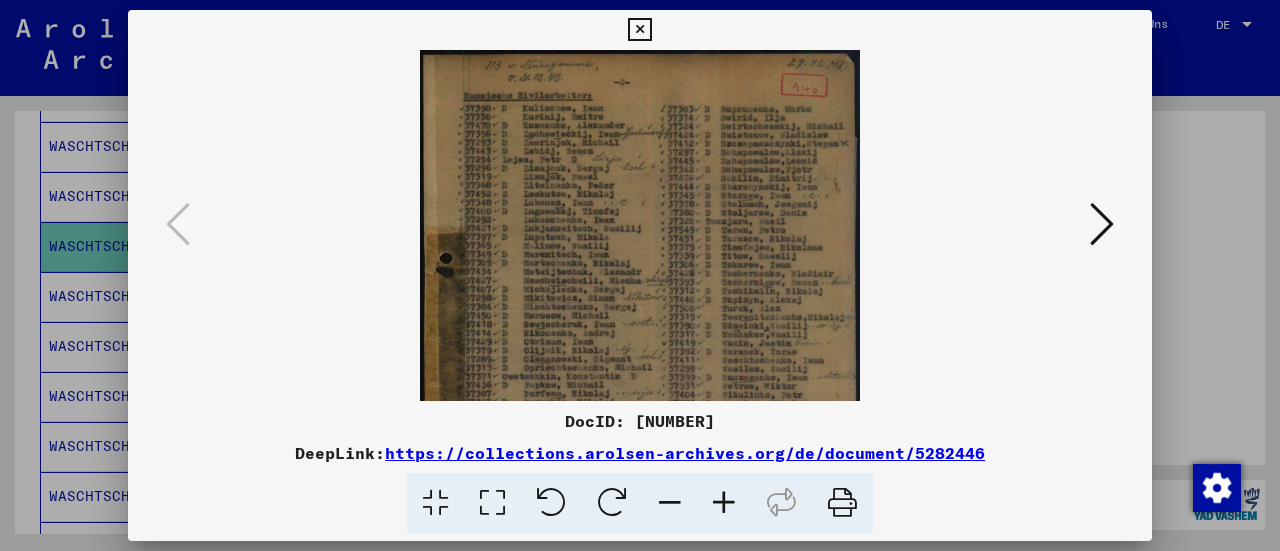 click at bounding box center [724, 503] 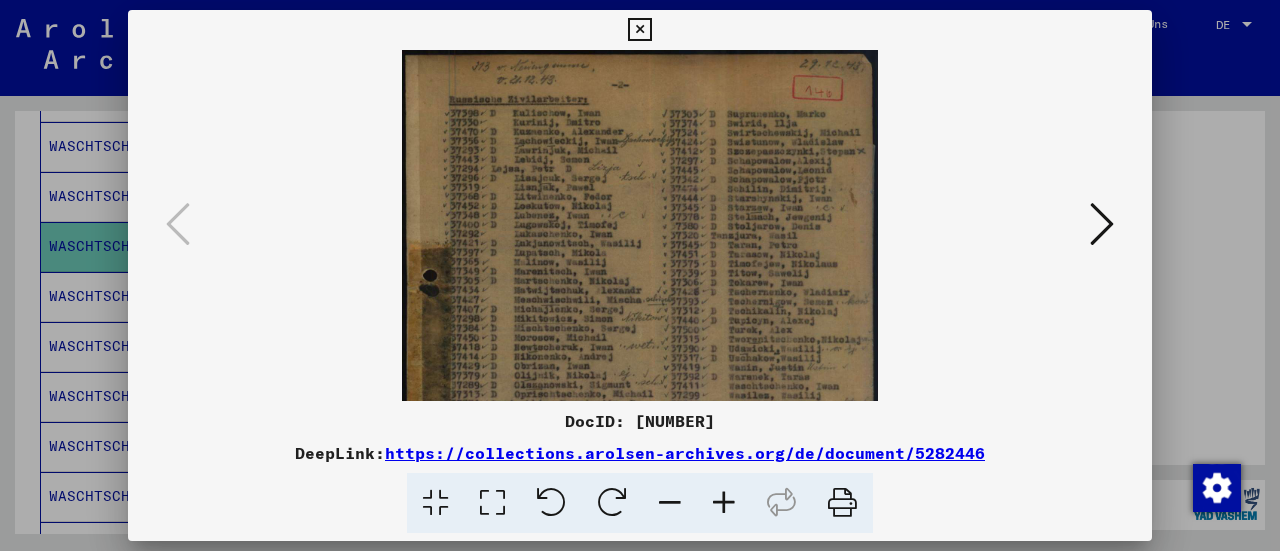 click at bounding box center [724, 503] 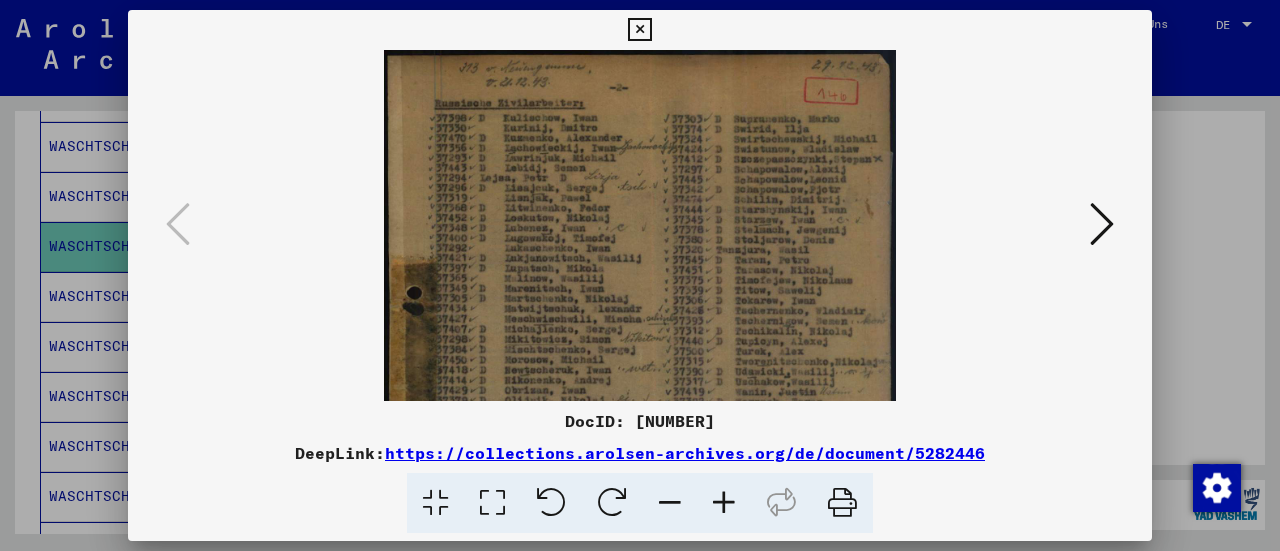 click at bounding box center [639, 30] 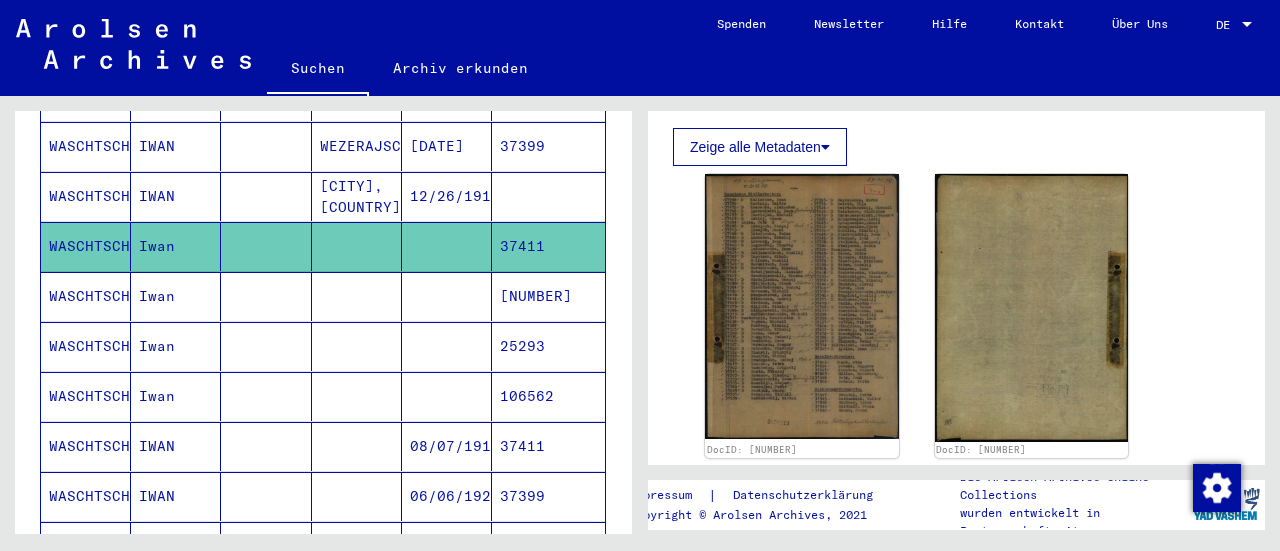 click on "IWAN" at bounding box center [176, 496] 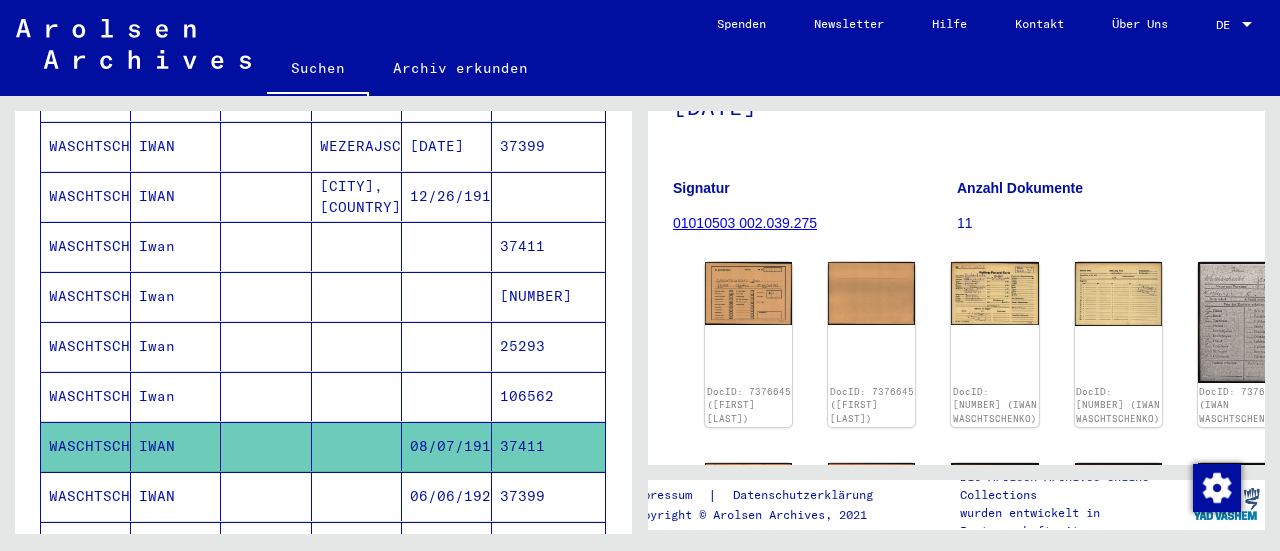 scroll, scrollTop: 0, scrollLeft: 0, axis: both 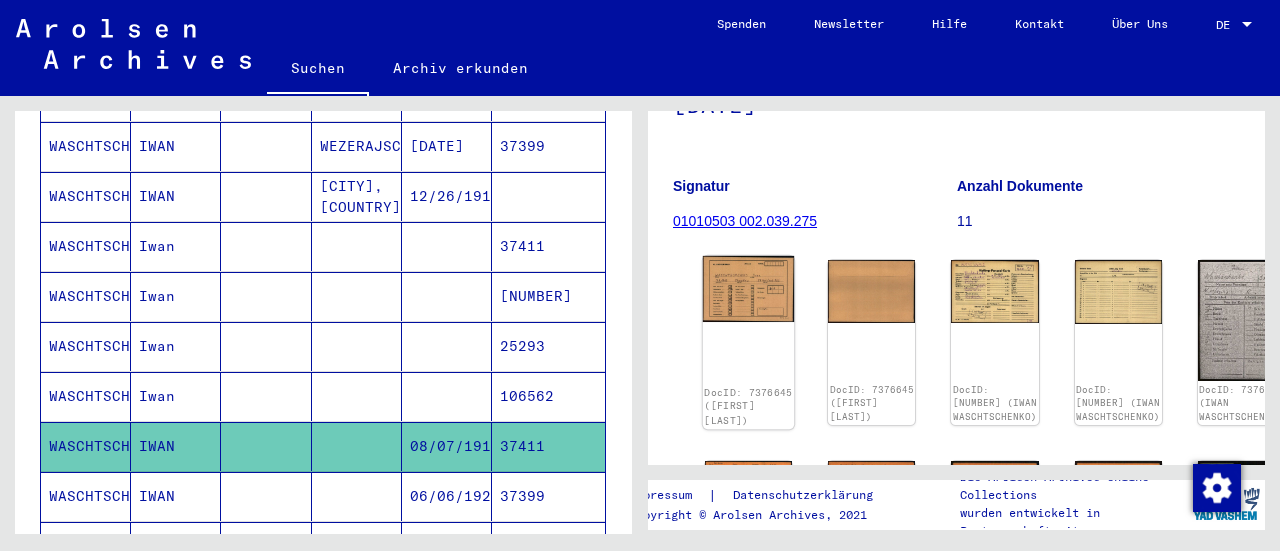 click 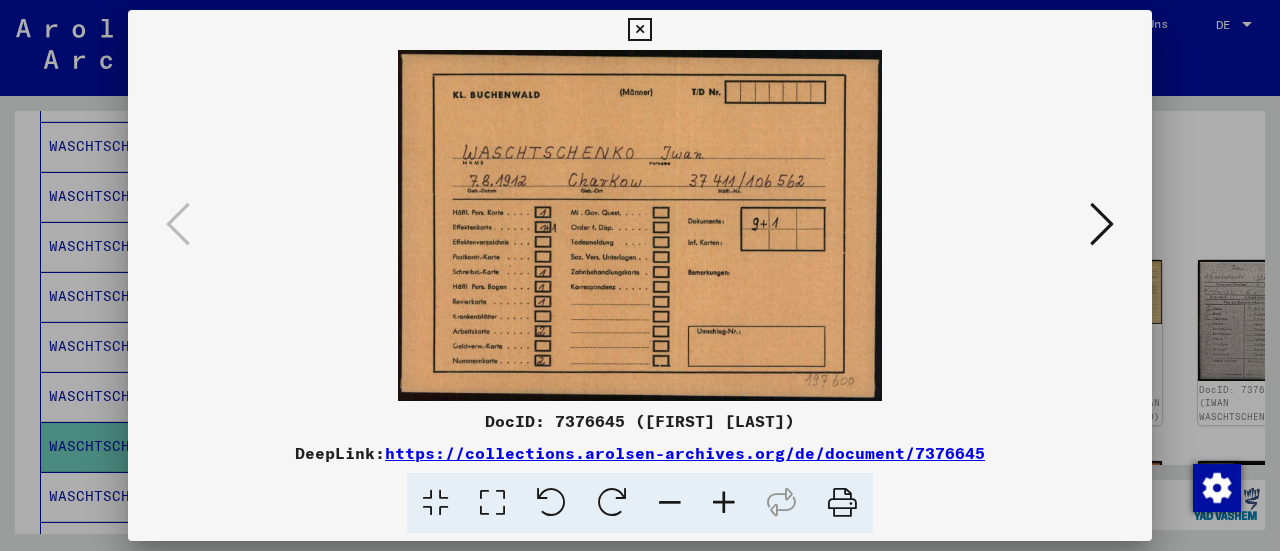 drag, startPoint x: 626, startPoint y: 35, endPoint x: 614, endPoint y: 53, distance: 21.633308 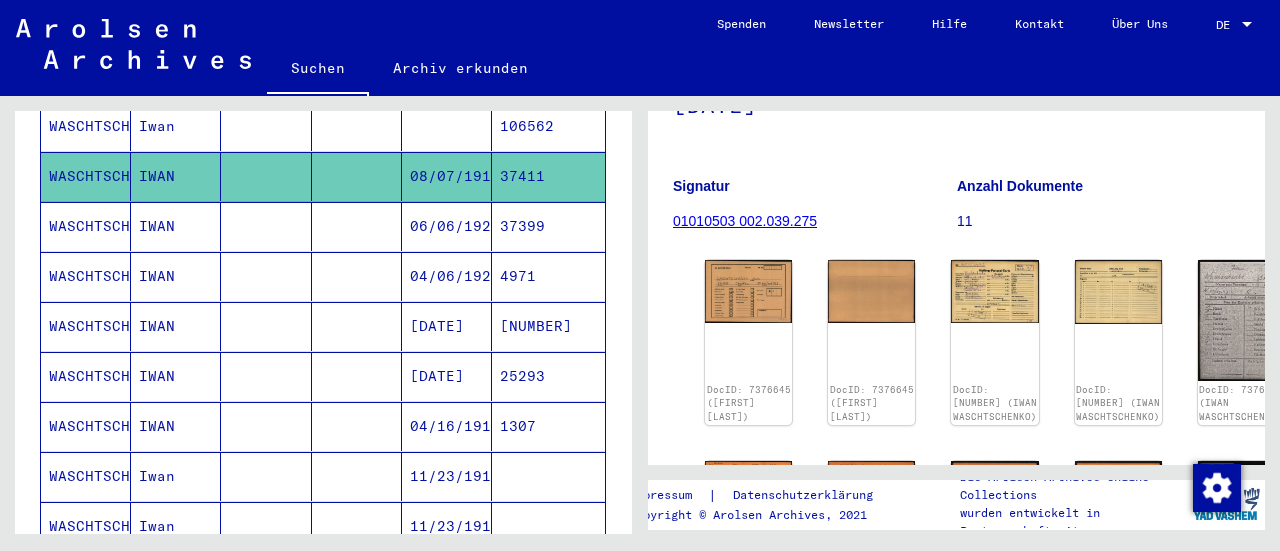 scroll, scrollTop: 704, scrollLeft: 0, axis: vertical 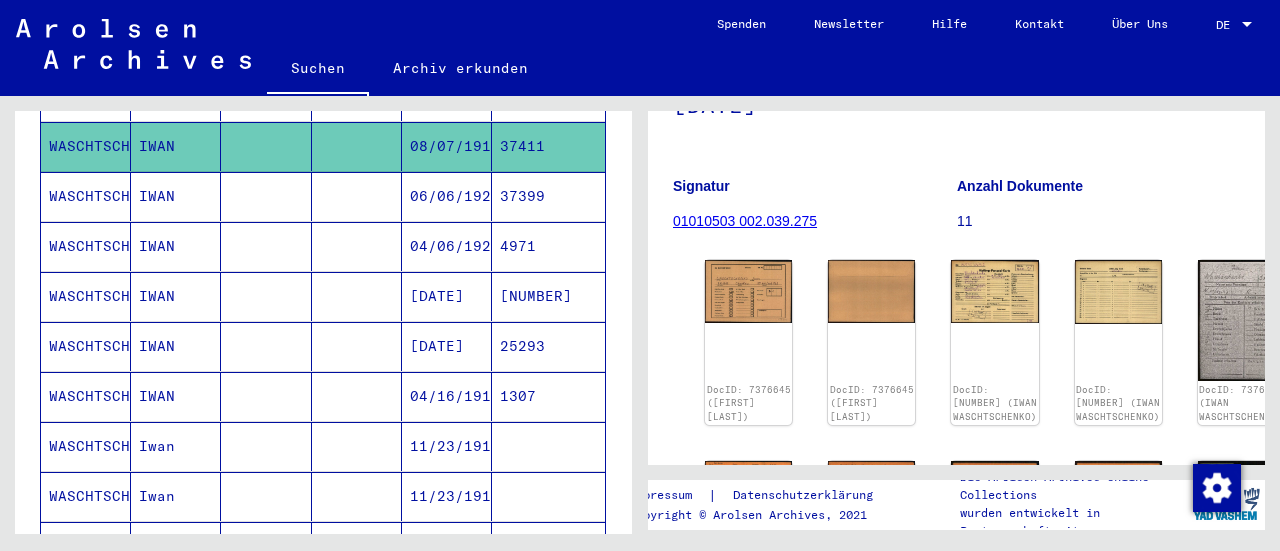 click on "06/06/1923" at bounding box center [447, 246] 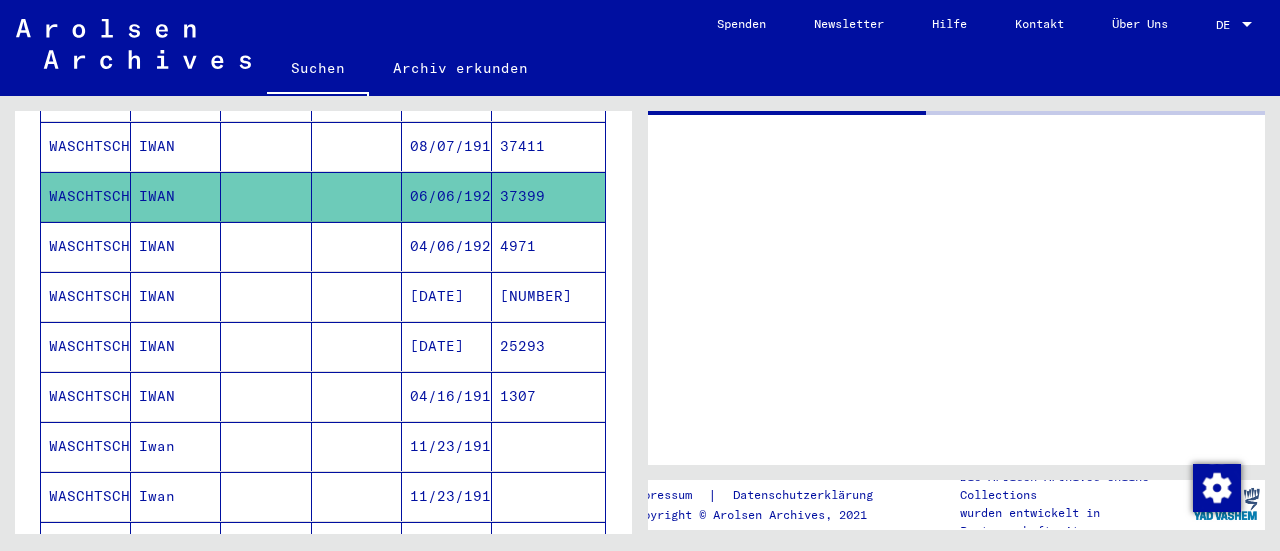 scroll, scrollTop: 0, scrollLeft: 0, axis: both 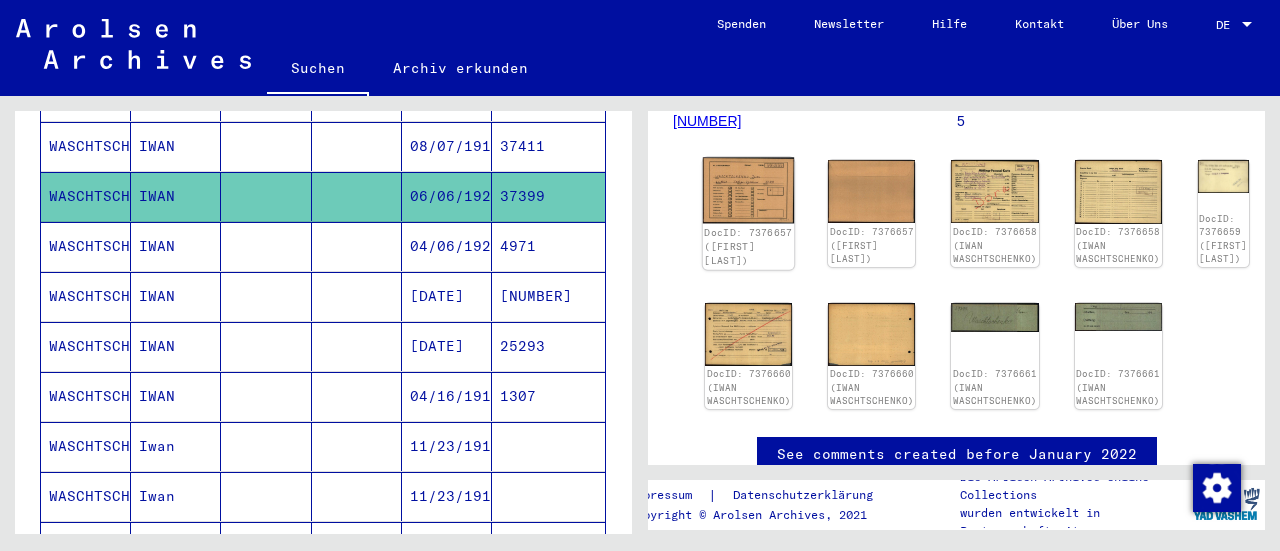 click 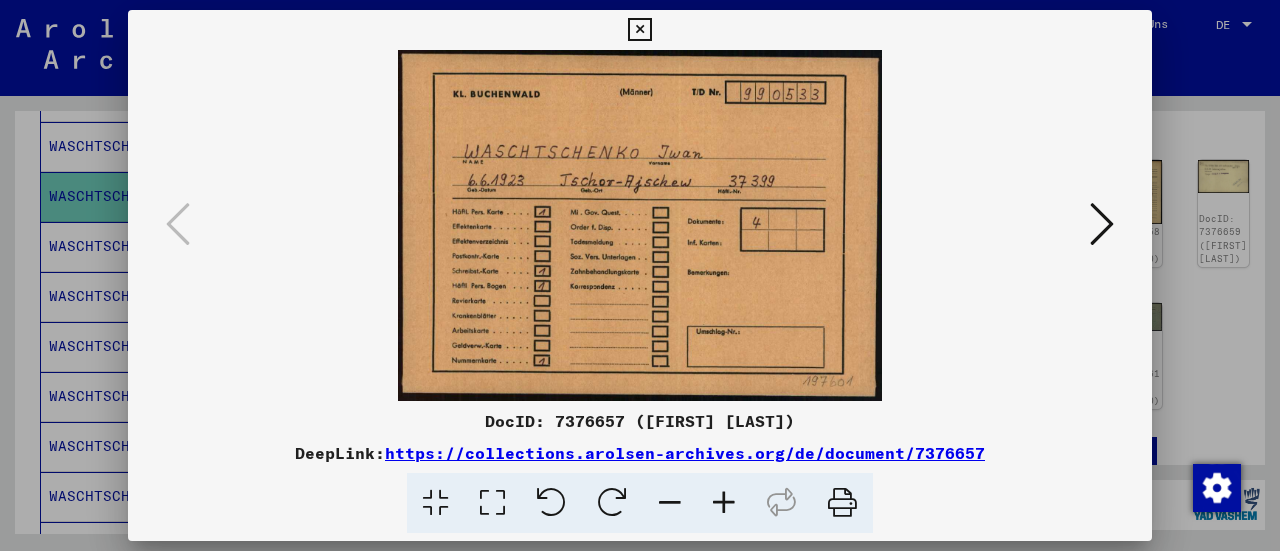 click at bounding box center [639, 30] 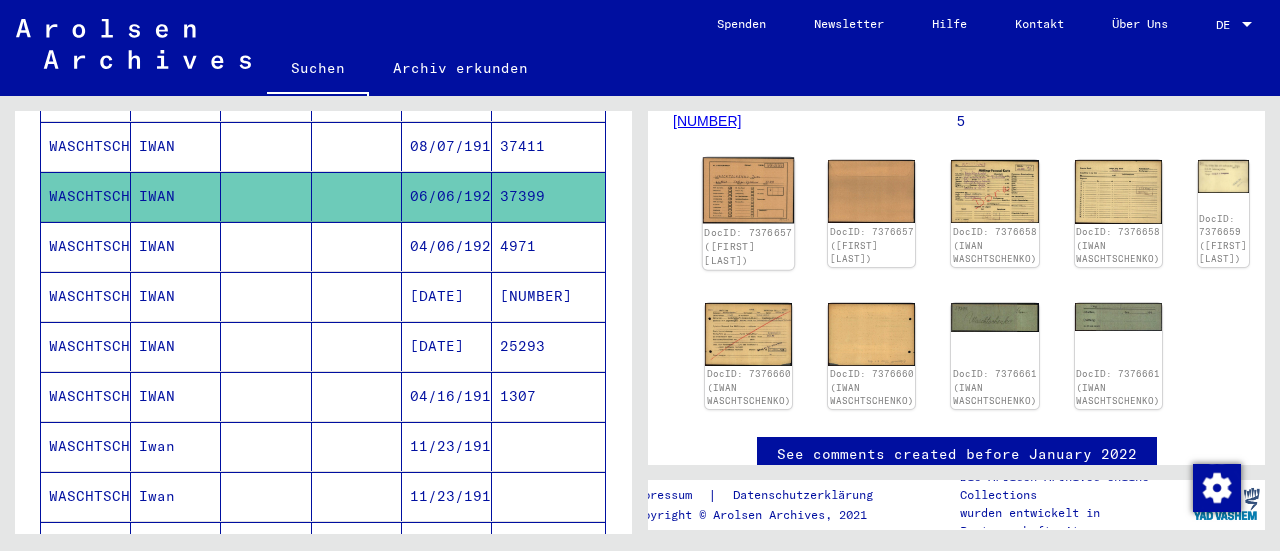 click 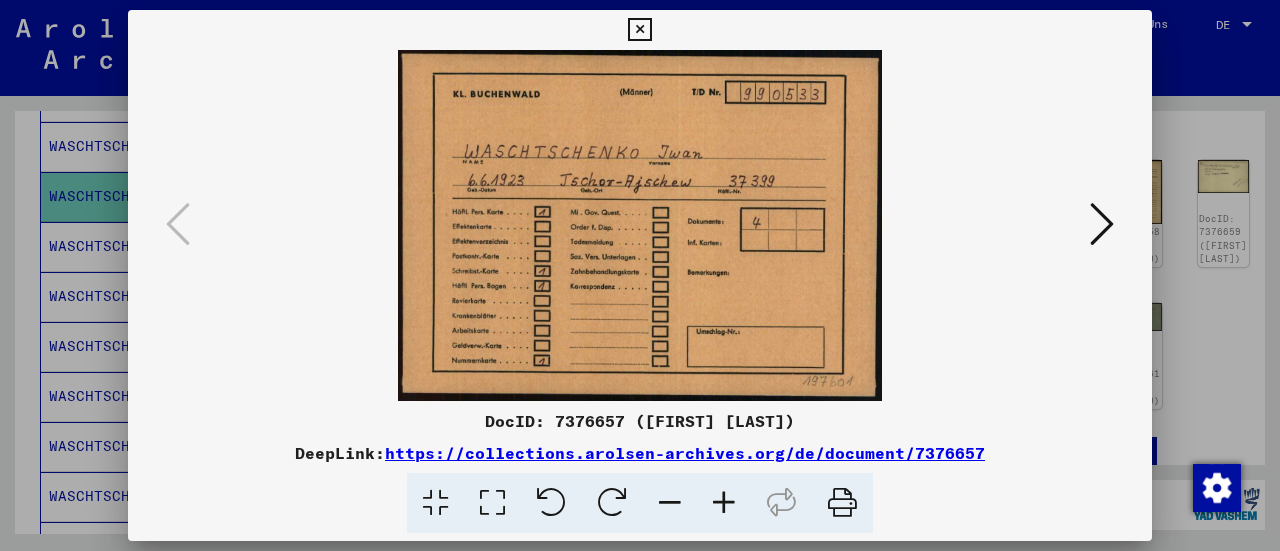 click at bounding box center (639, 30) 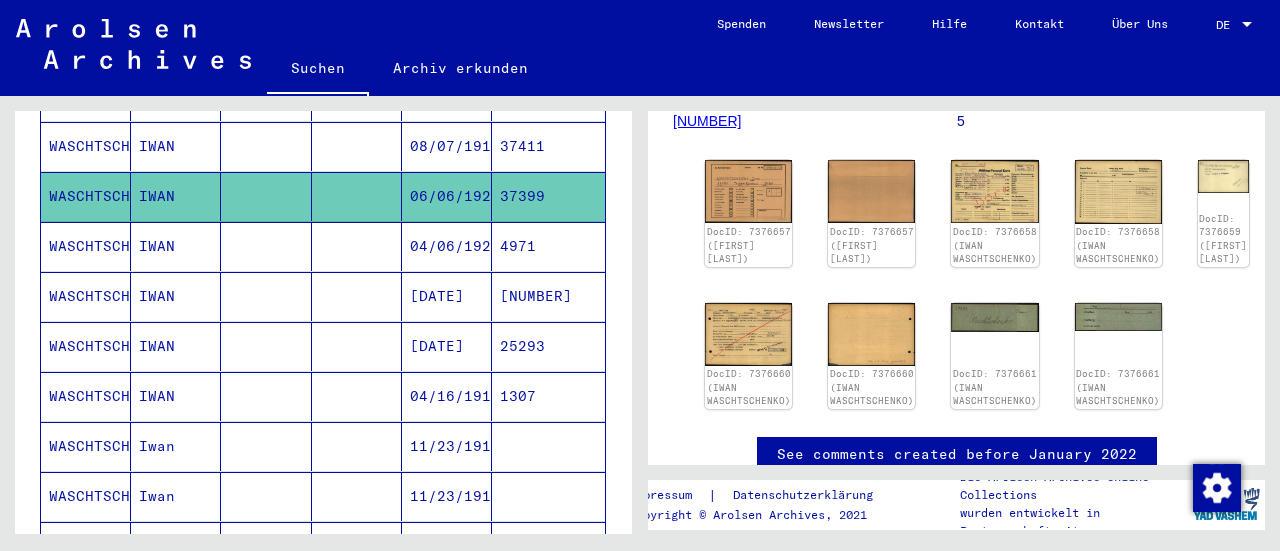 click on "04/06/1923" at bounding box center [447, 296] 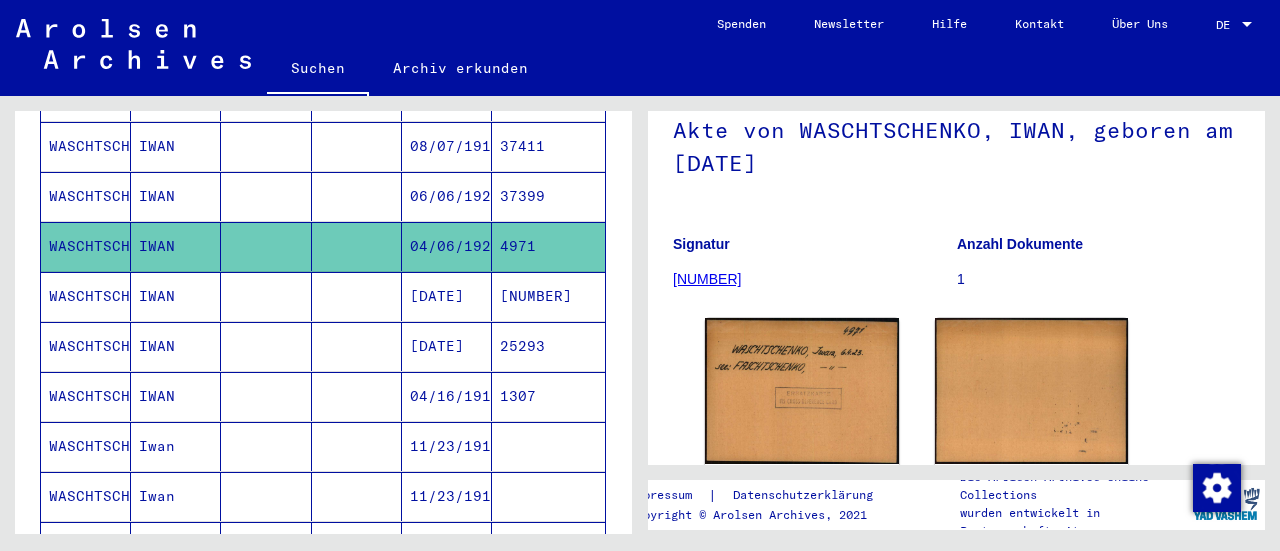 scroll, scrollTop: 287, scrollLeft: 0, axis: vertical 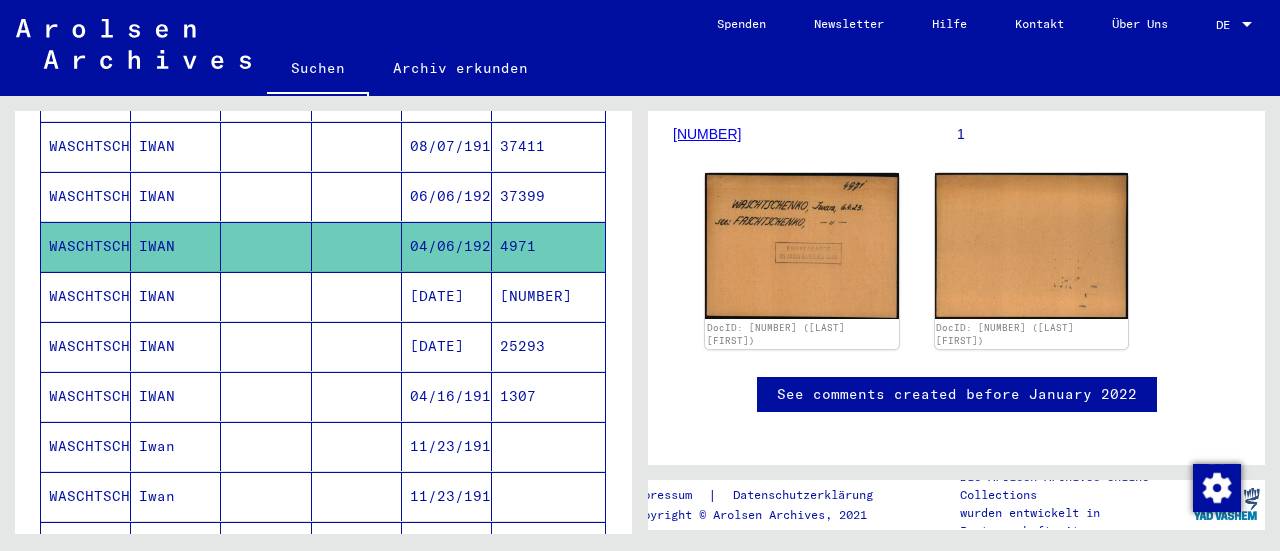 click on "[NUMBER]" at bounding box center (548, 346) 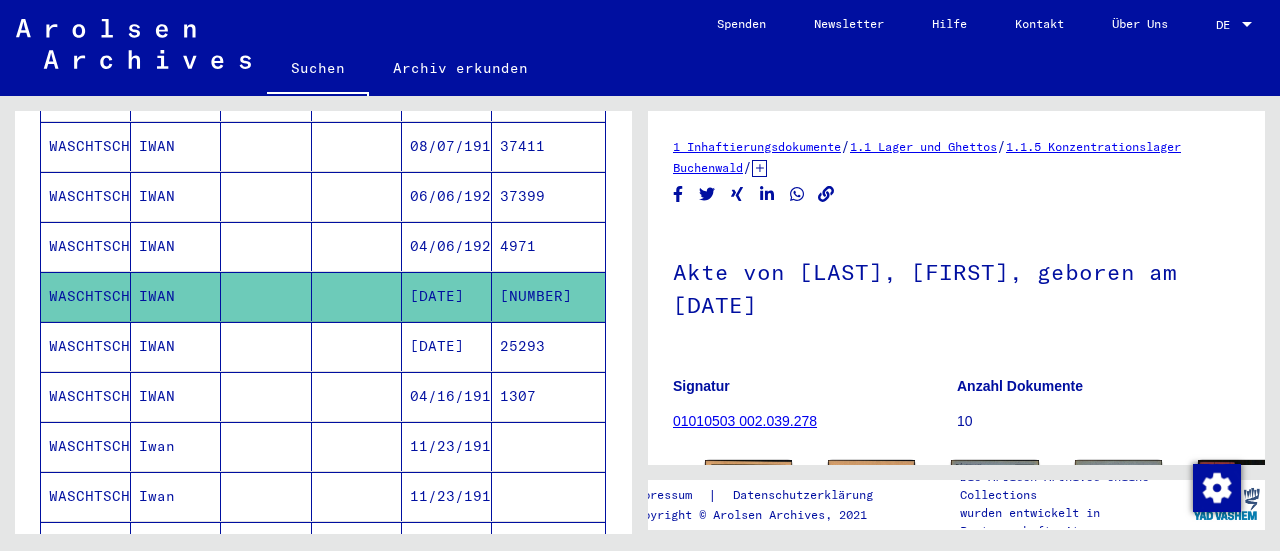 scroll, scrollTop: 197, scrollLeft: 0, axis: vertical 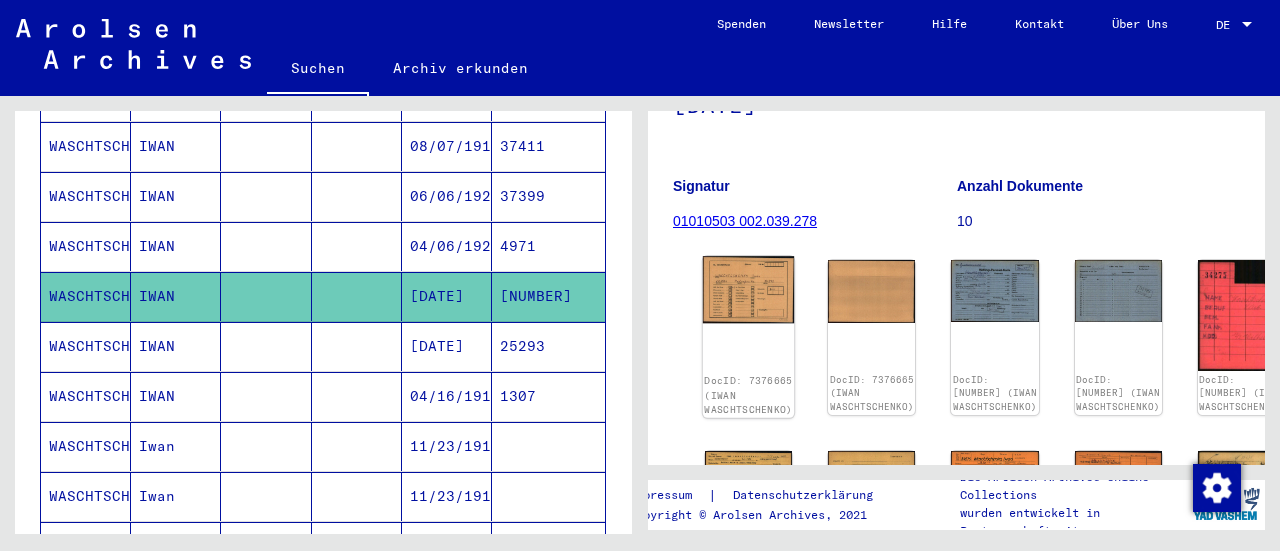click 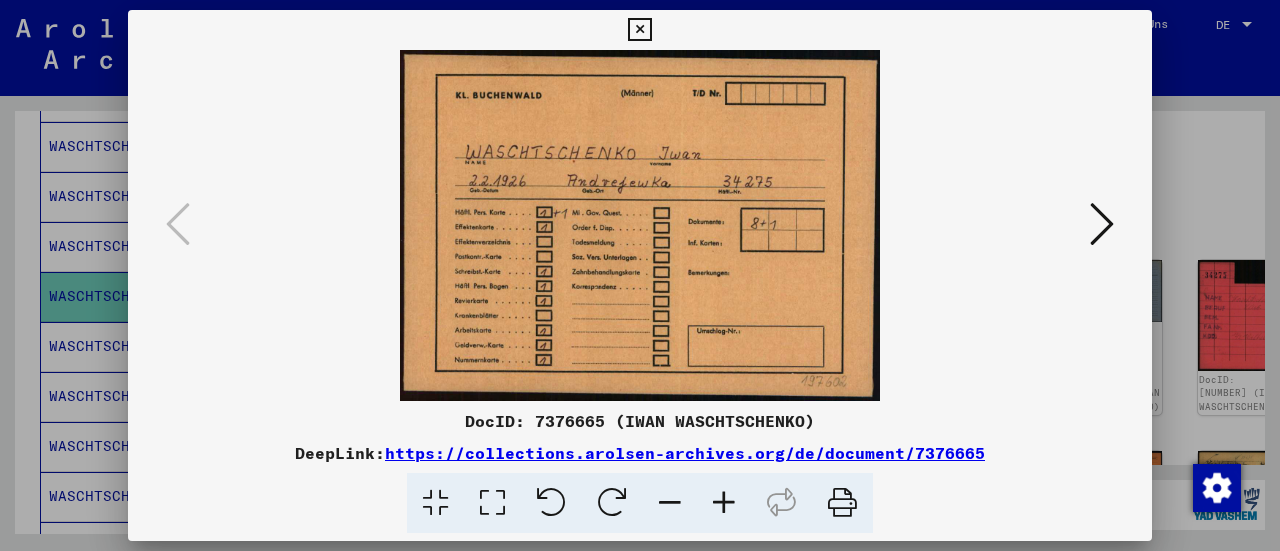 click at bounding box center (1102, 224) 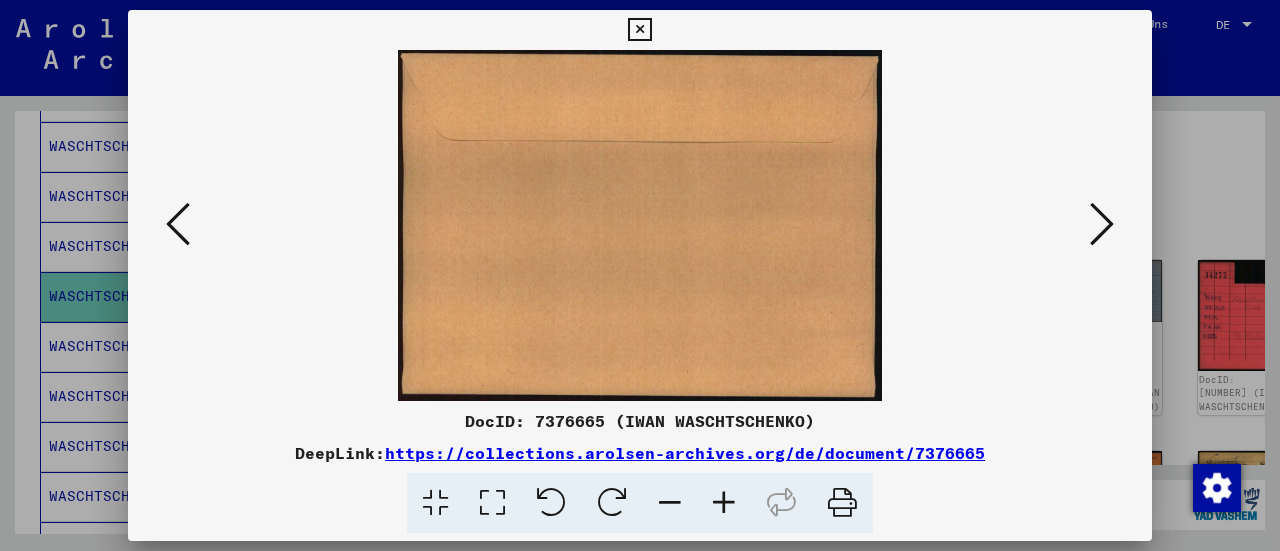 click at bounding box center (1102, 224) 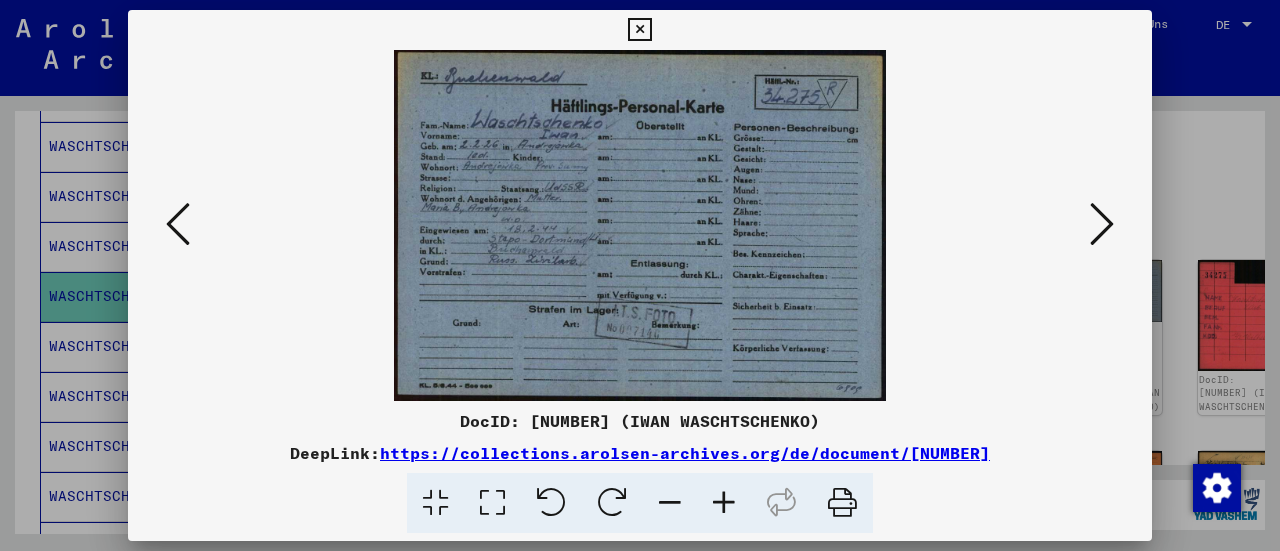 click at bounding box center [639, 30] 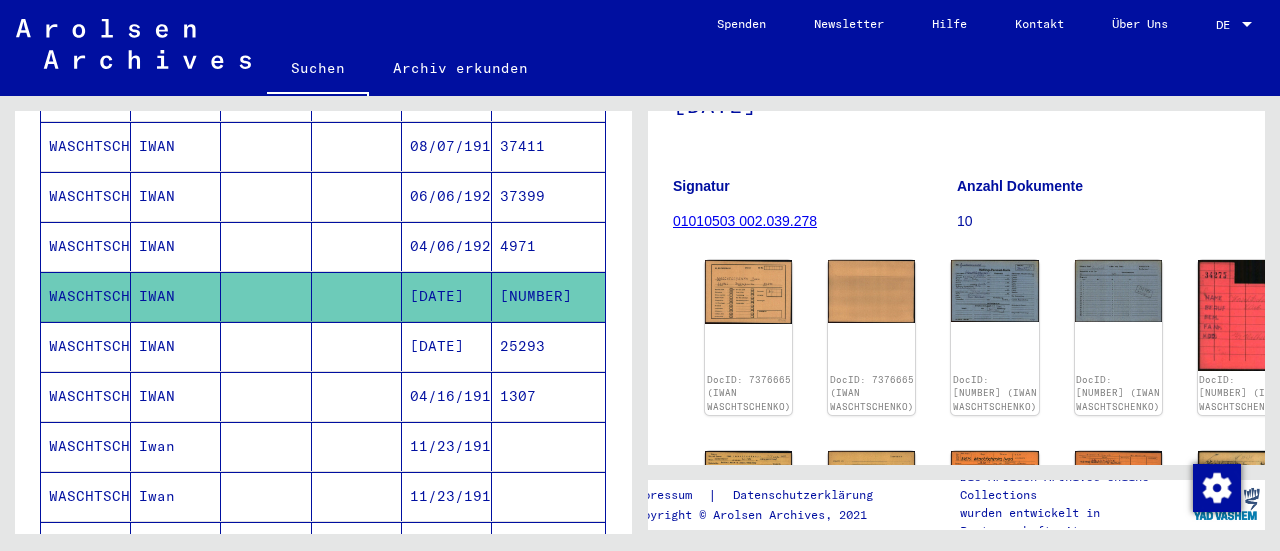 scroll, scrollTop: 804, scrollLeft: 0, axis: vertical 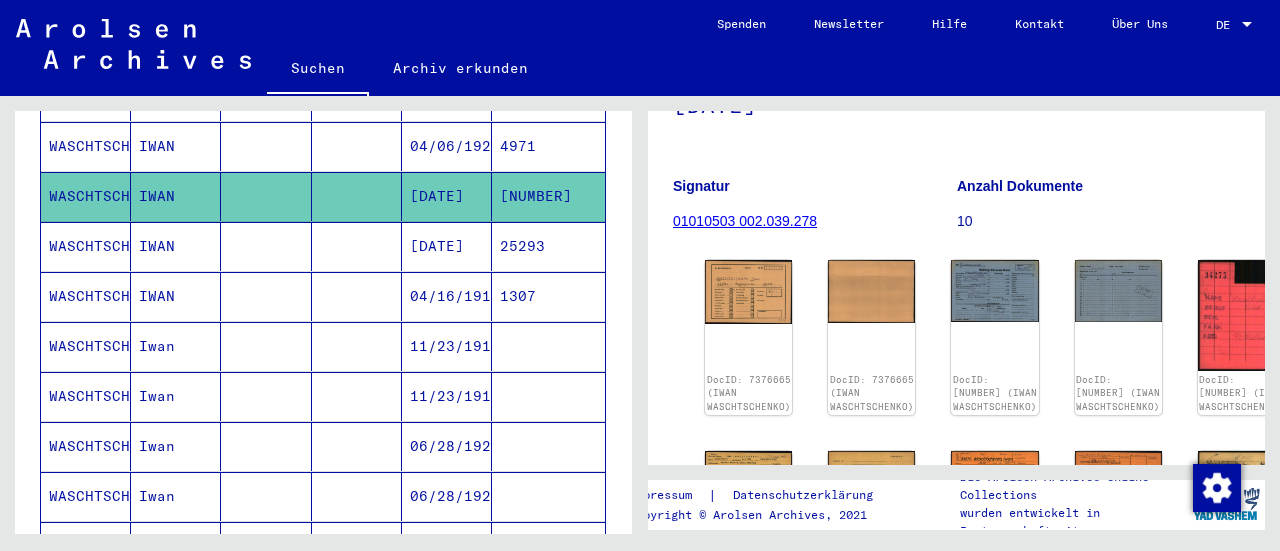 click on "[DATE]" at bounding box center [447, 296] 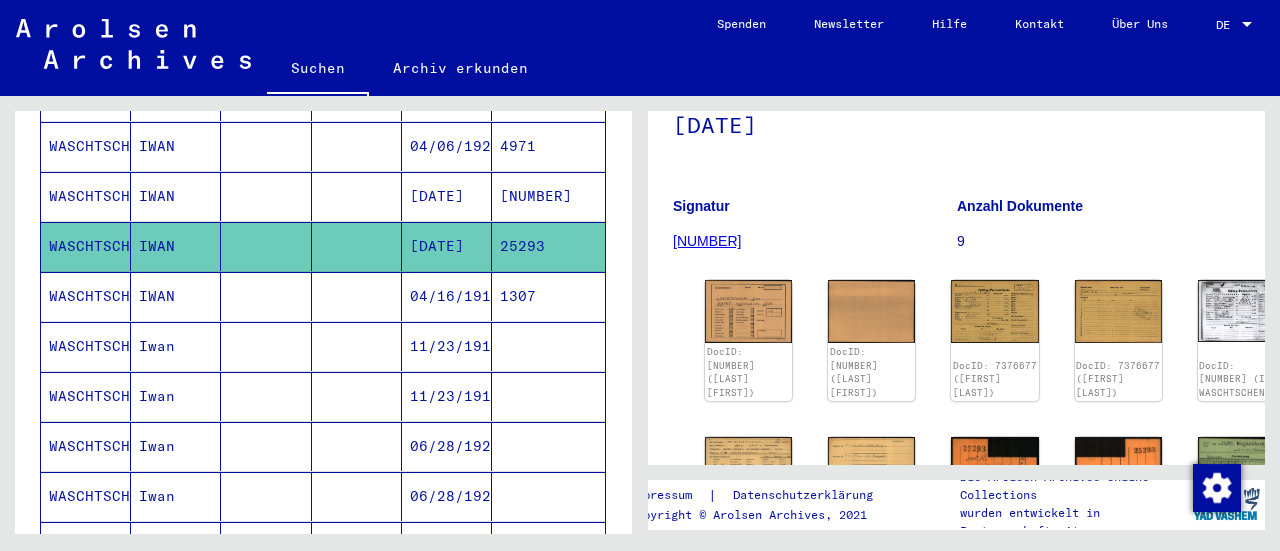 scroll, scrollTop: 200, scrollLeft: 0, axis: vertical 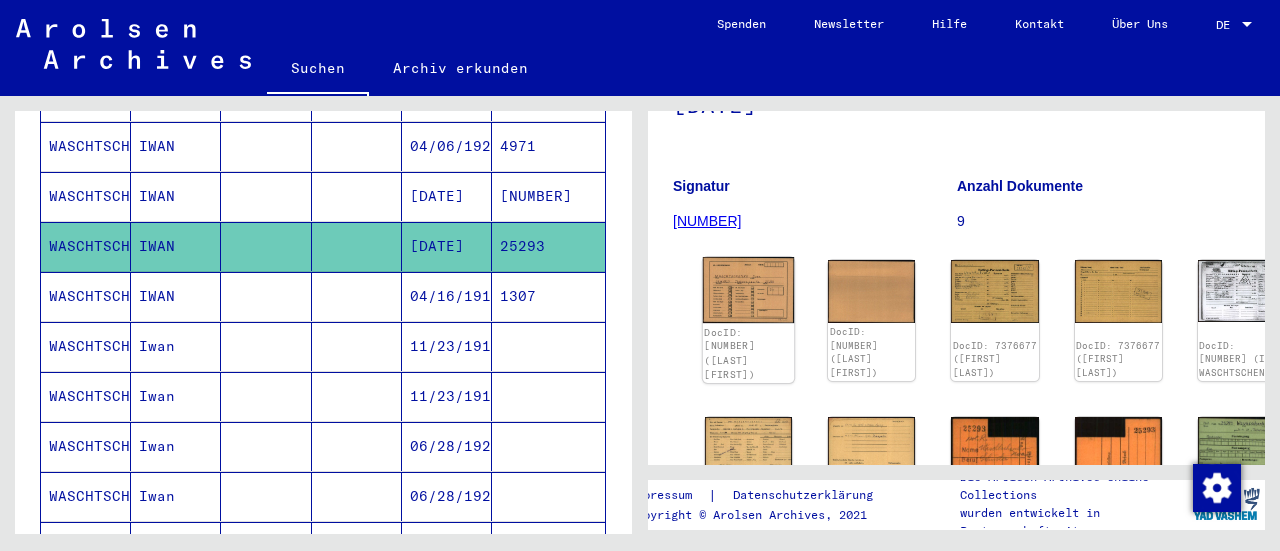 click 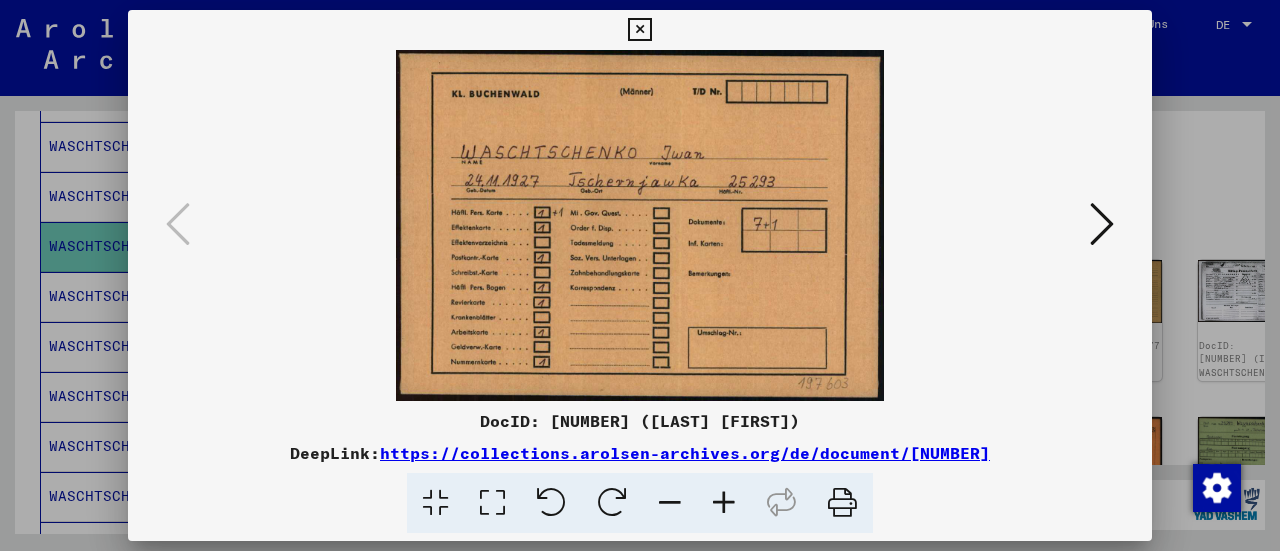 click at bounding box center [639, 30] 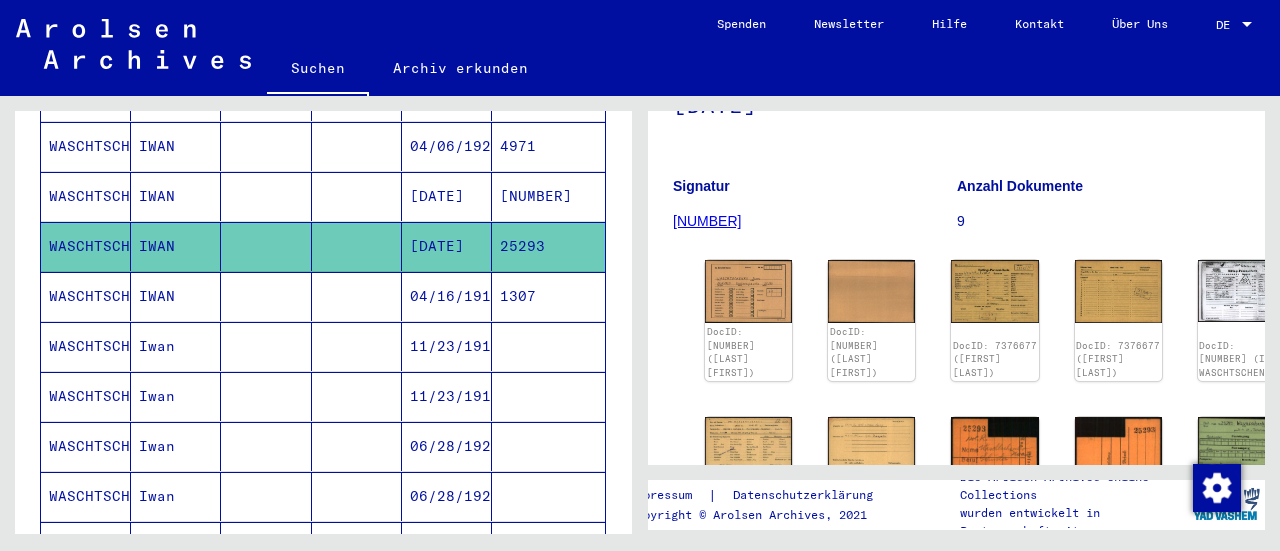 click on "04/16/1916" at bounding box center [447, 346] 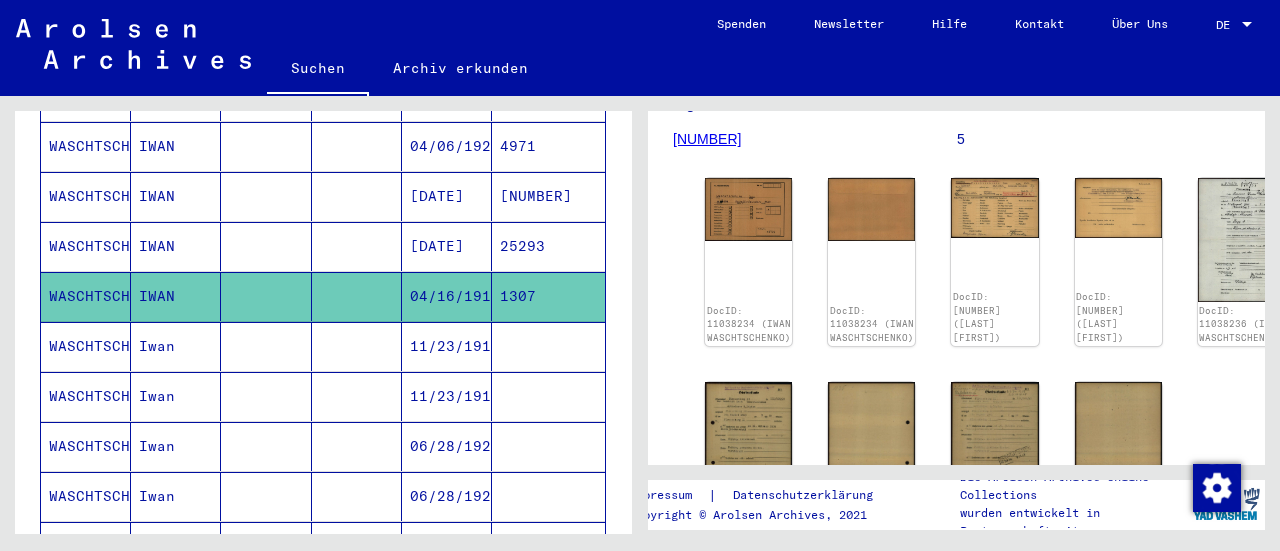 scroll, scrollTop: 300, scrollLeft: 0, axis: vertical 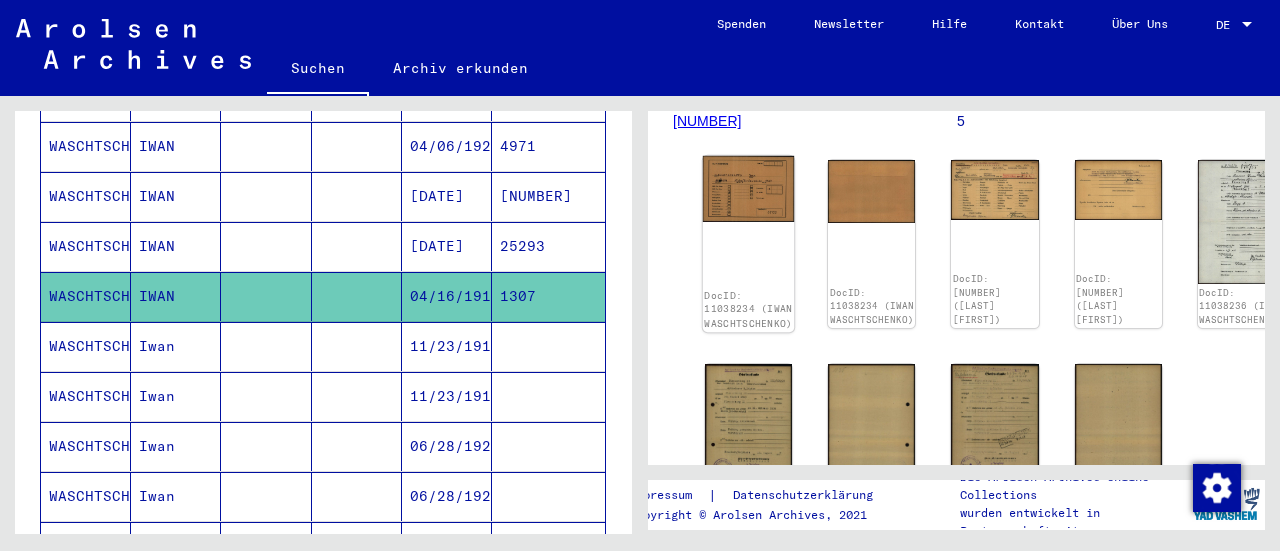click 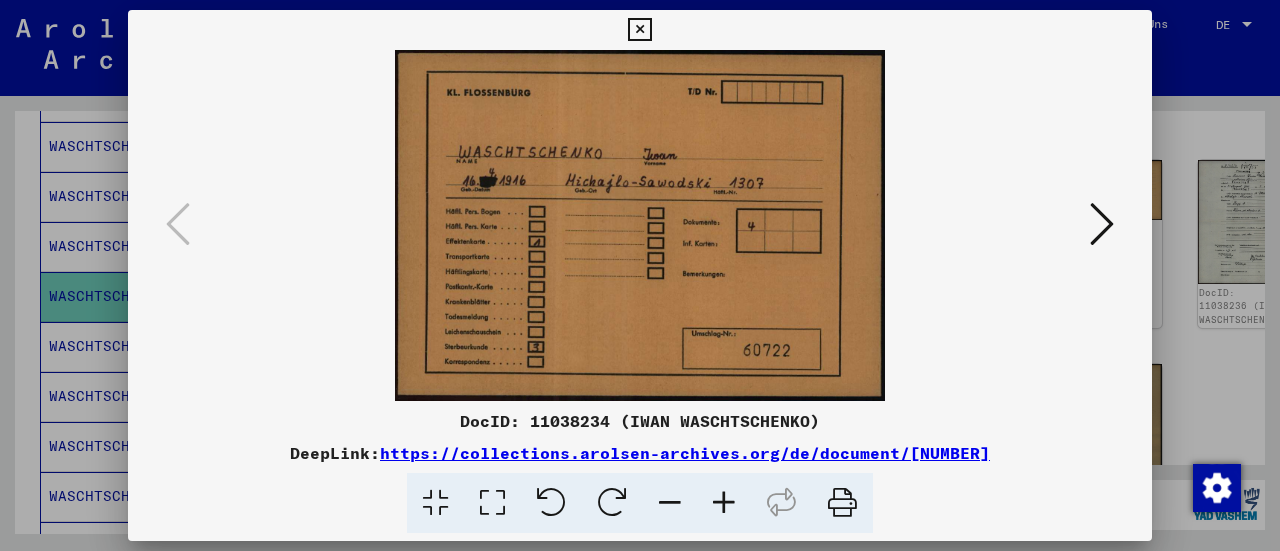 click at bounding box center (639, 30) 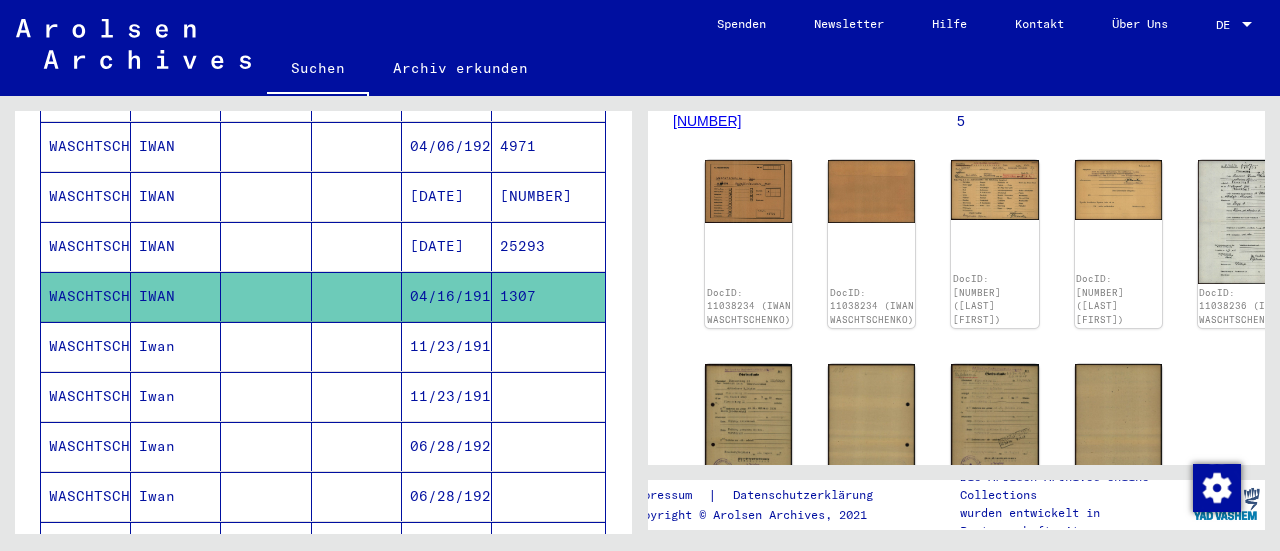 click on "11/23/1910" at bounding box center (447, 396) 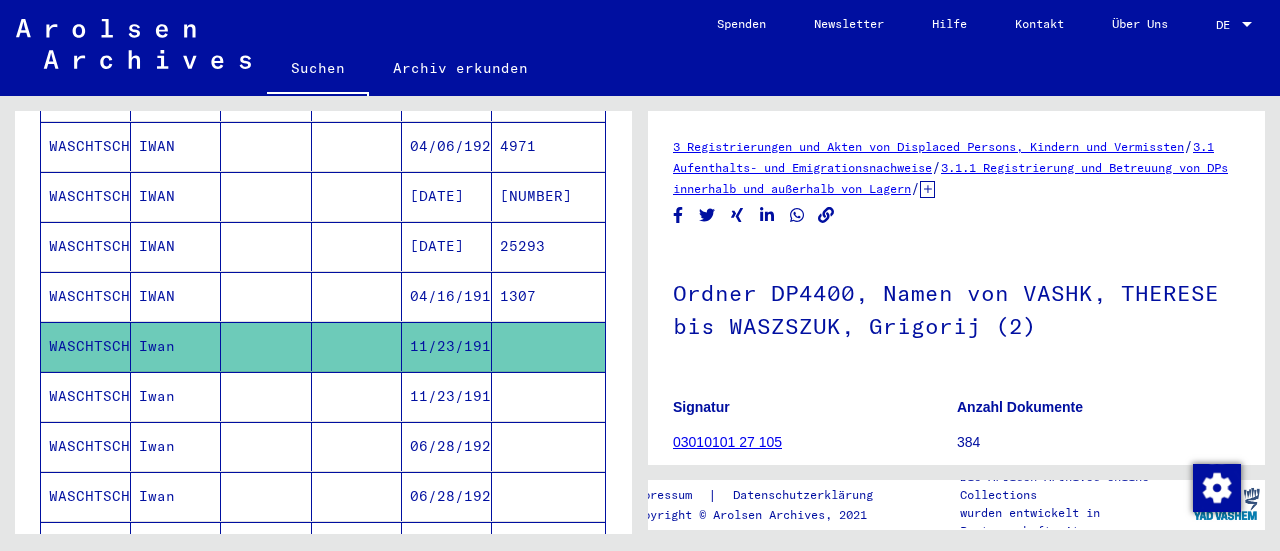 scroll, scrollTop: 200, scrollLeft: 0, axis: vertical 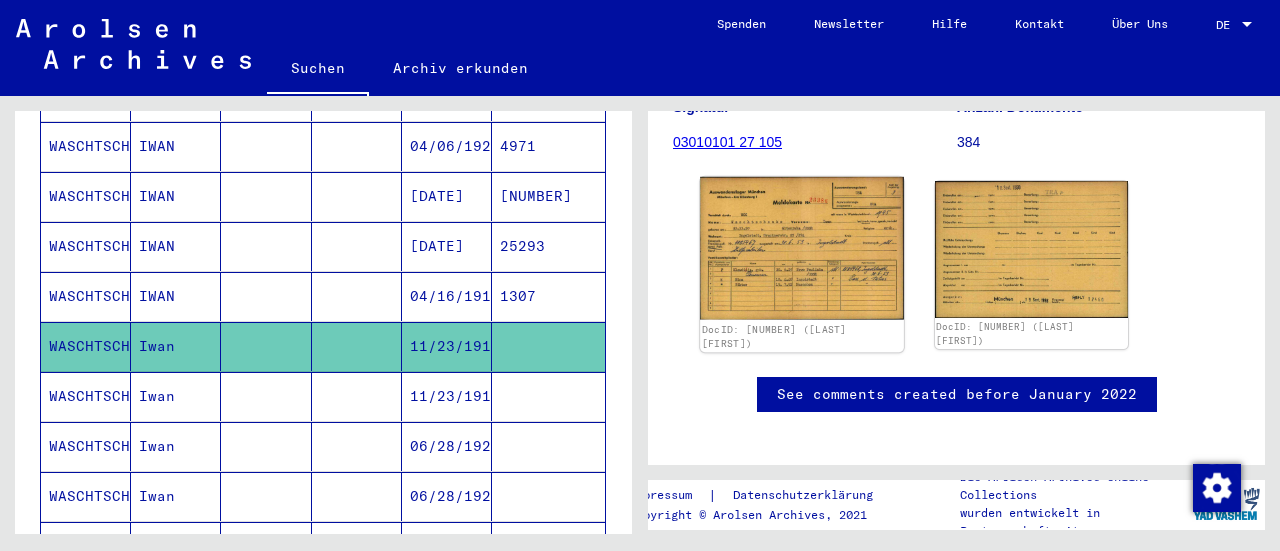 click 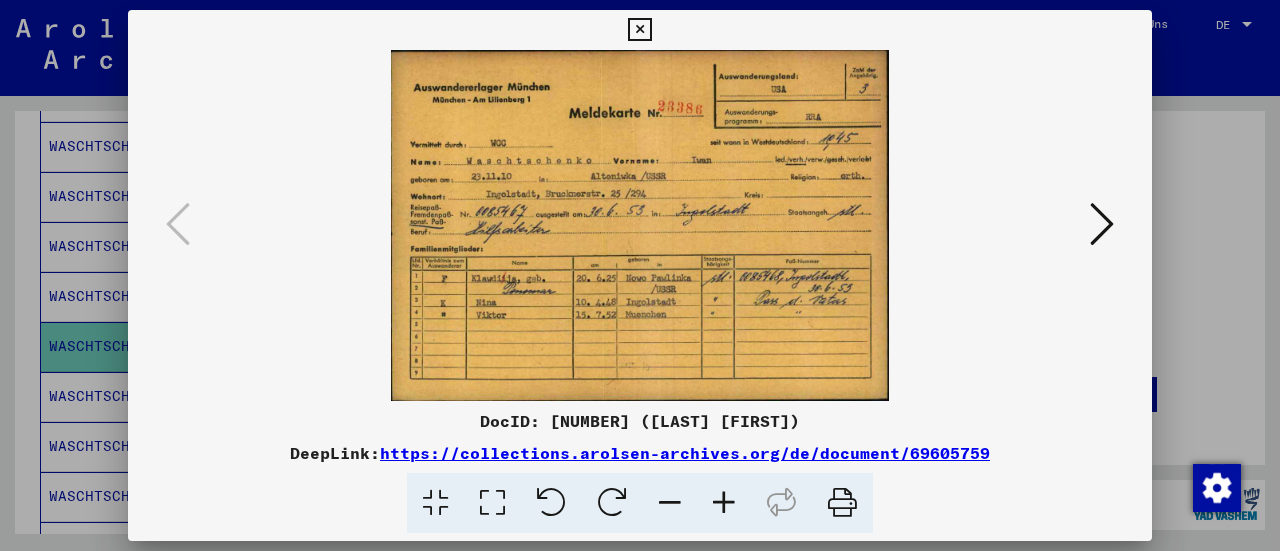 click at bounding box center (639, 30) 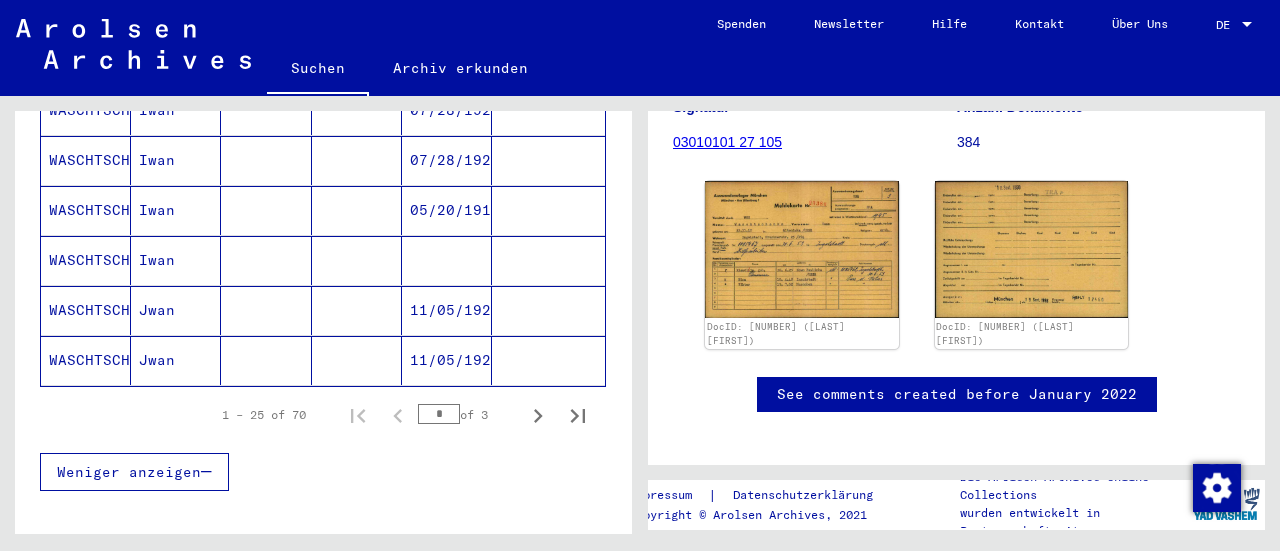 scroll, scrollTop: 1304, scrollLeft: 0, axis: vertical 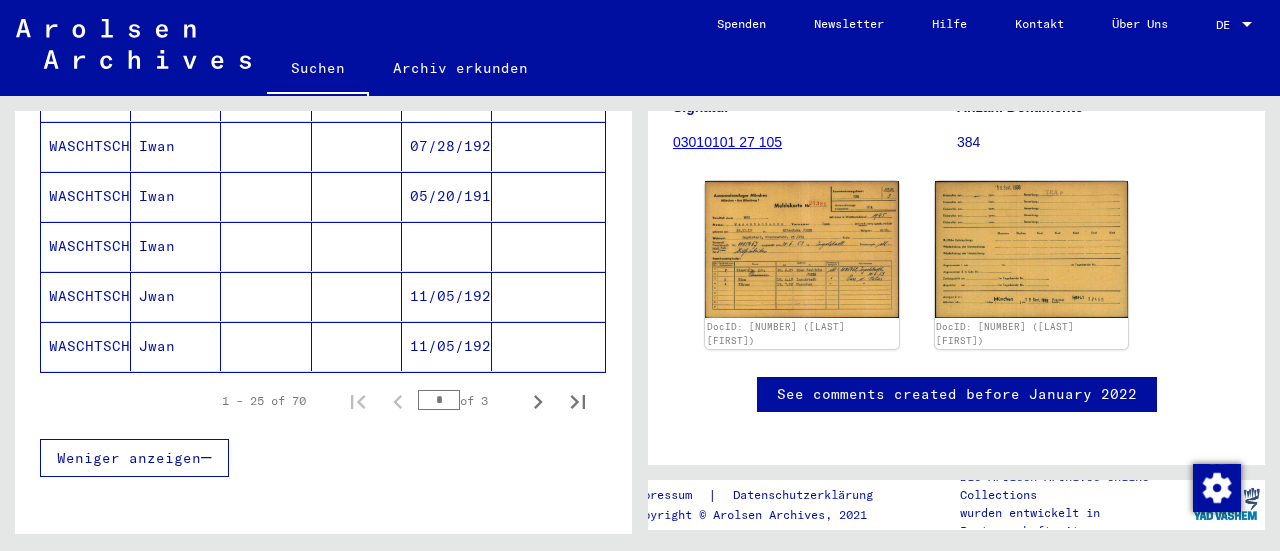 click on "Iwan" at bounding box center [176, 296] 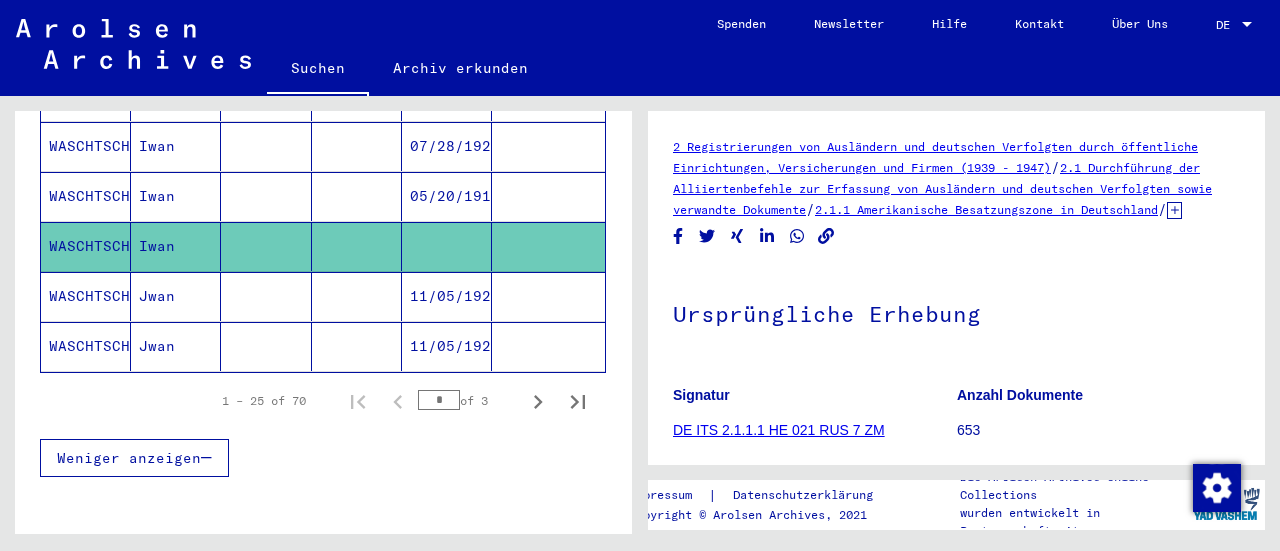 scroll, scrollTop: 200, scrollLeft: 0, axis: vertical 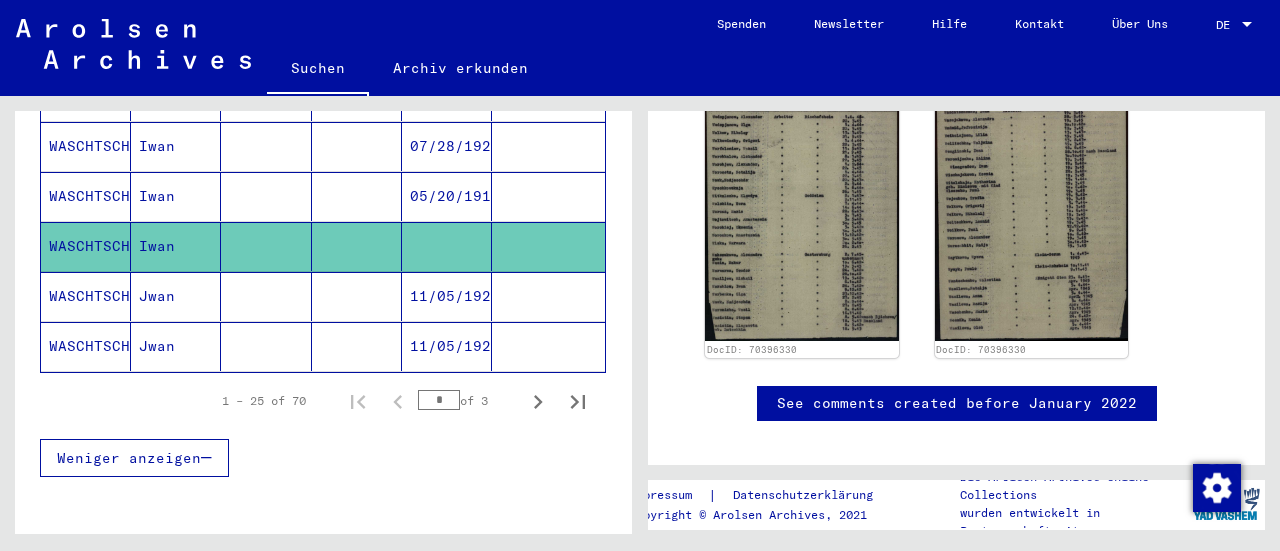 click on "11/05/1924" at bounding box center [447, 346] 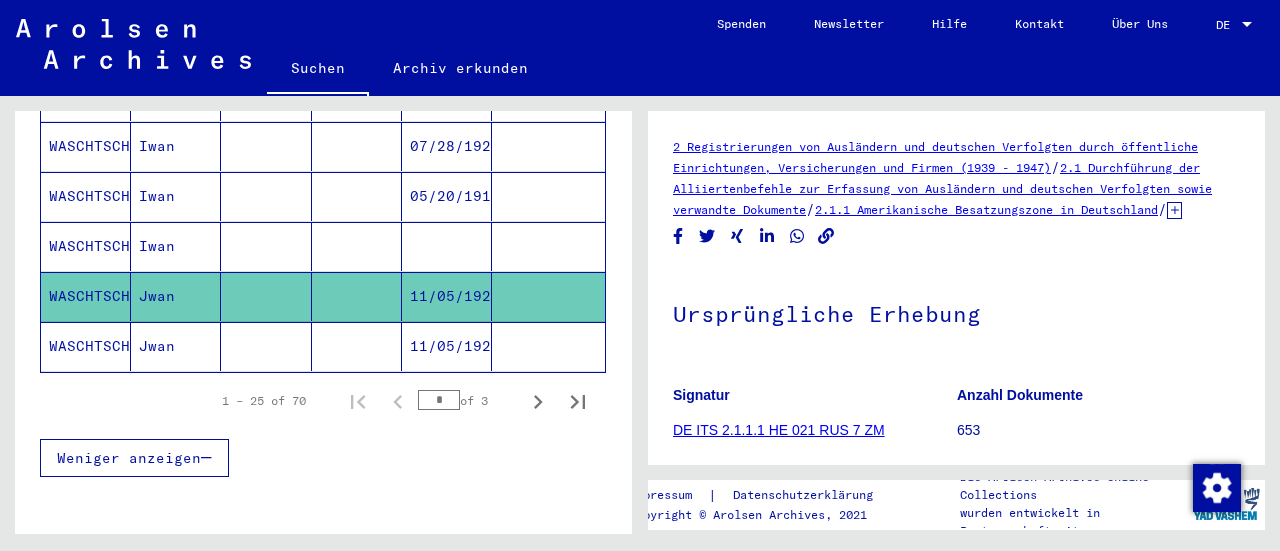 scroll, scrollTop: 114, scrollLeft: 0, axis: vertical 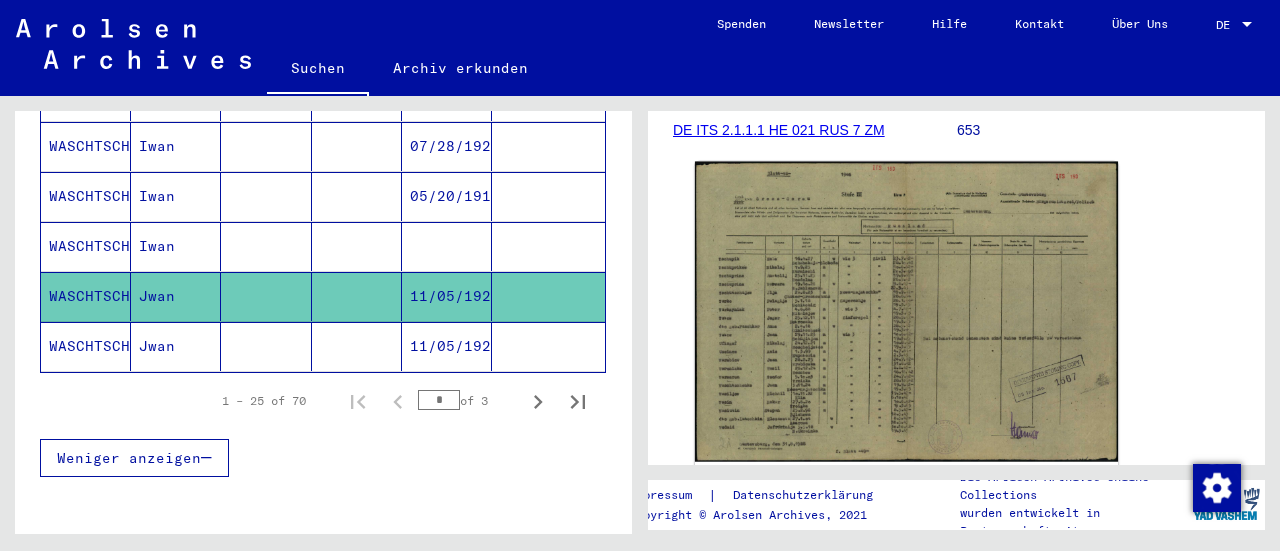 click 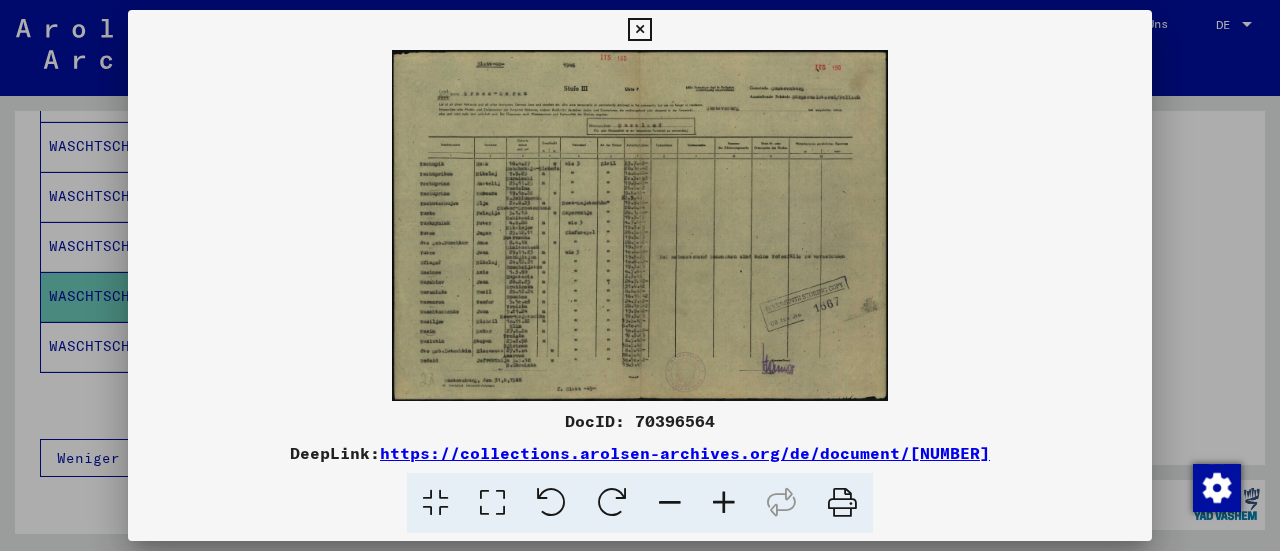 click at bounding box center [724, 503] 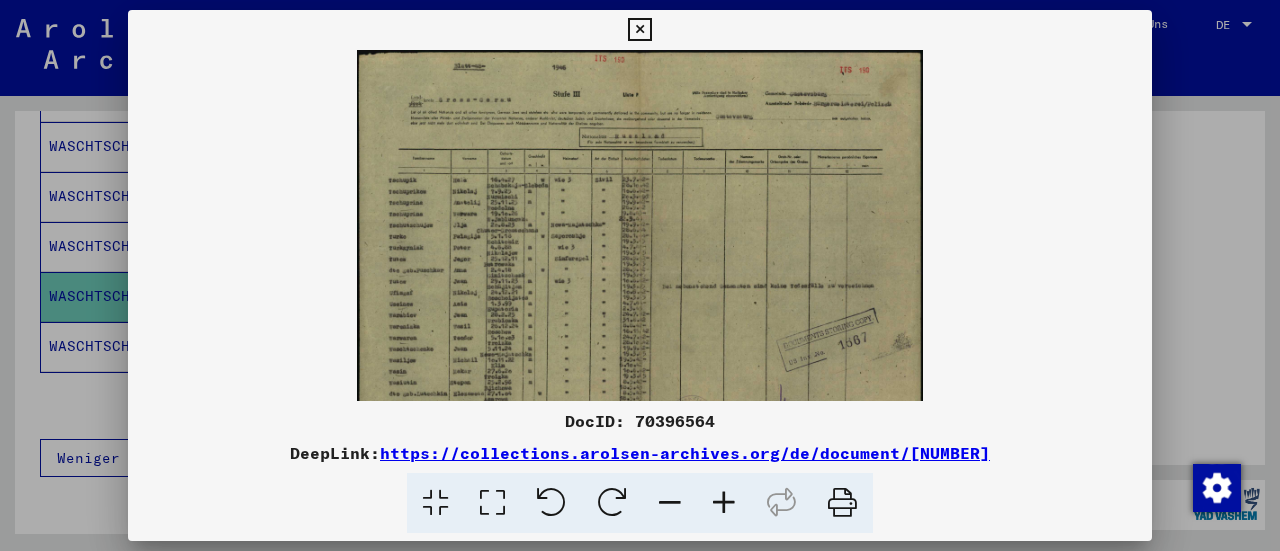 click at bounding box center (724, 503) 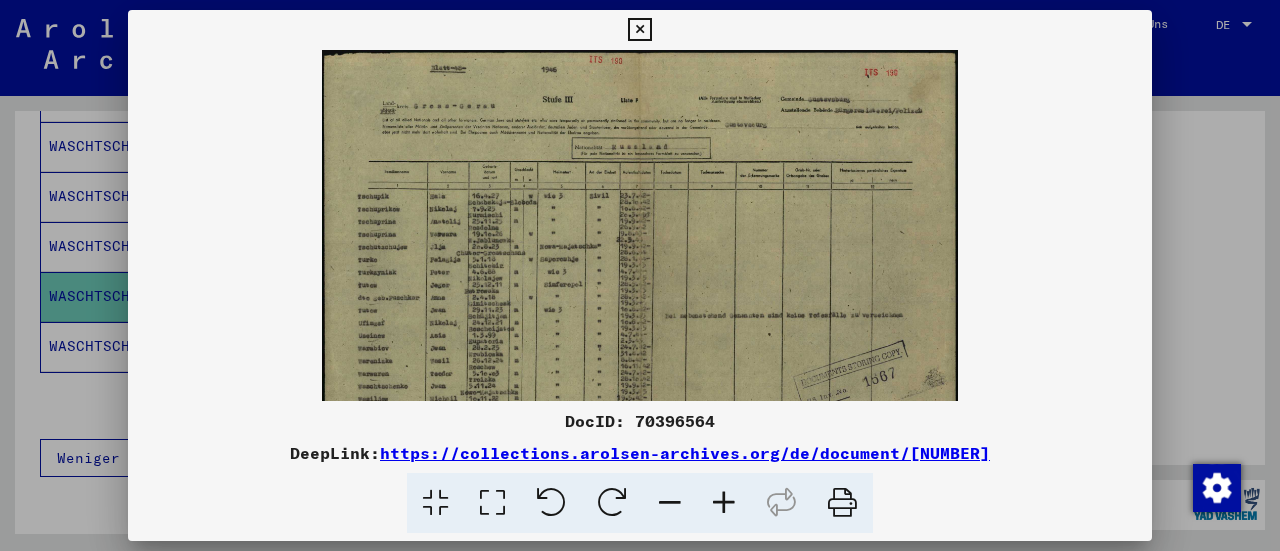 click at bounding box center [724, 503] 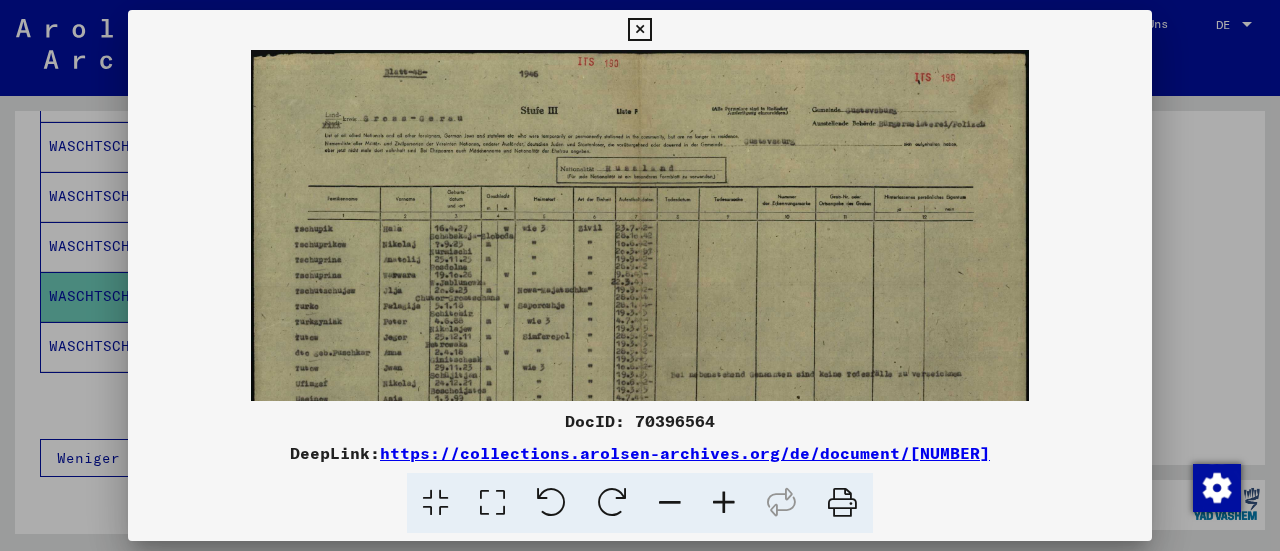 click at bounding box center [724, 503] 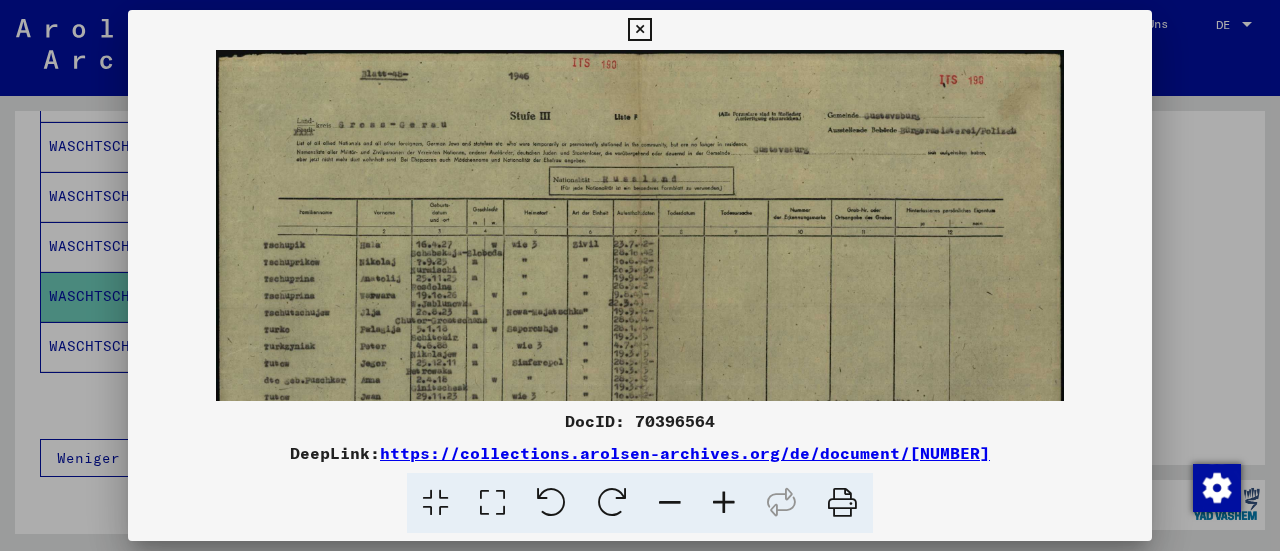 click at bounding box center (724, 503) 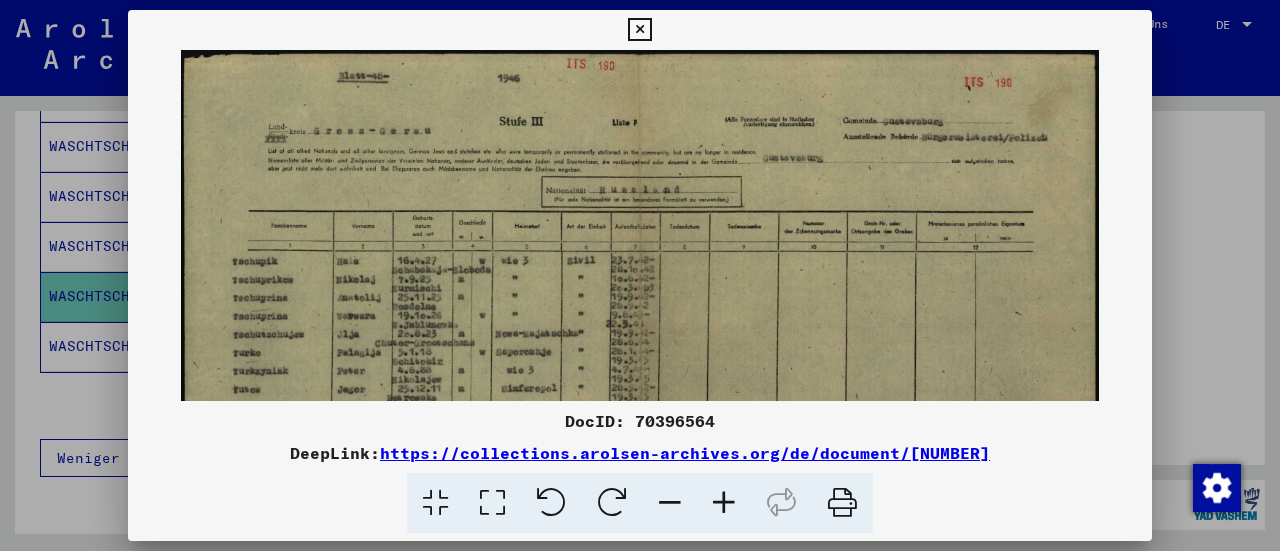 click at bounding box center [639, 30] 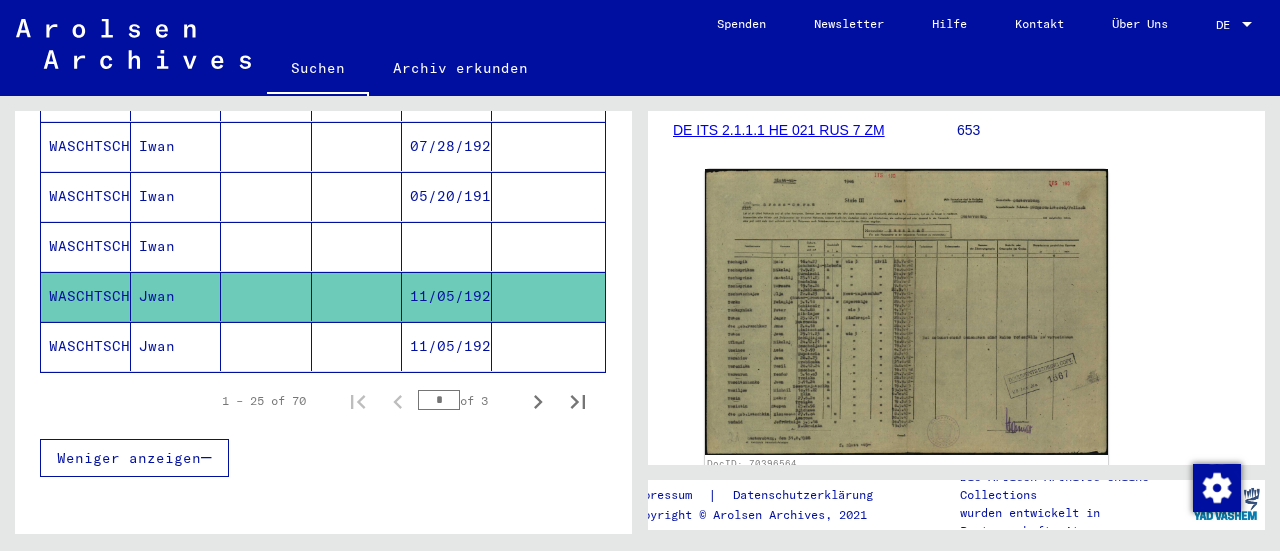 click on "11/05/1924" 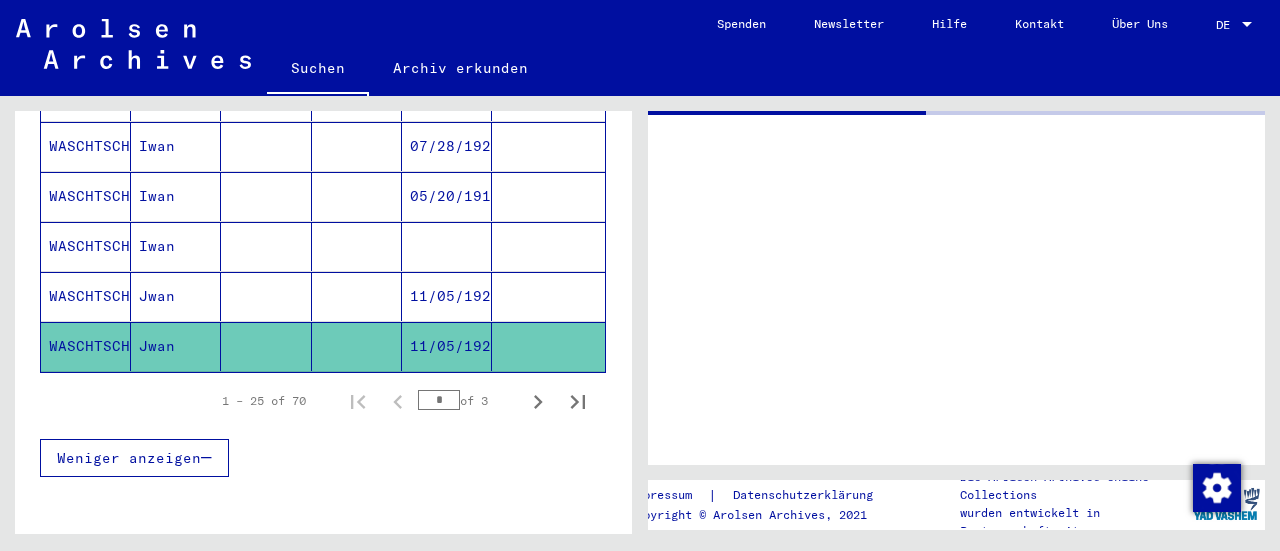 scroll, scrollTop: 0, scrollLeft: 0, axis: both 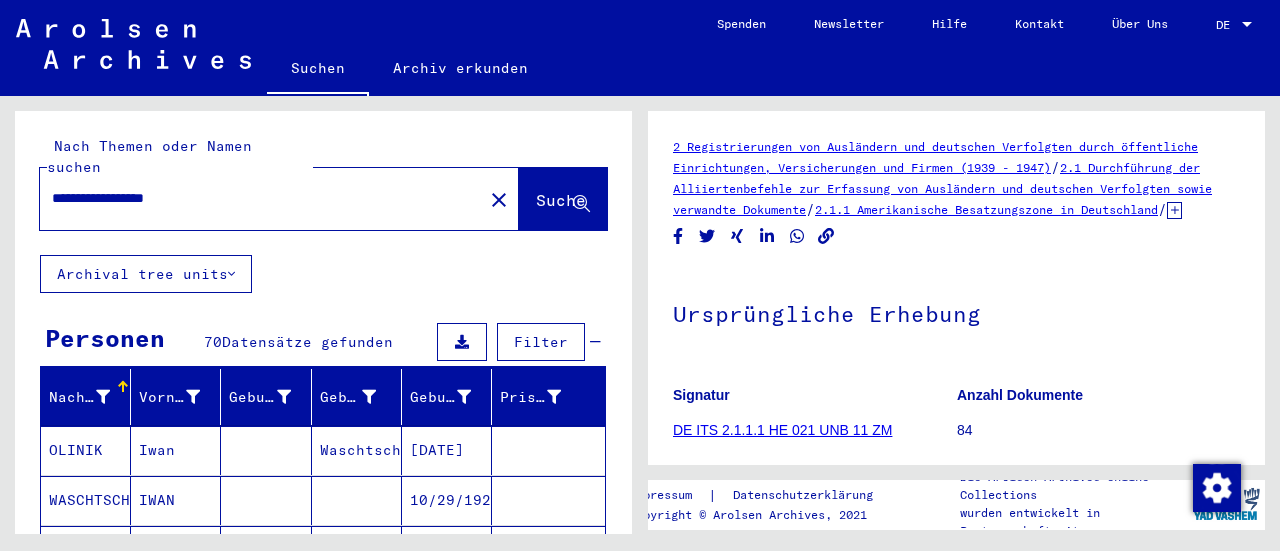 click on "**********" at bounding box center (261, 198) 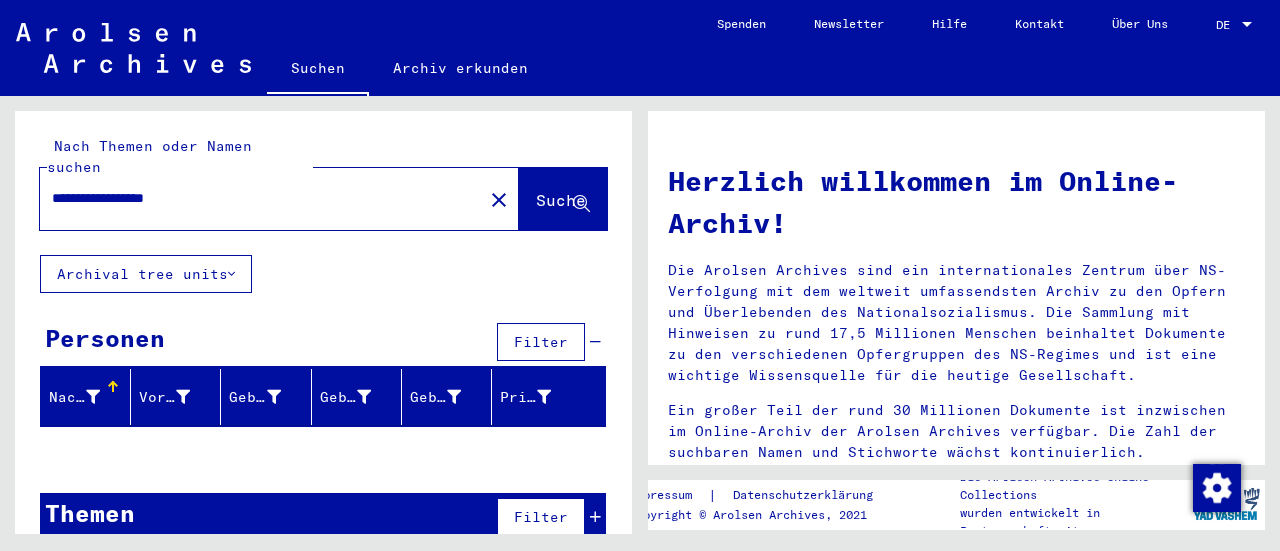 click on "**********" at bounding box center [255, 198] 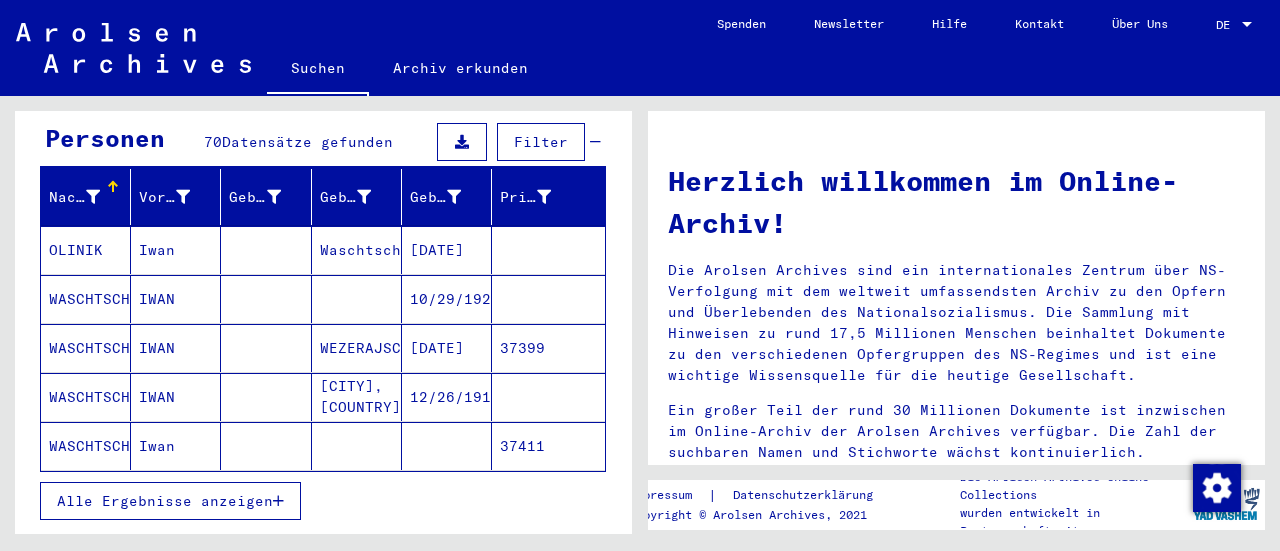 scroll, scrollTop: 0, scrollLeft: 0, axis: both 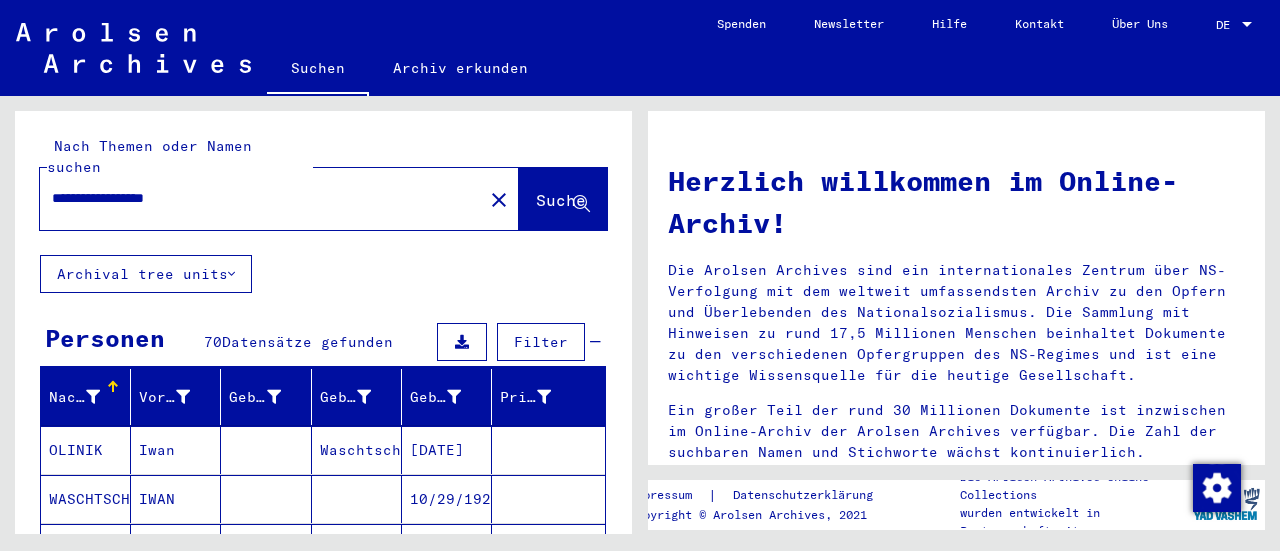 click on "**********" at bounding box center [255, 198] 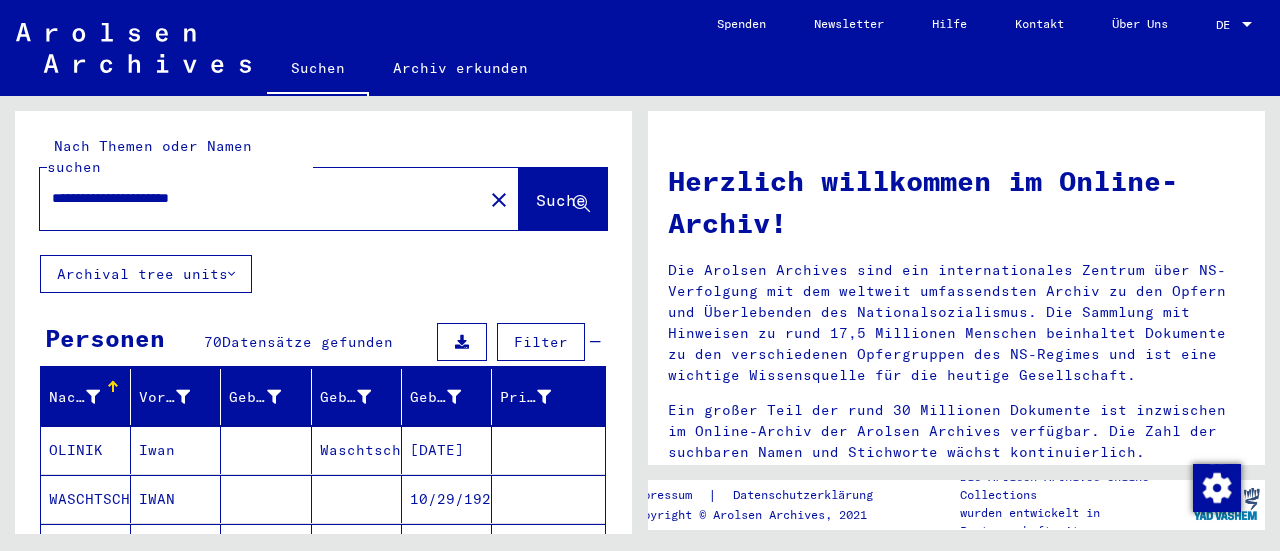 type on "**********" 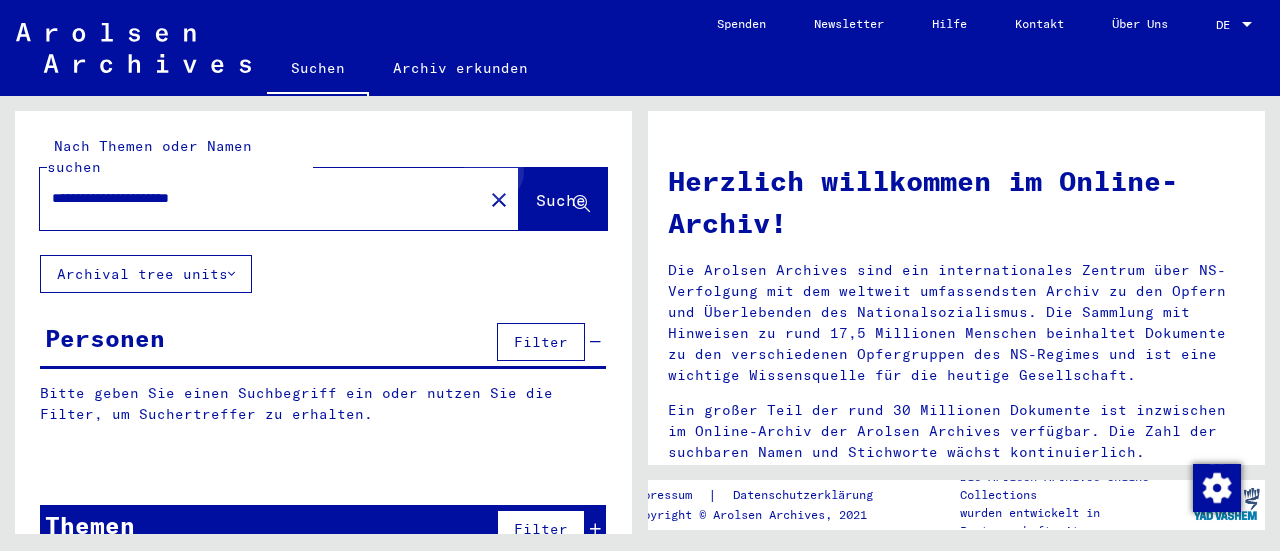 click on "Suche" 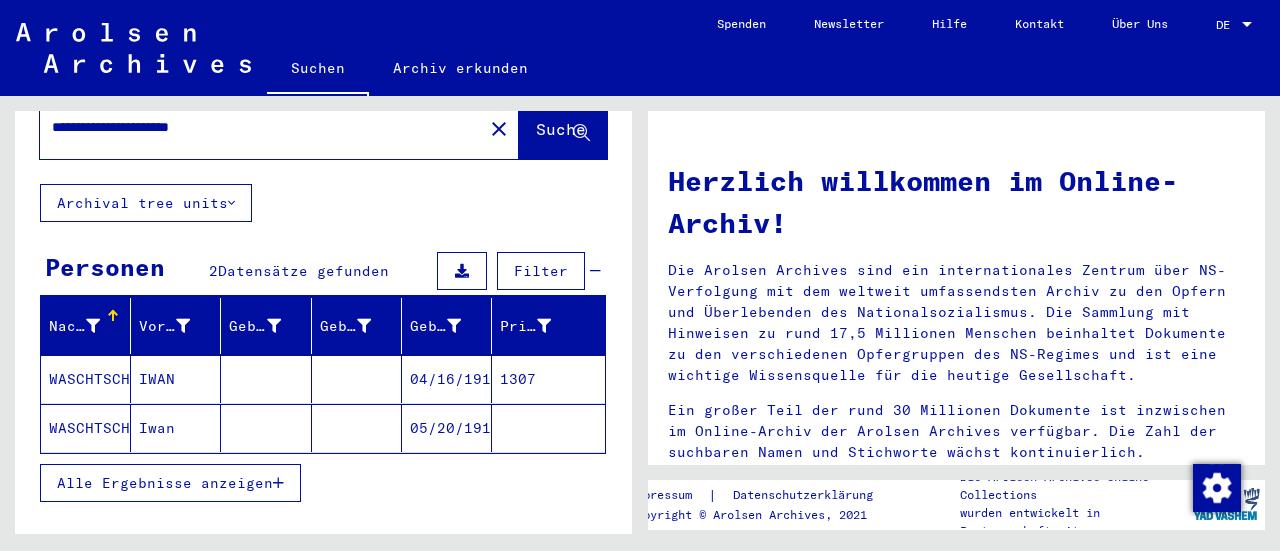 scroll, scrollTop: 100, scrollLeft: 0, axis: vertical 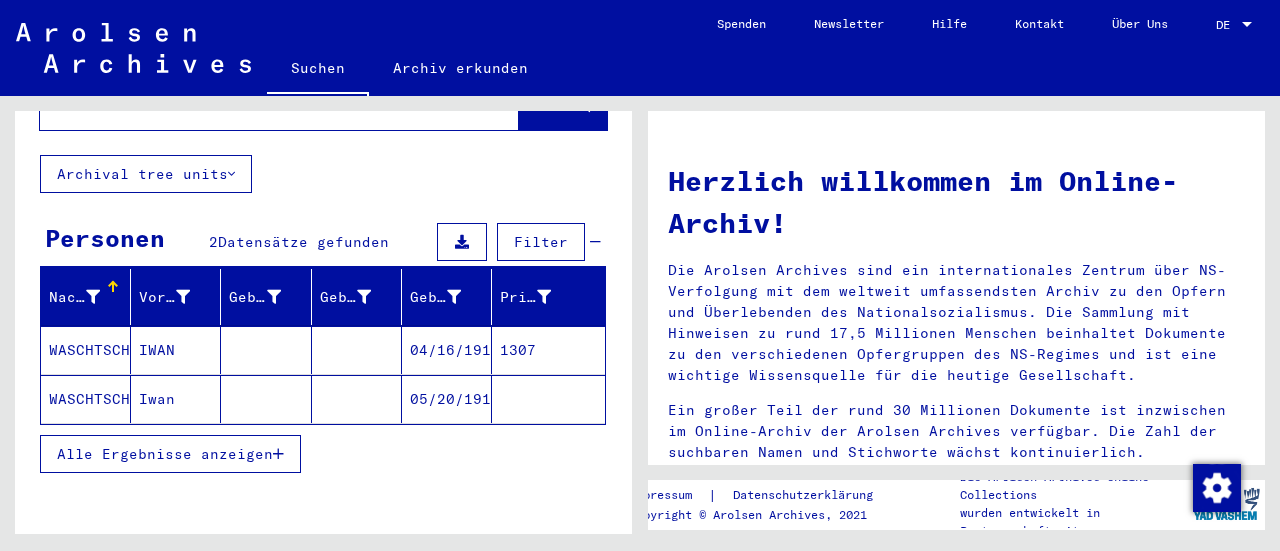click on "Alle Ergebnisse anzeigen" at bounding box center [165, 454] 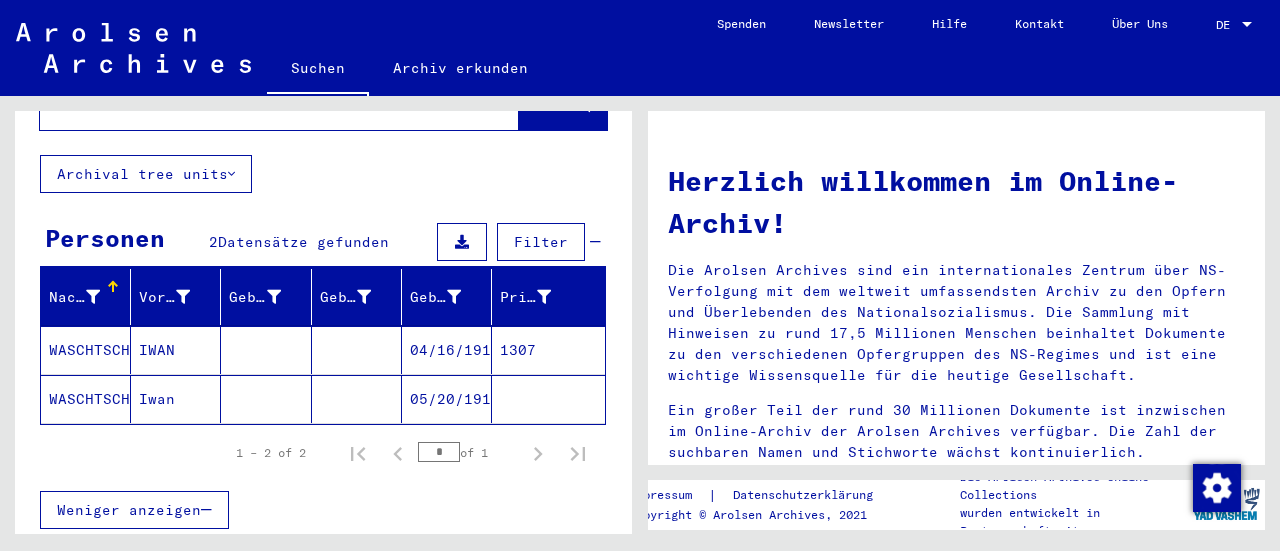 click on "Iwan" 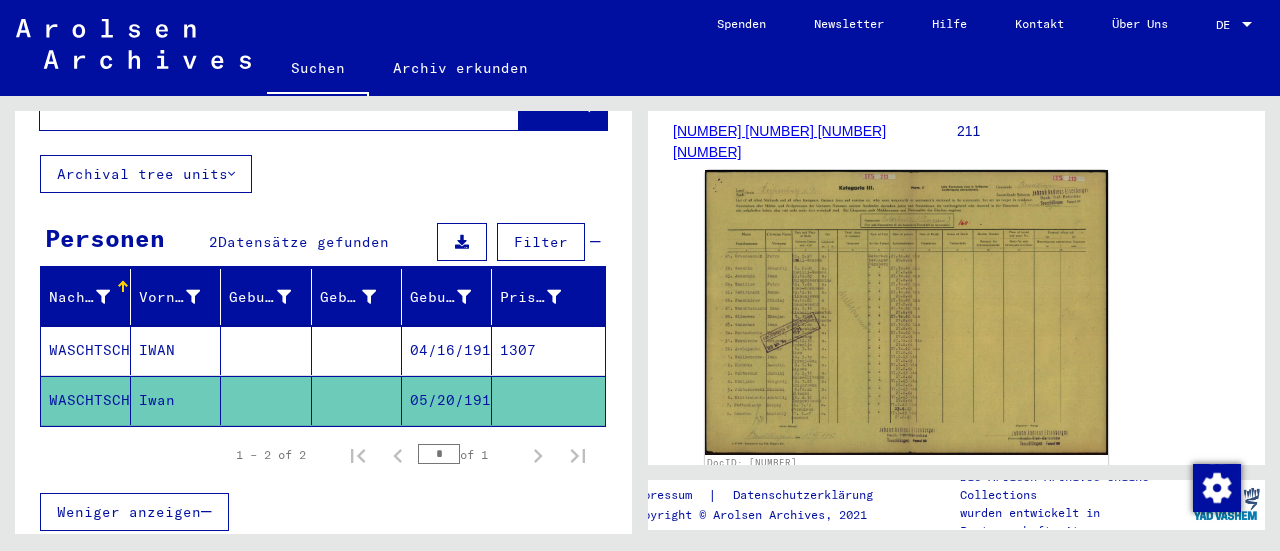 scroll, scrollTop: 300, scrollLeft: 0, axis: vertical 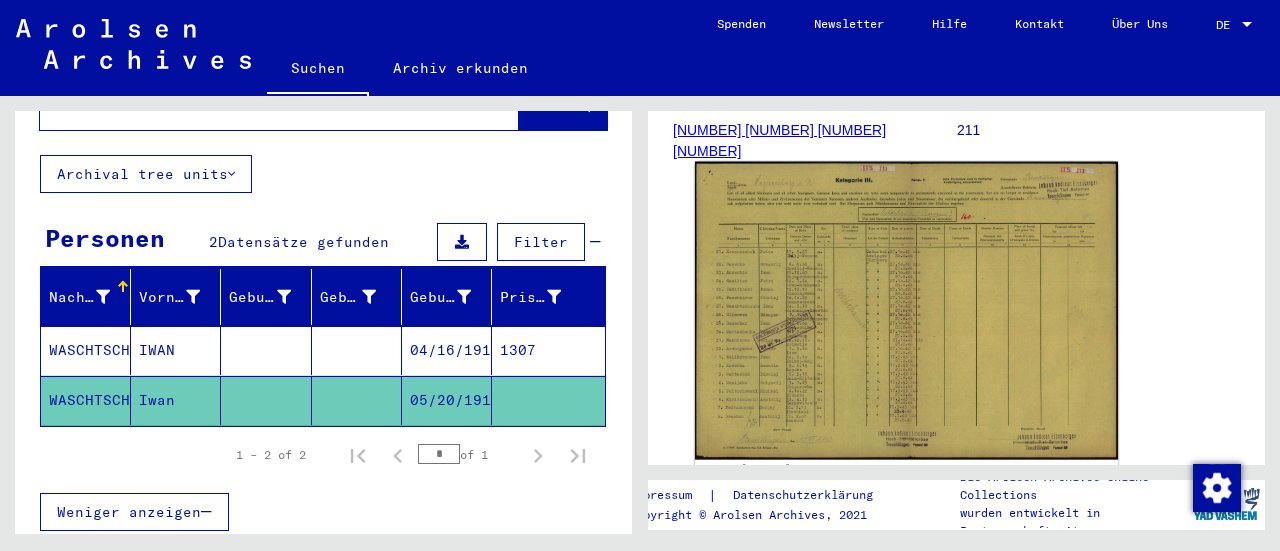 click 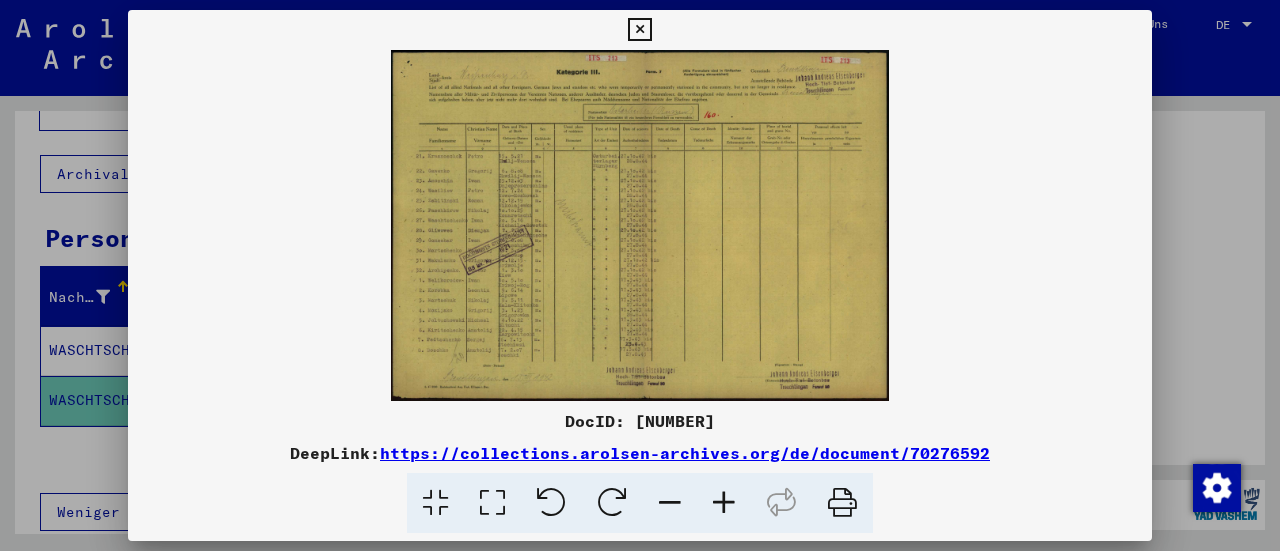 click at bounding box center [724, 503] 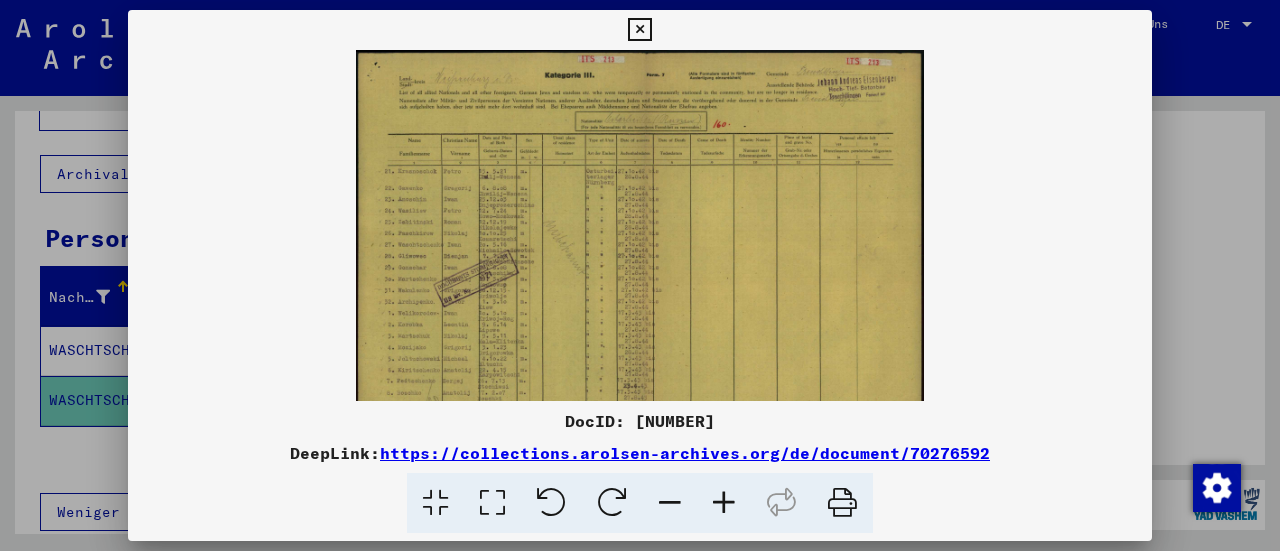 click at bounding box center (724, 503) 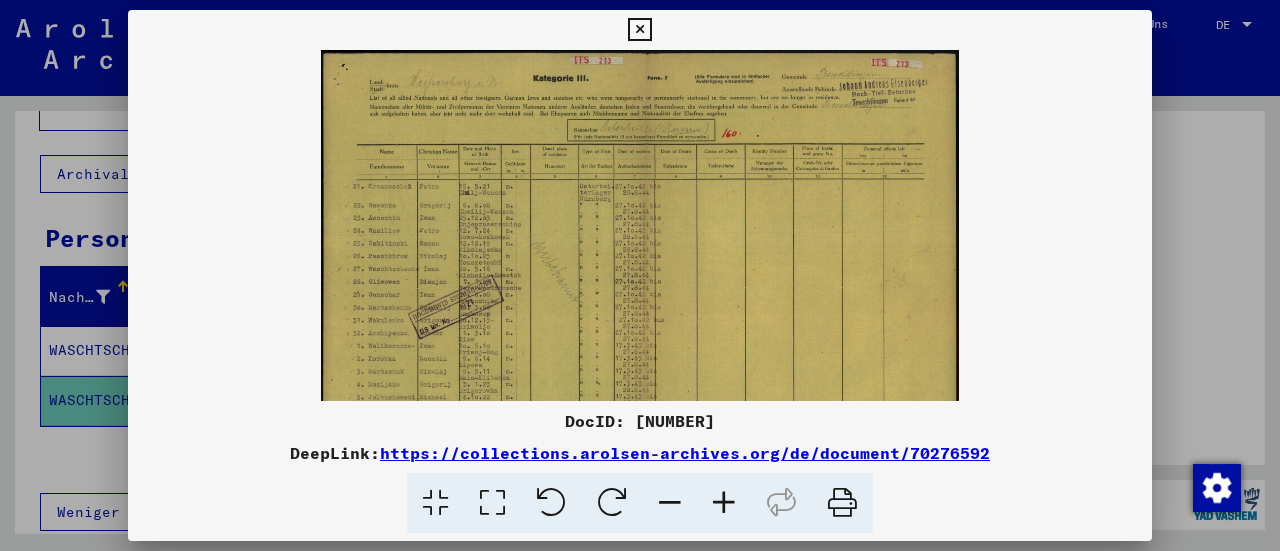 click at bounding box center (724, 503) 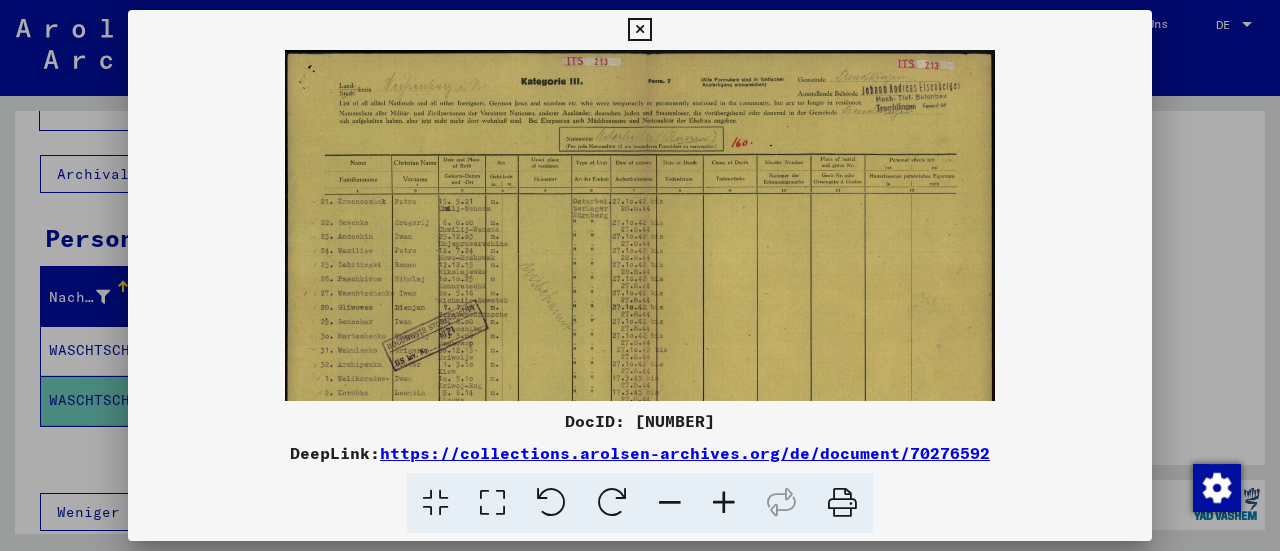 click at bounding box center (724, 503) 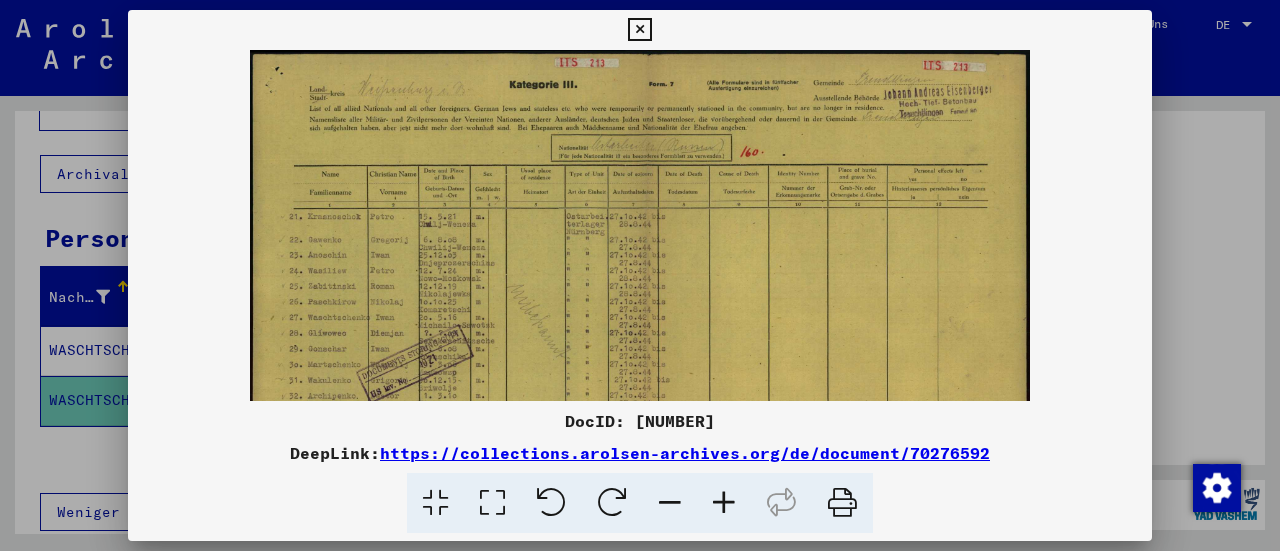 click at bounding box center [724, 503] 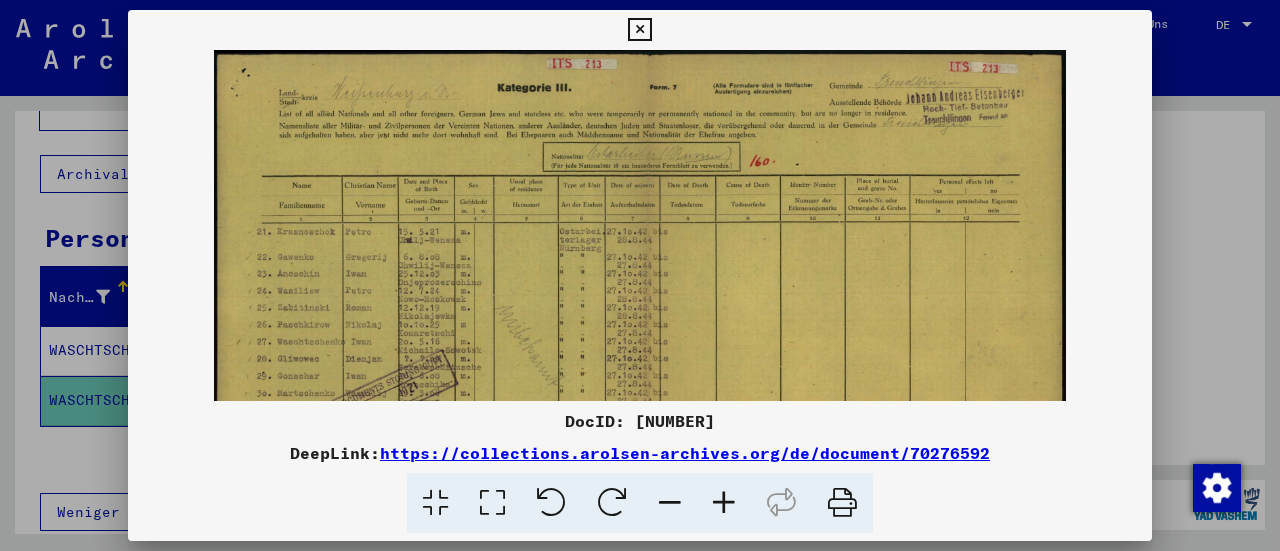 click at bounding box center [724, 503] 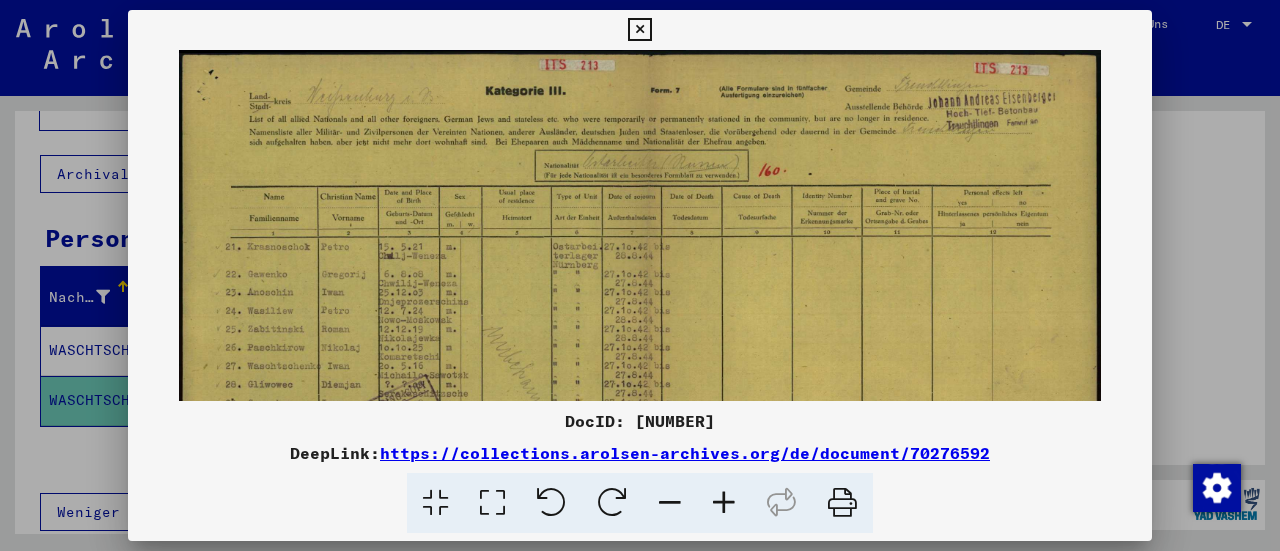 click at bounding box center (724, 503) 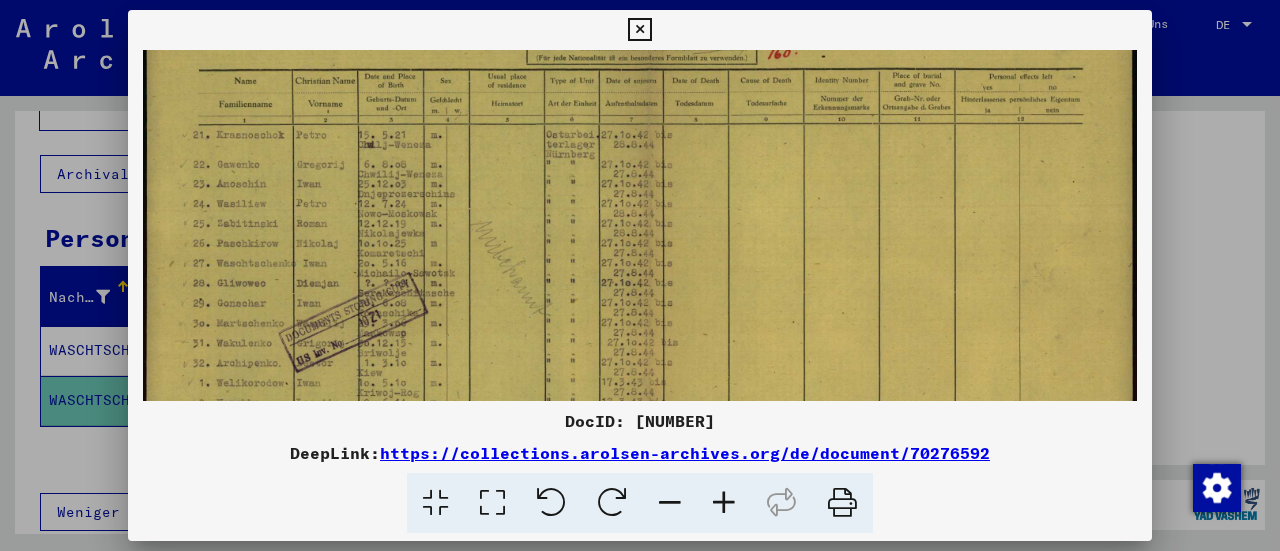 scroll, scrollTop: 145, scrollLeft: 0, axis: vertical 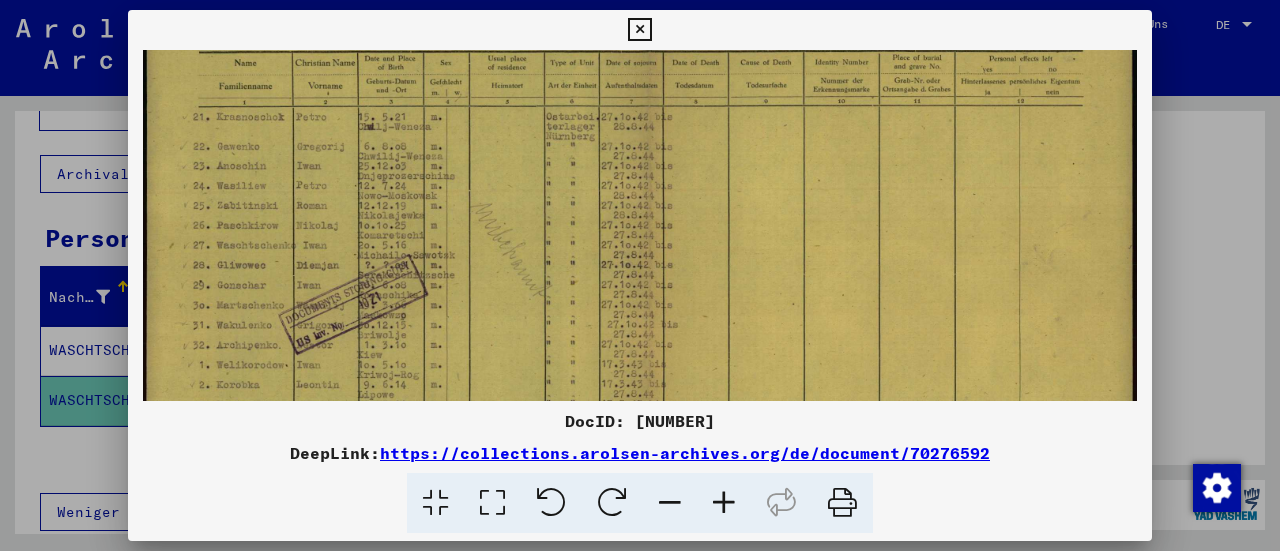 drag, startPoint x: 751, startPoint y: 348, endPoint x: 782, endPoint y: 210, distance: 141.43903 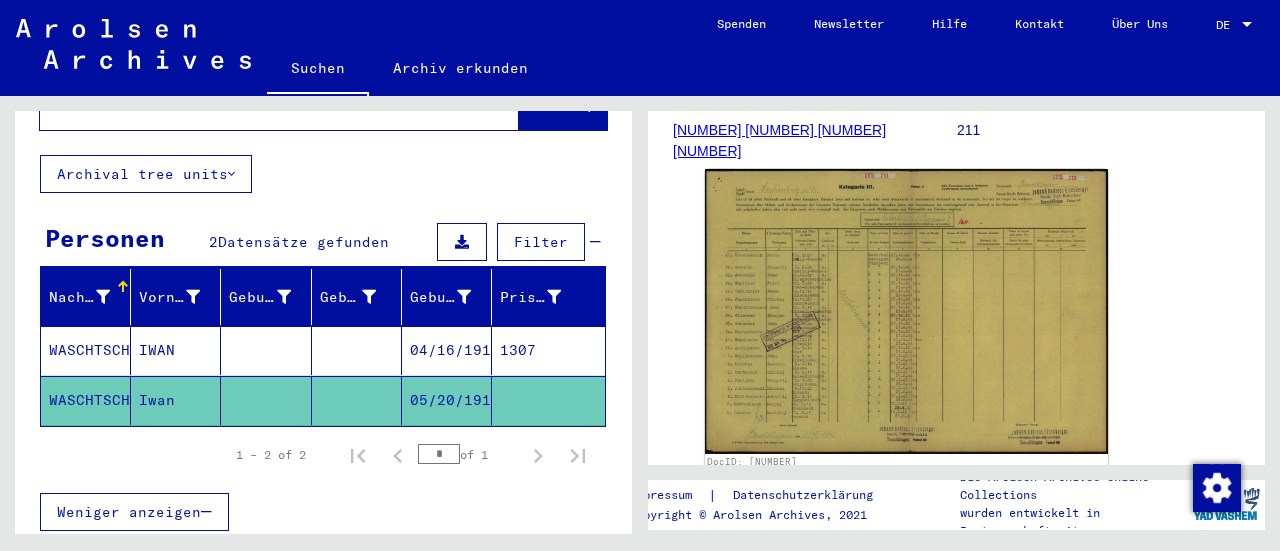 click on "IWAN" at bounding box center [176, 400] 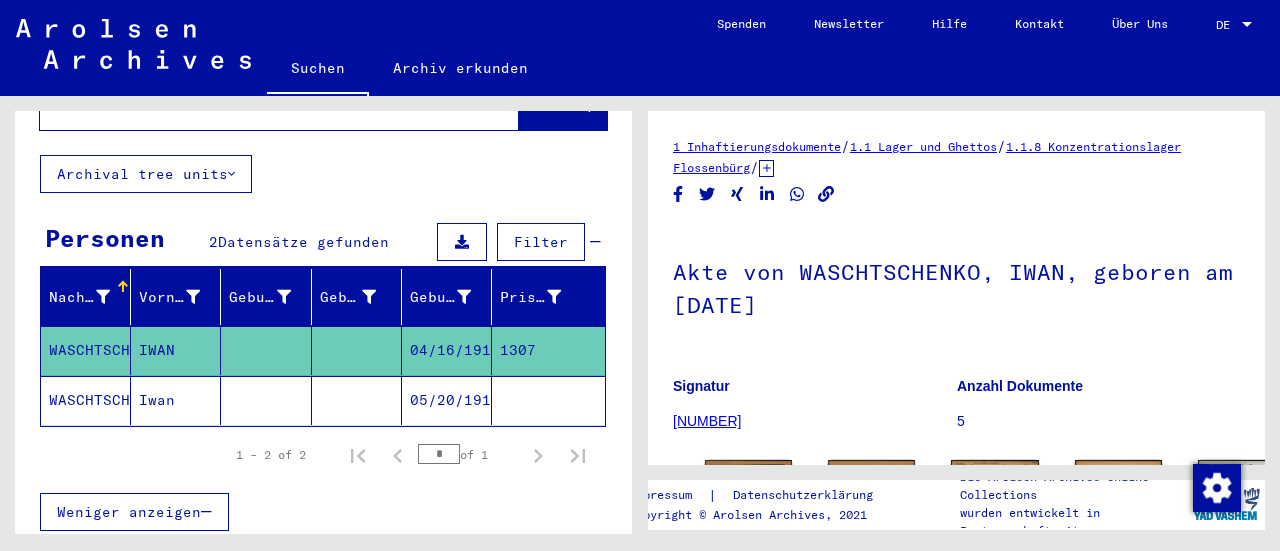 scroll, scrollTop: 199, scrollLeft: 0, axis: vertical 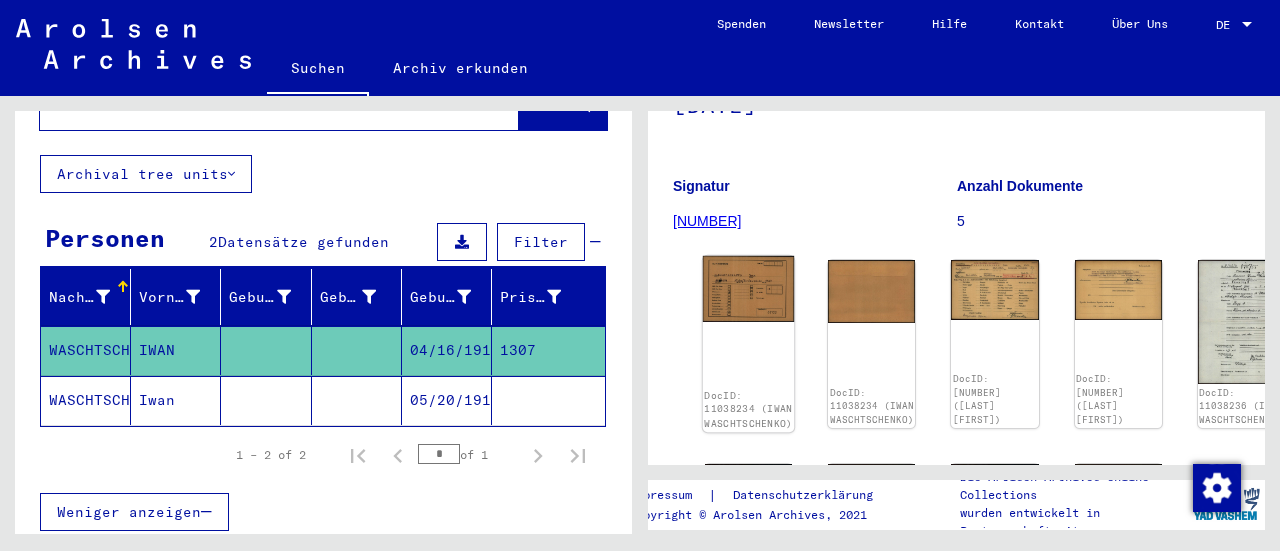 click 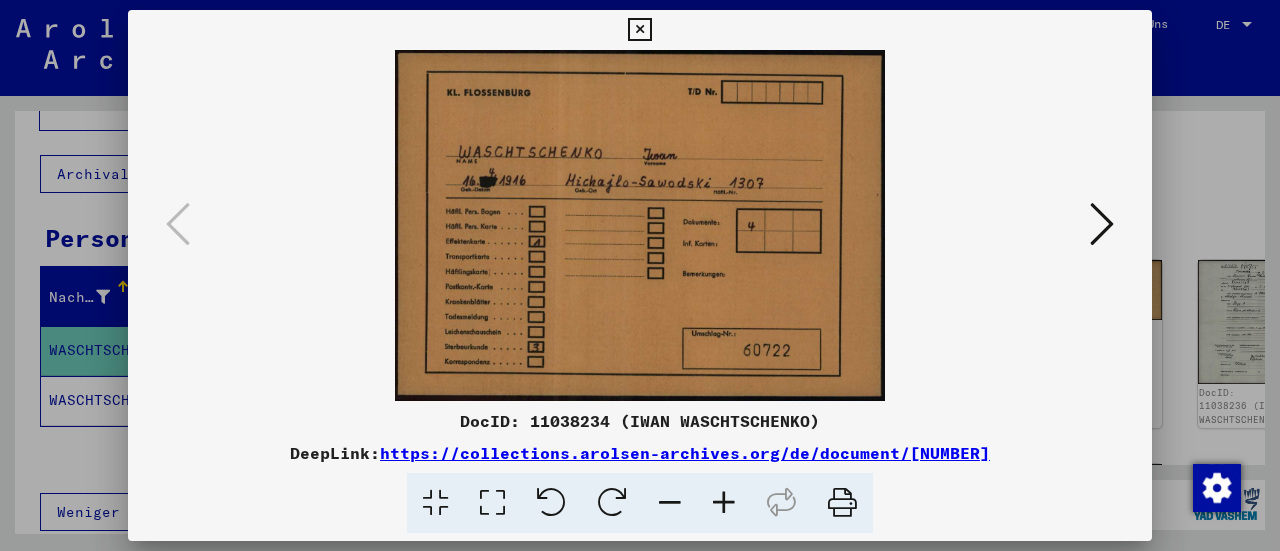 click at bounding box center (1102, 224) 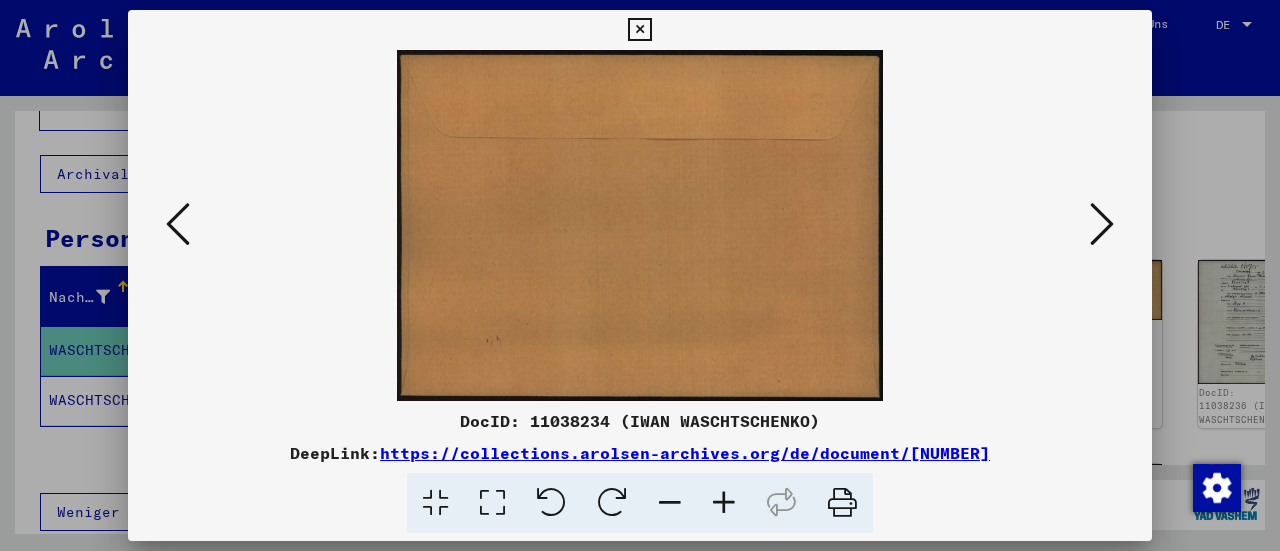 click at bounding box center [1102, 224] 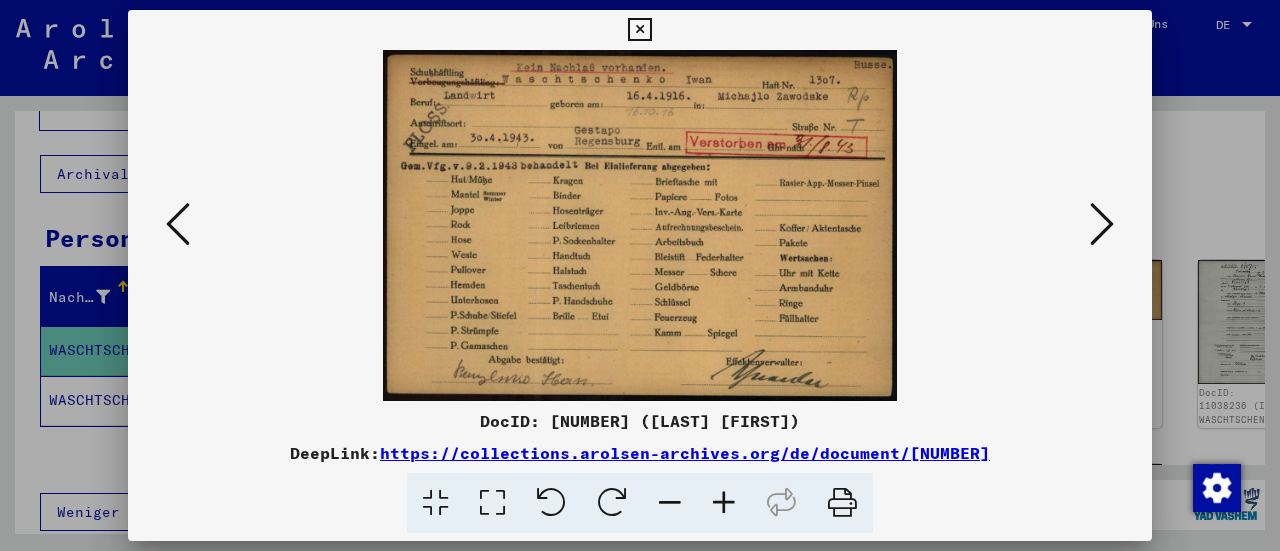 click at bounding box center [1102, 224] 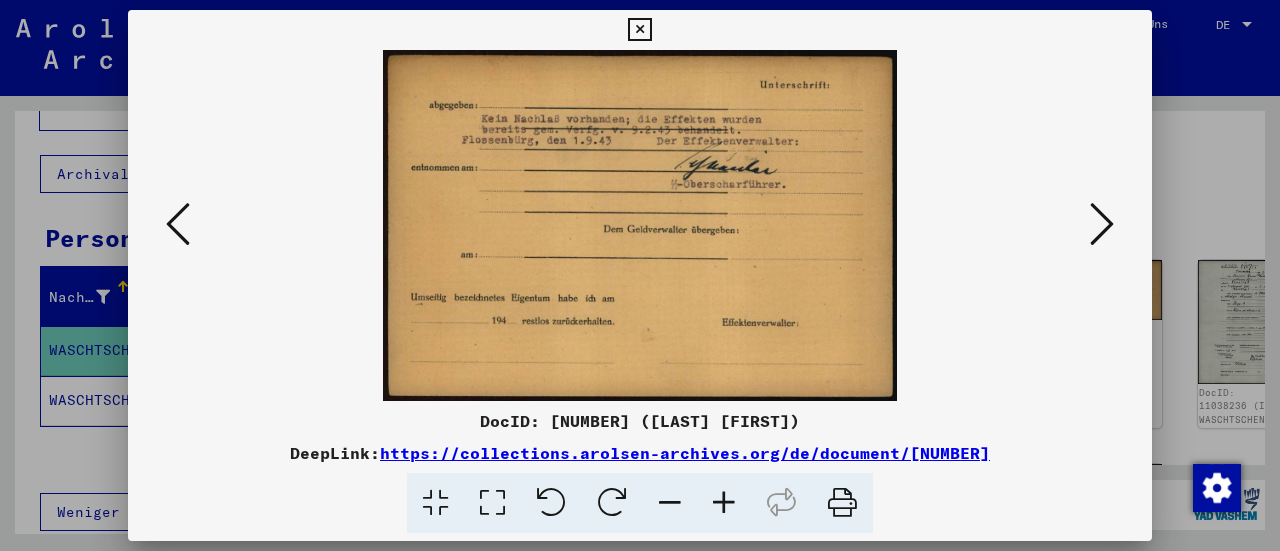 click at bounding box center (1102, 224) 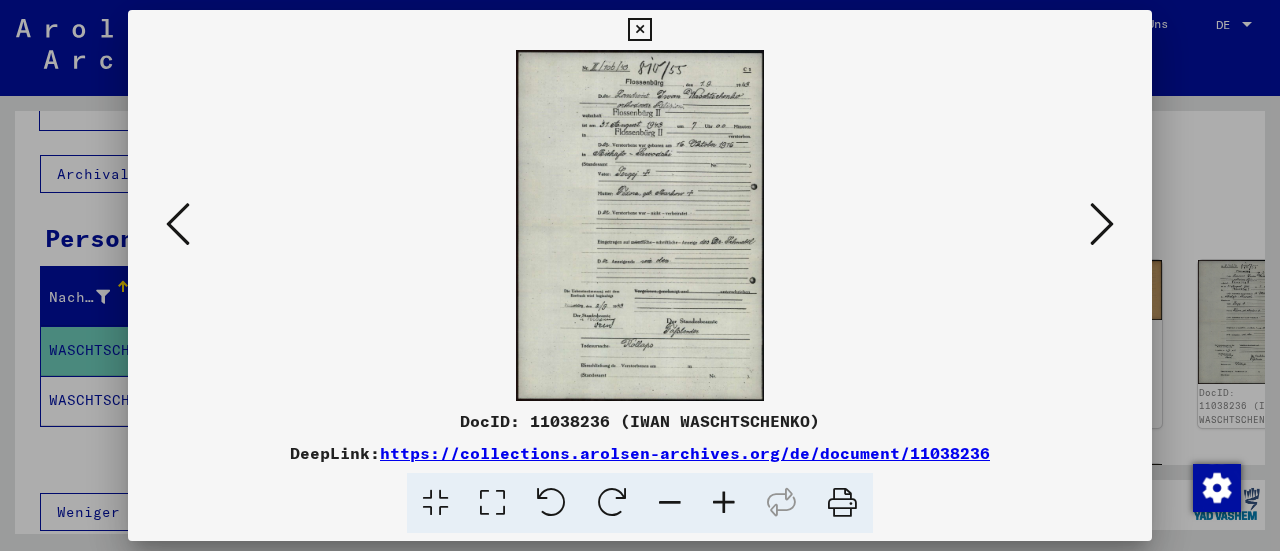 click at bounding box center [1102, 224] 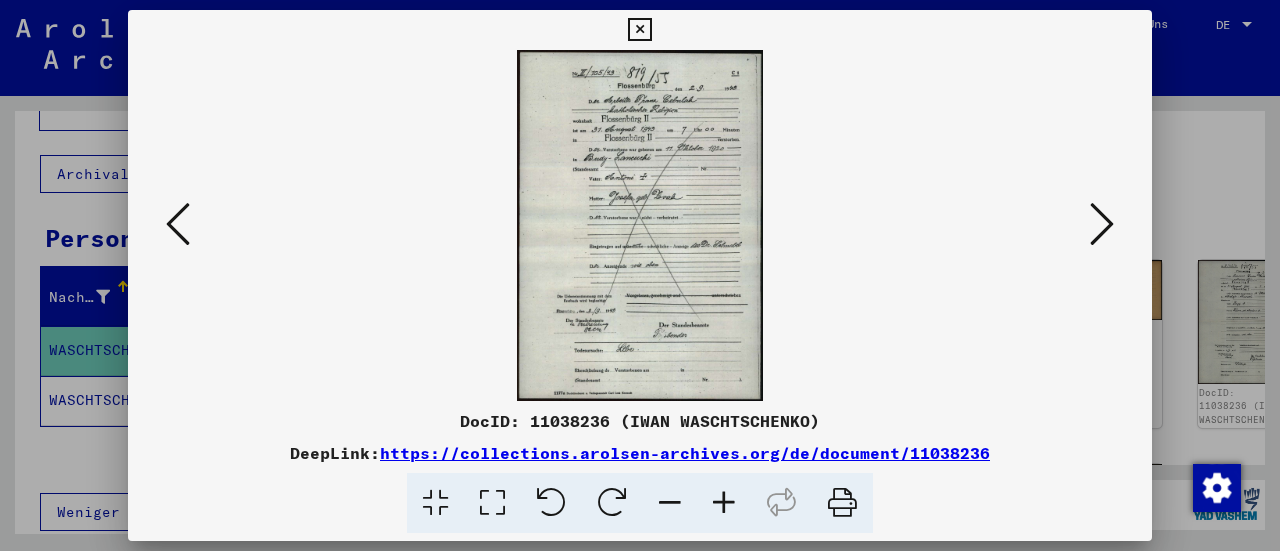 click at bounding box center (1102, 224) 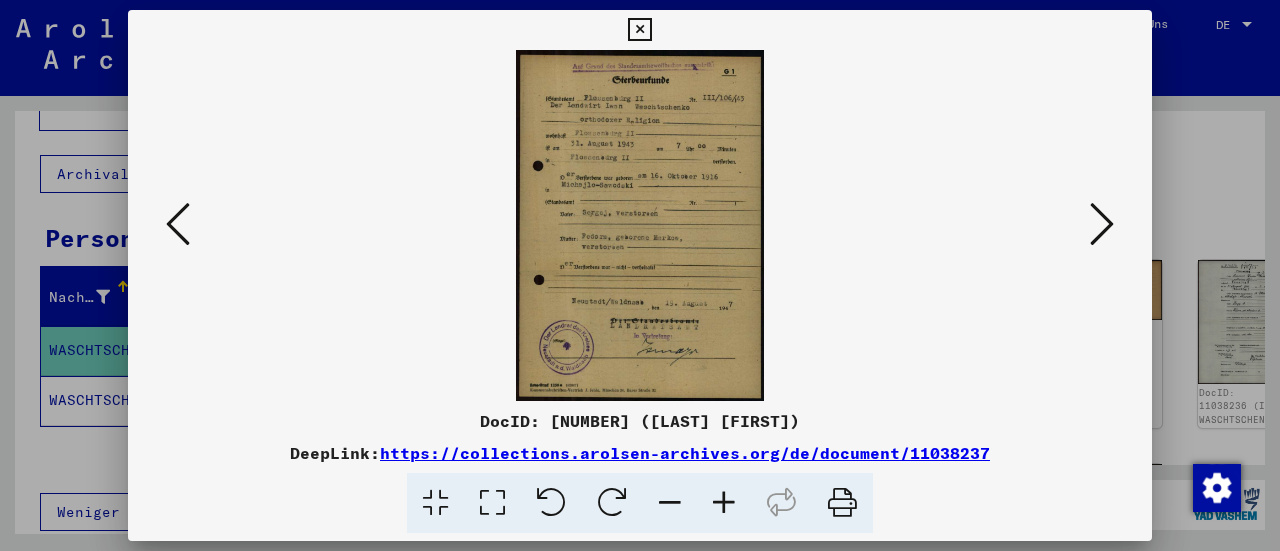click at bounding box center (1102, 224) 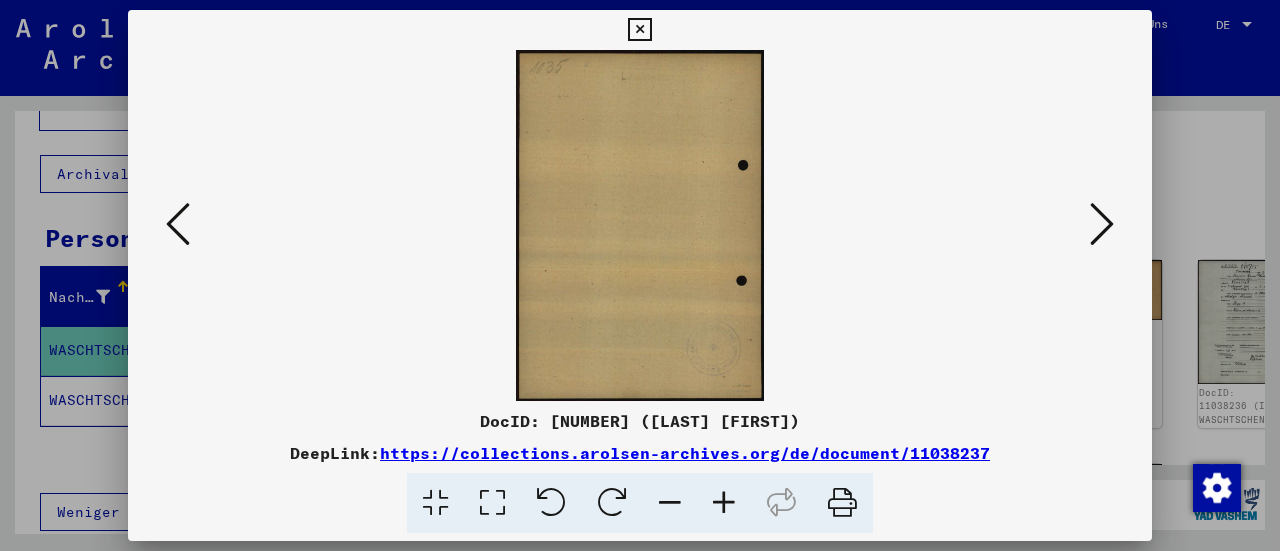 click at bounding box center [1102, 224] 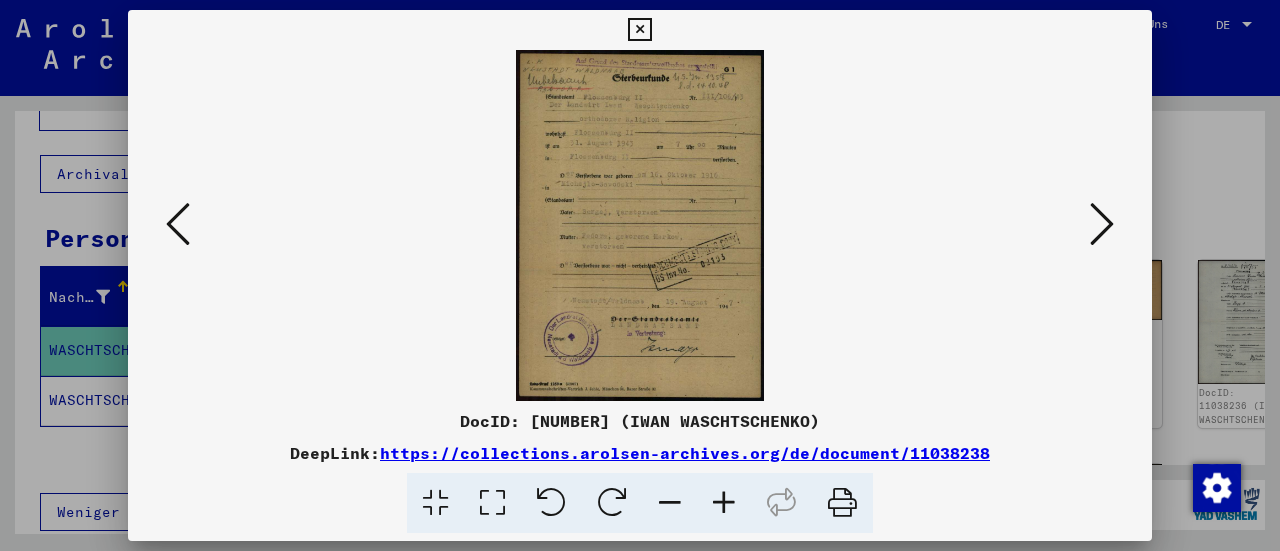 click at bounding box center [1102, 225] 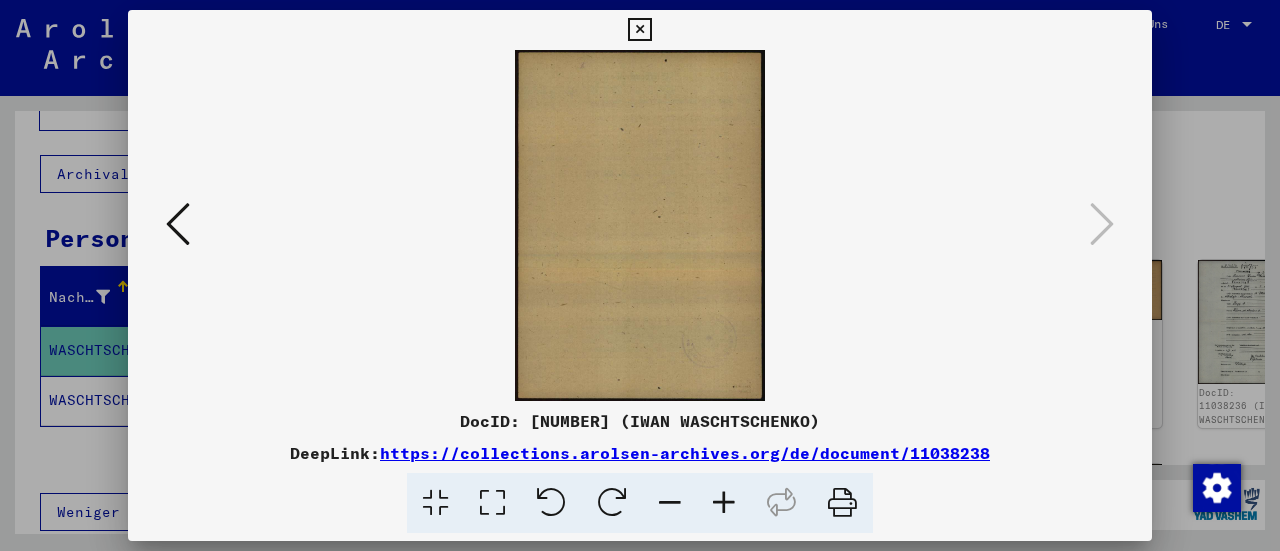 click at bounding box center [639, 30] 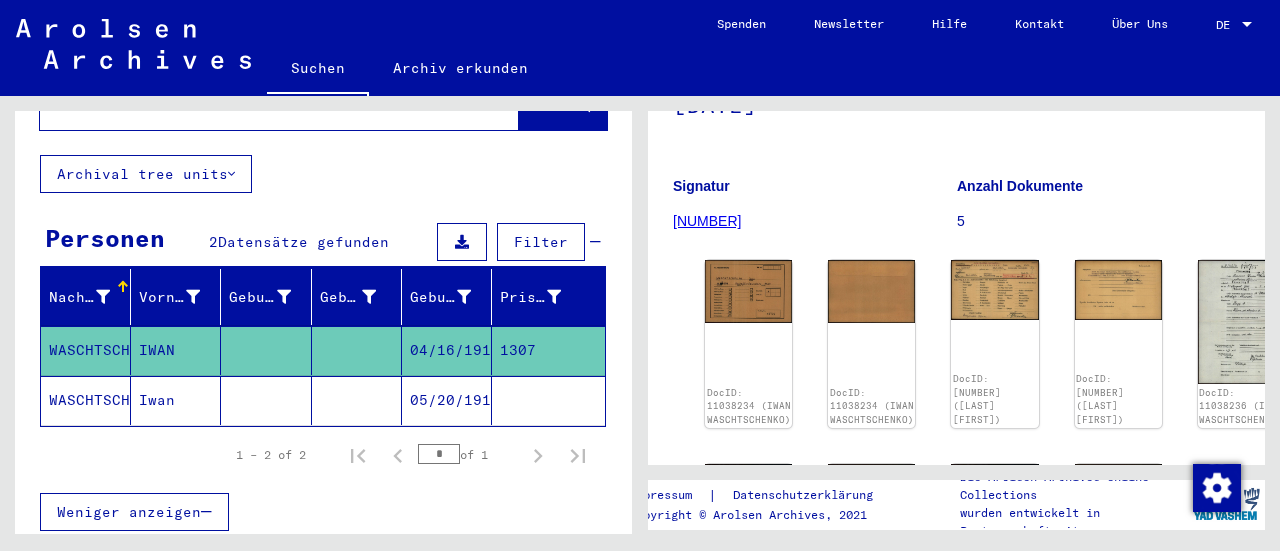 scroll, scrollTop: 0, scrollLeft: 0, axis: both 